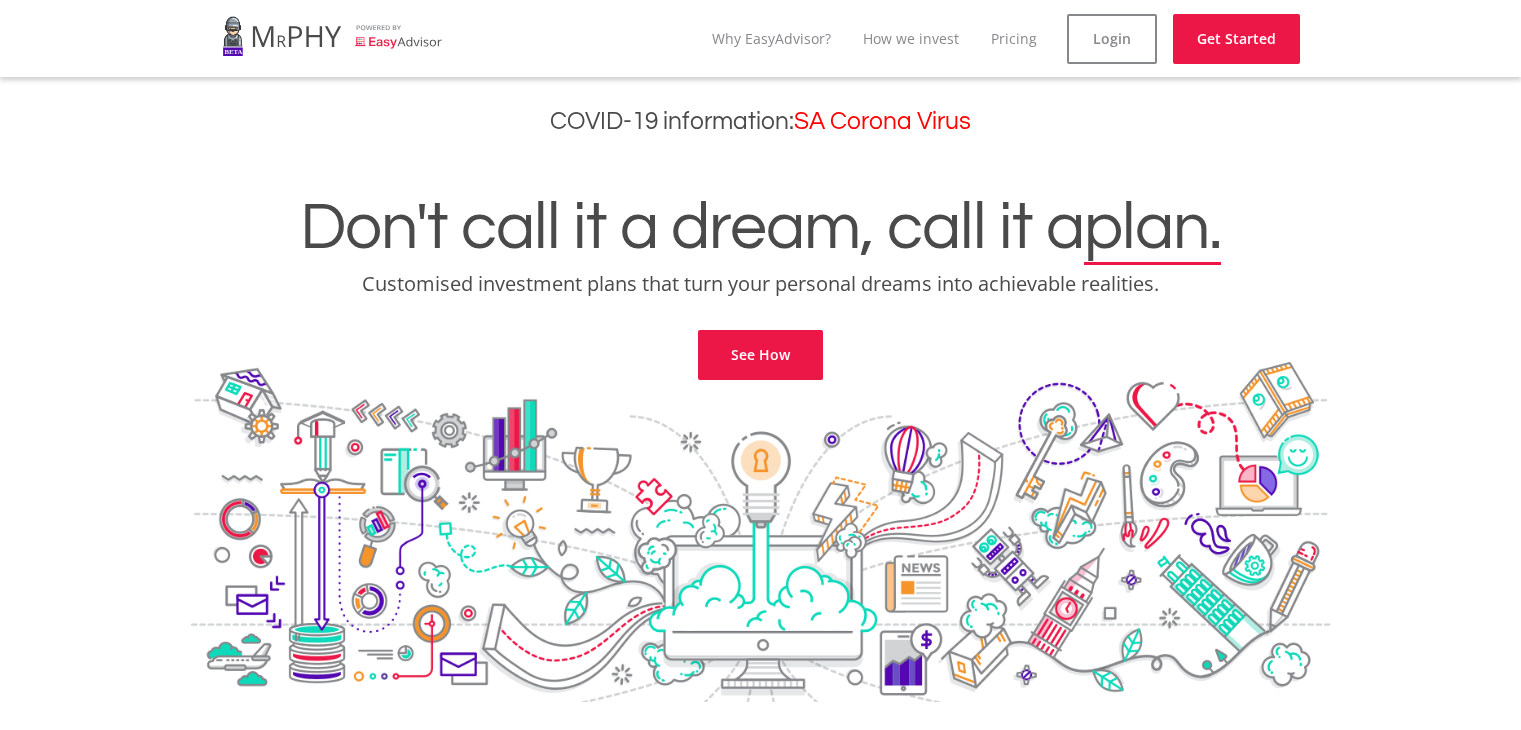 scroll, scrollTop: 0, scrollLeft: 0, axis: both 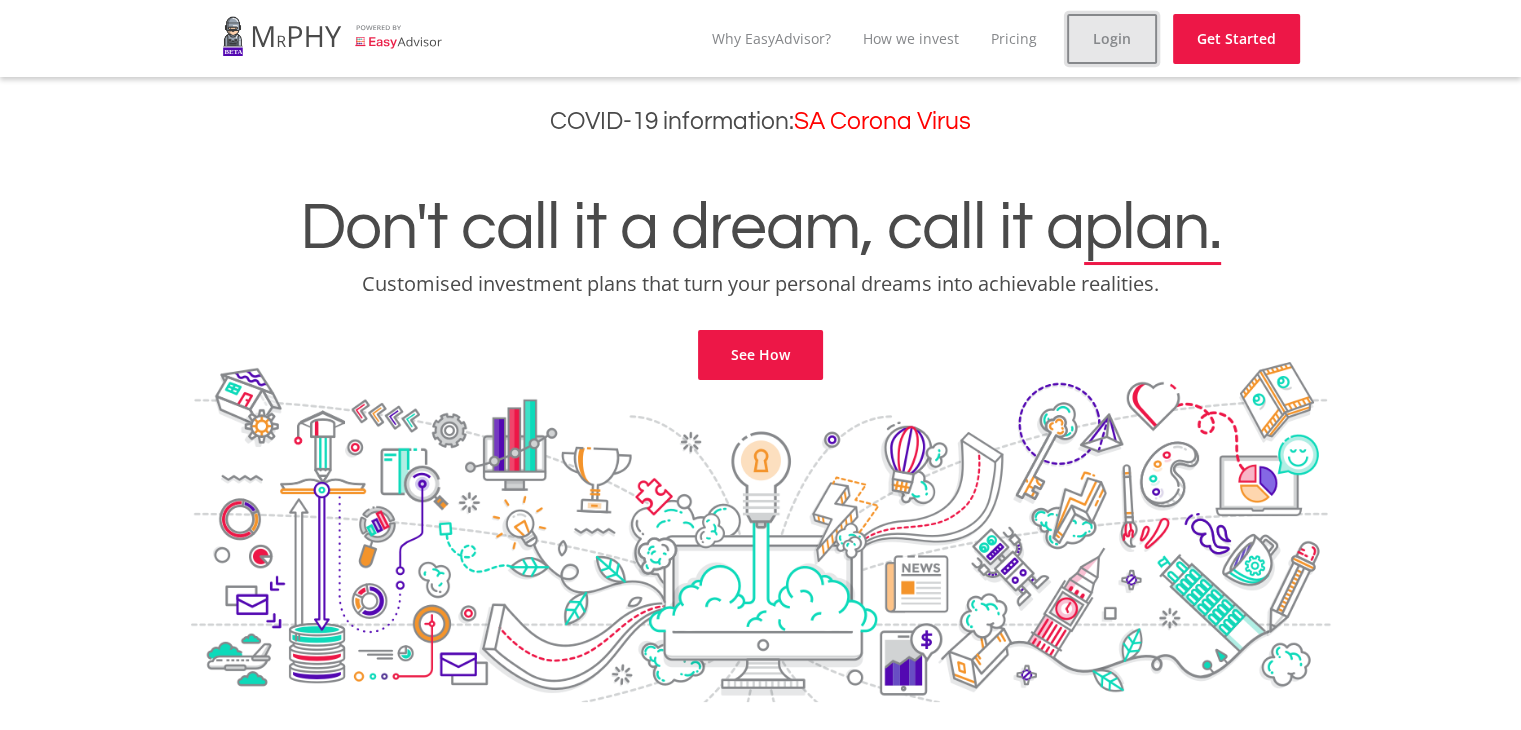 click on "Login" at bounding box center [1112, 39] 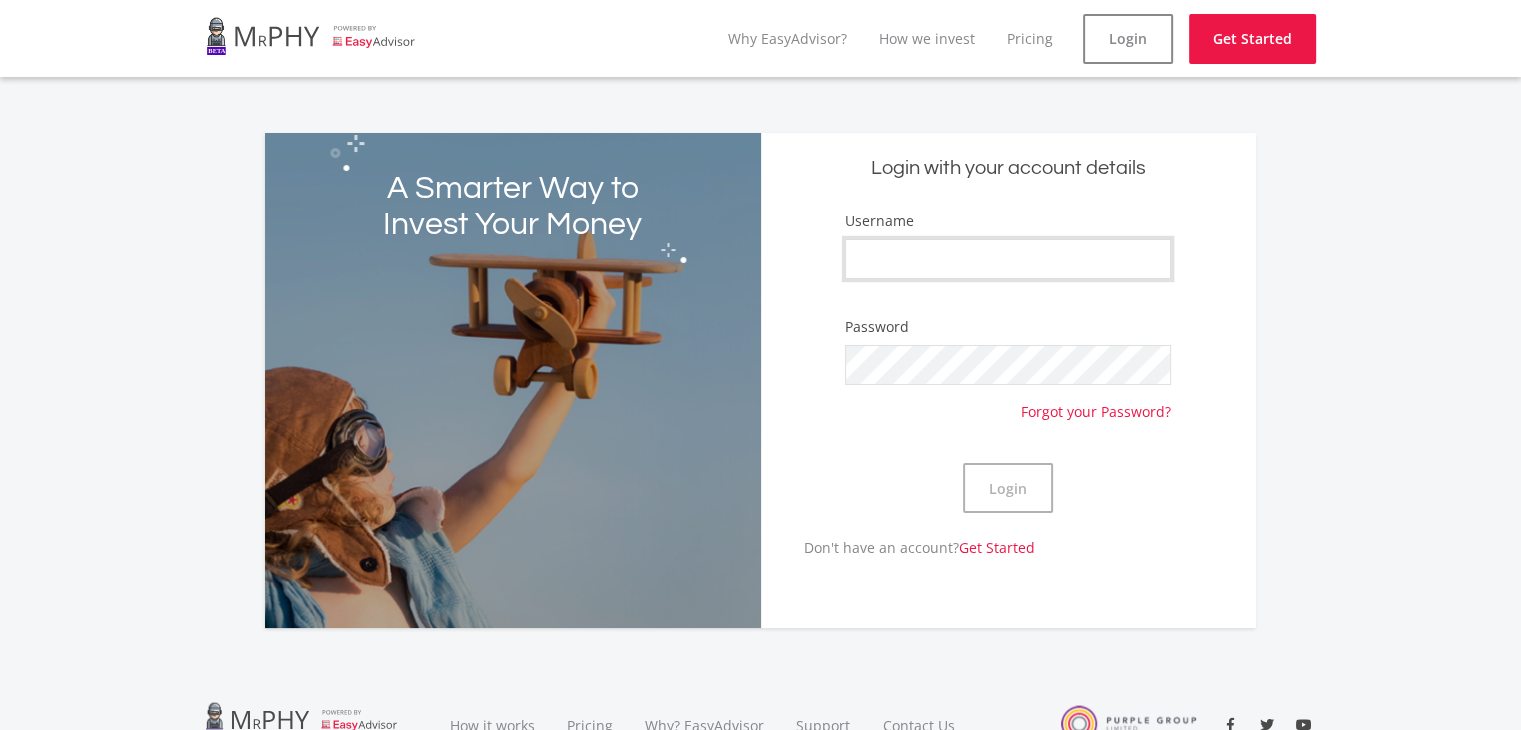 click on "Username" at bounding box center (1008, 259) 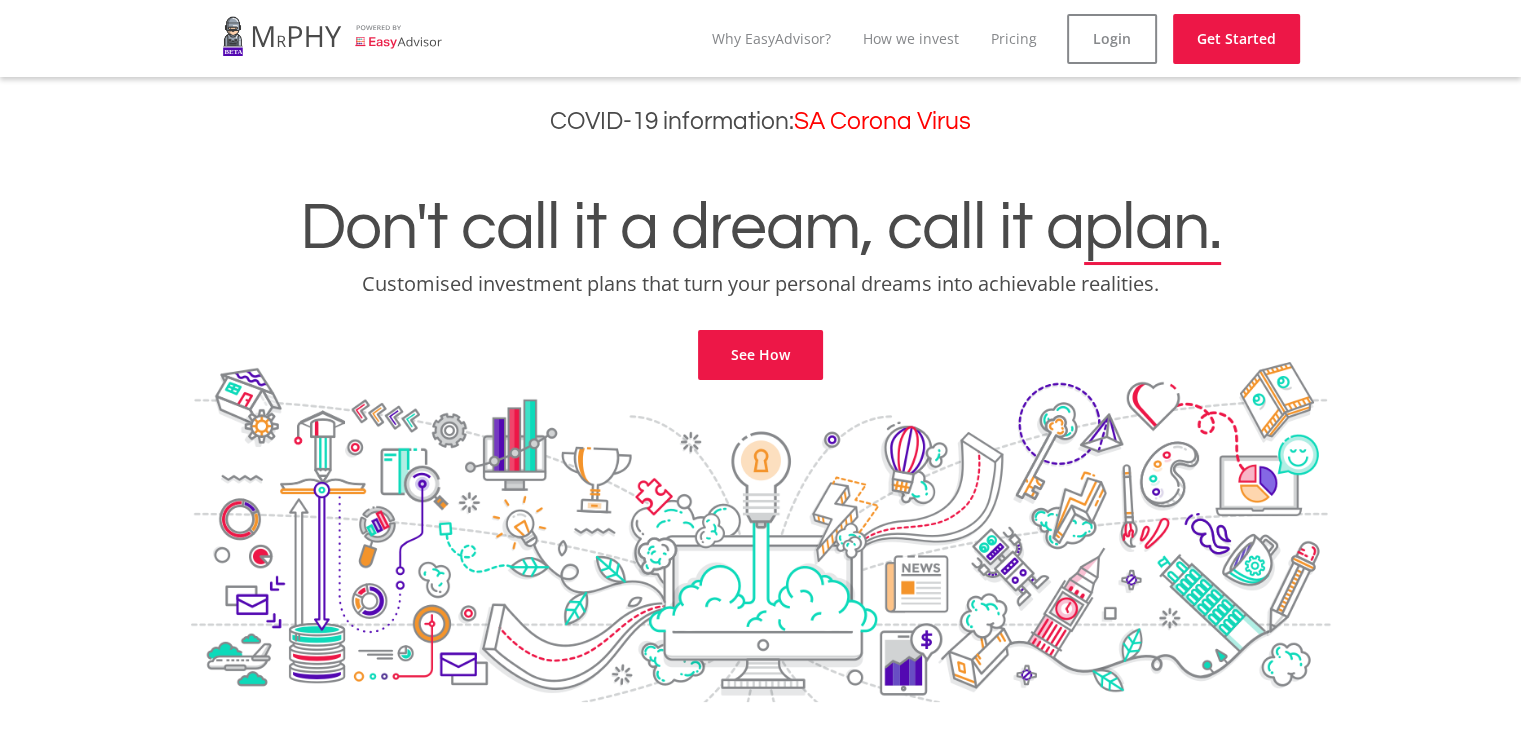 scroll, scrollTop: 0, scrollLeft: 0, axis: both 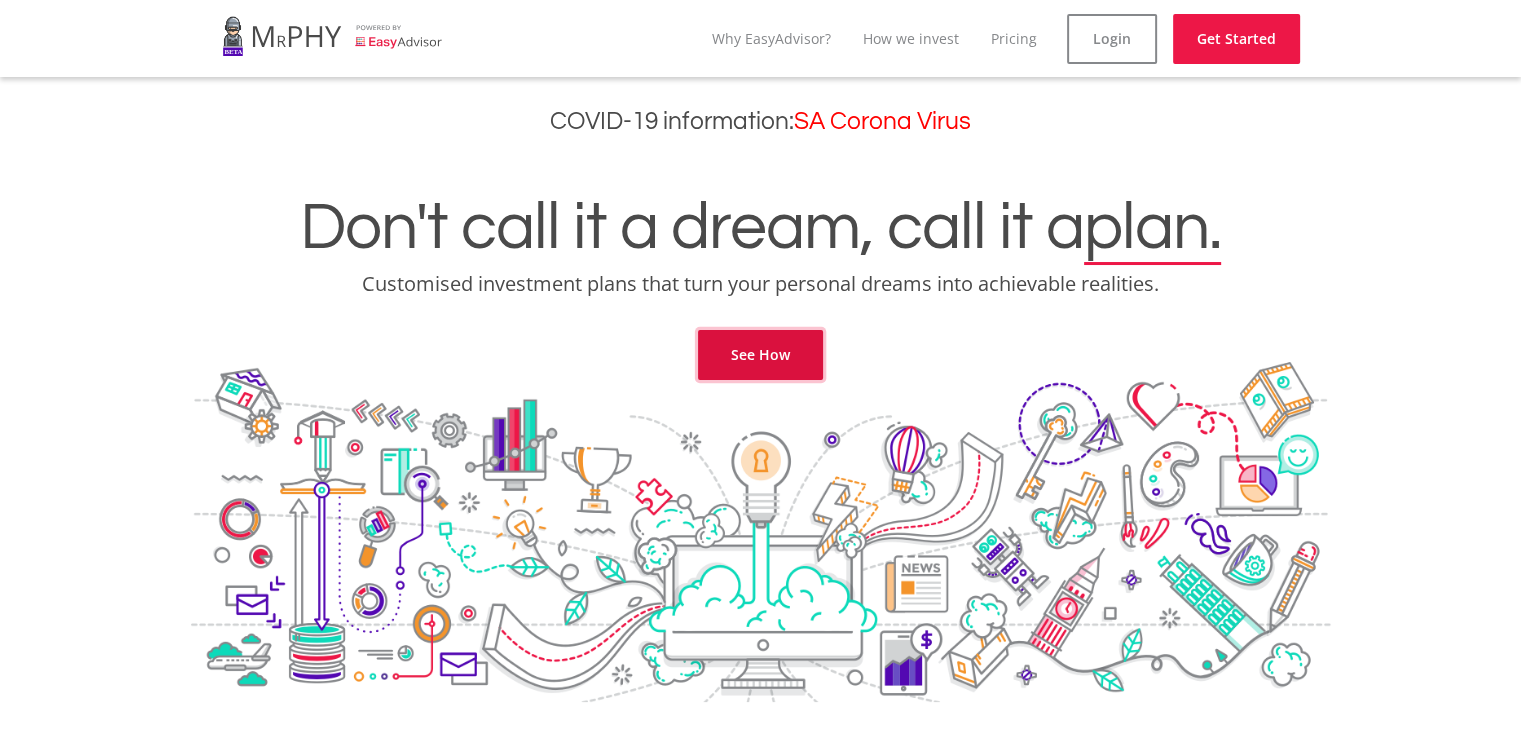 click on "See How" at bounding box center (760, 355) 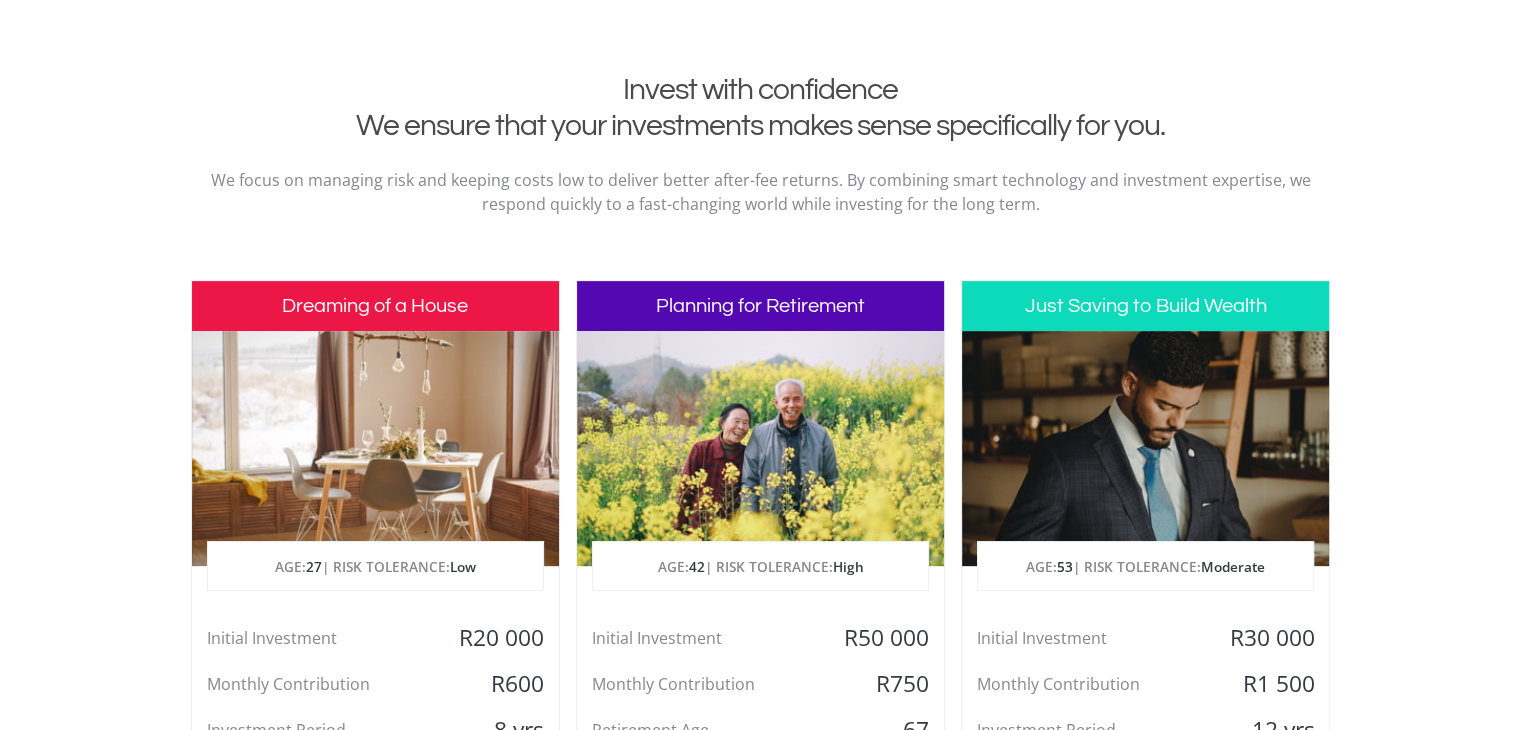 scroll, scrollTop: 812, scrollLeft: 0, axis: vertical 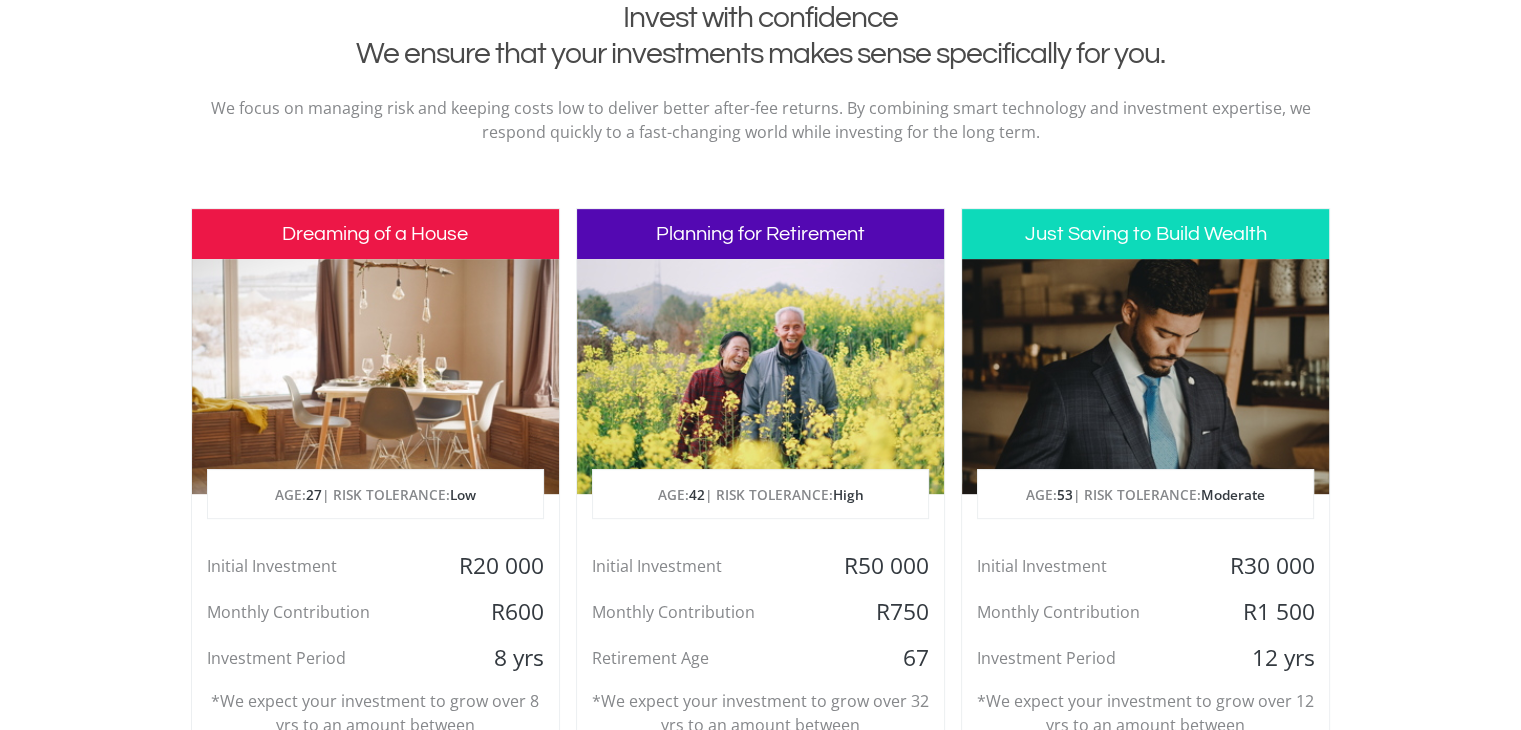 click on "Just Saving to Build Wealth
AGE:  53  | RISK TOLERANCE:  Moderate
Initial Investment
R30 000
Monthly Contribution
R1 500
Investment Period
12 yrs
*We expect your investment to grow over 12 yrs to an amount between
R296 000 -
R440 000
Conservative
Ideal" at bounding box center [1145, 526] 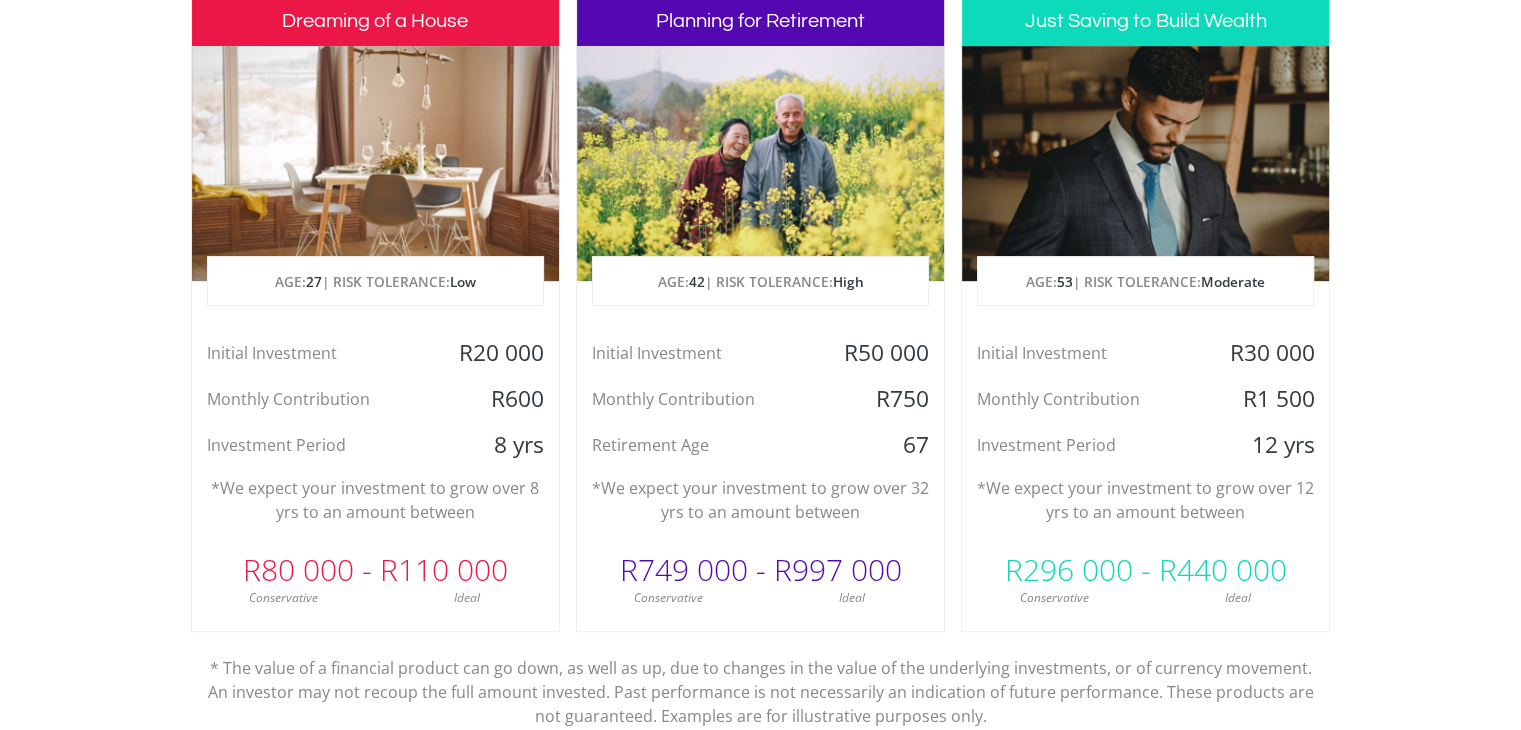 scroll, scrollTop: 1395, scrollLeft: 0, axis: vertical 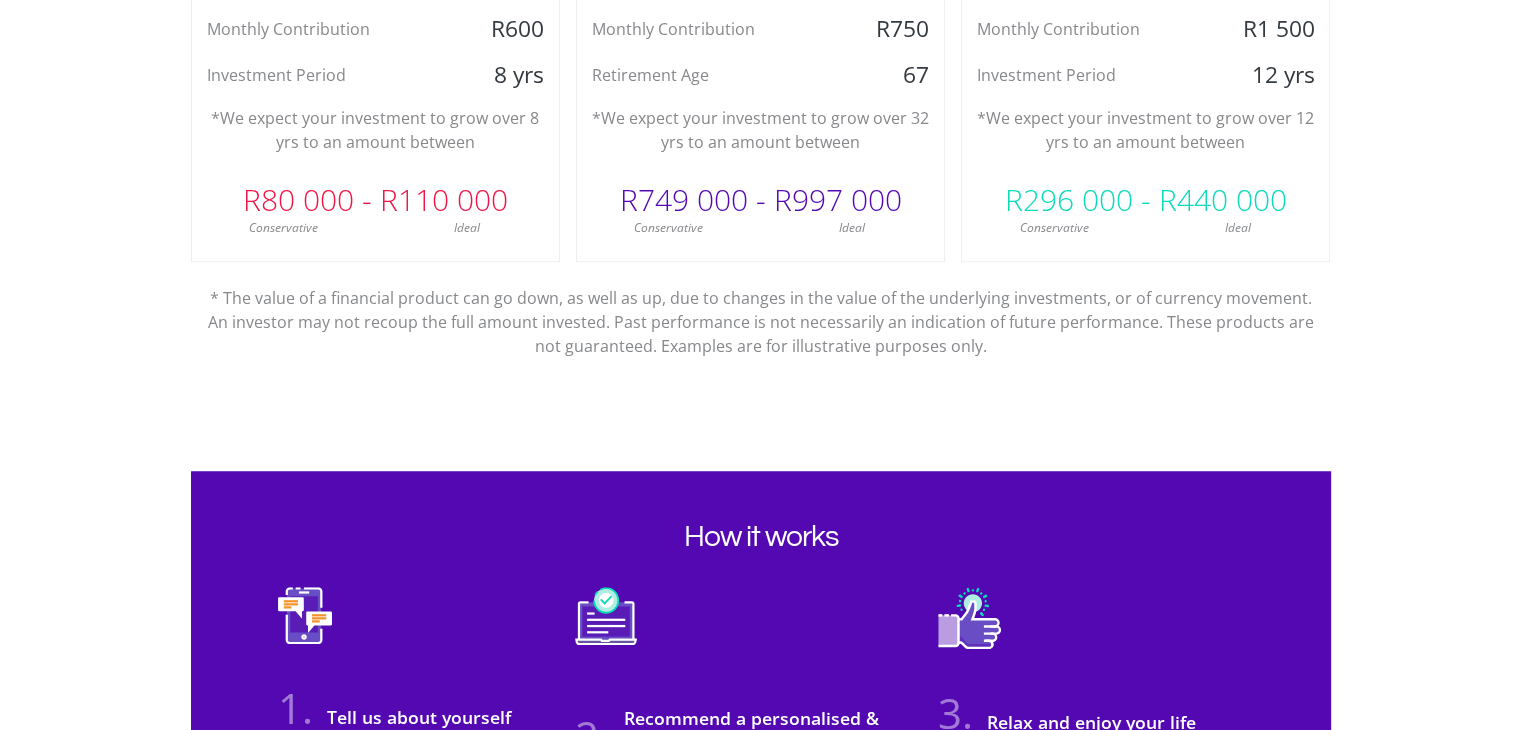 click on "*We expect your investment to grow over 12 yrs to an amount between" at bounding box center [1145, 130] 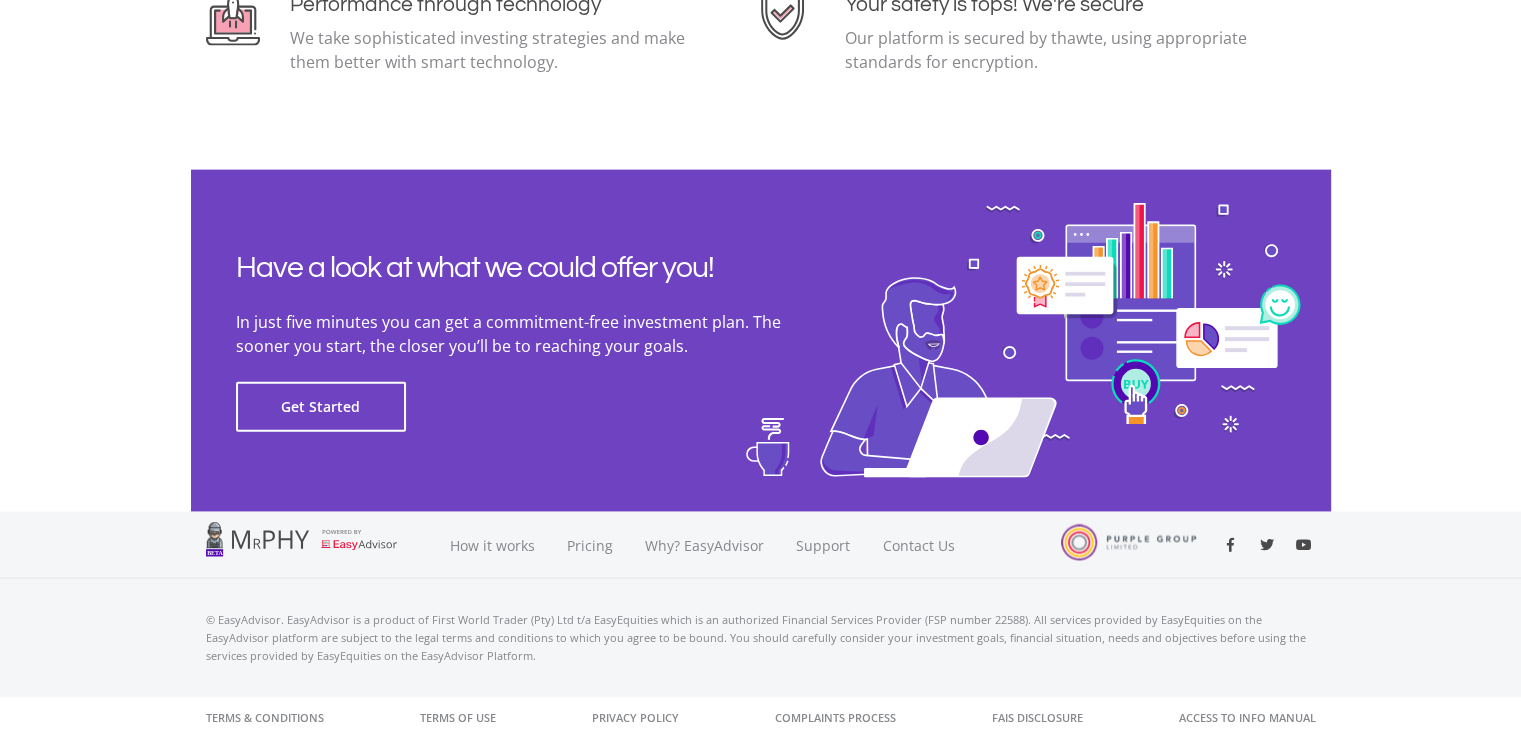 scroll, scrollTop: 4530, scrollLeft: 0, axis: vertical 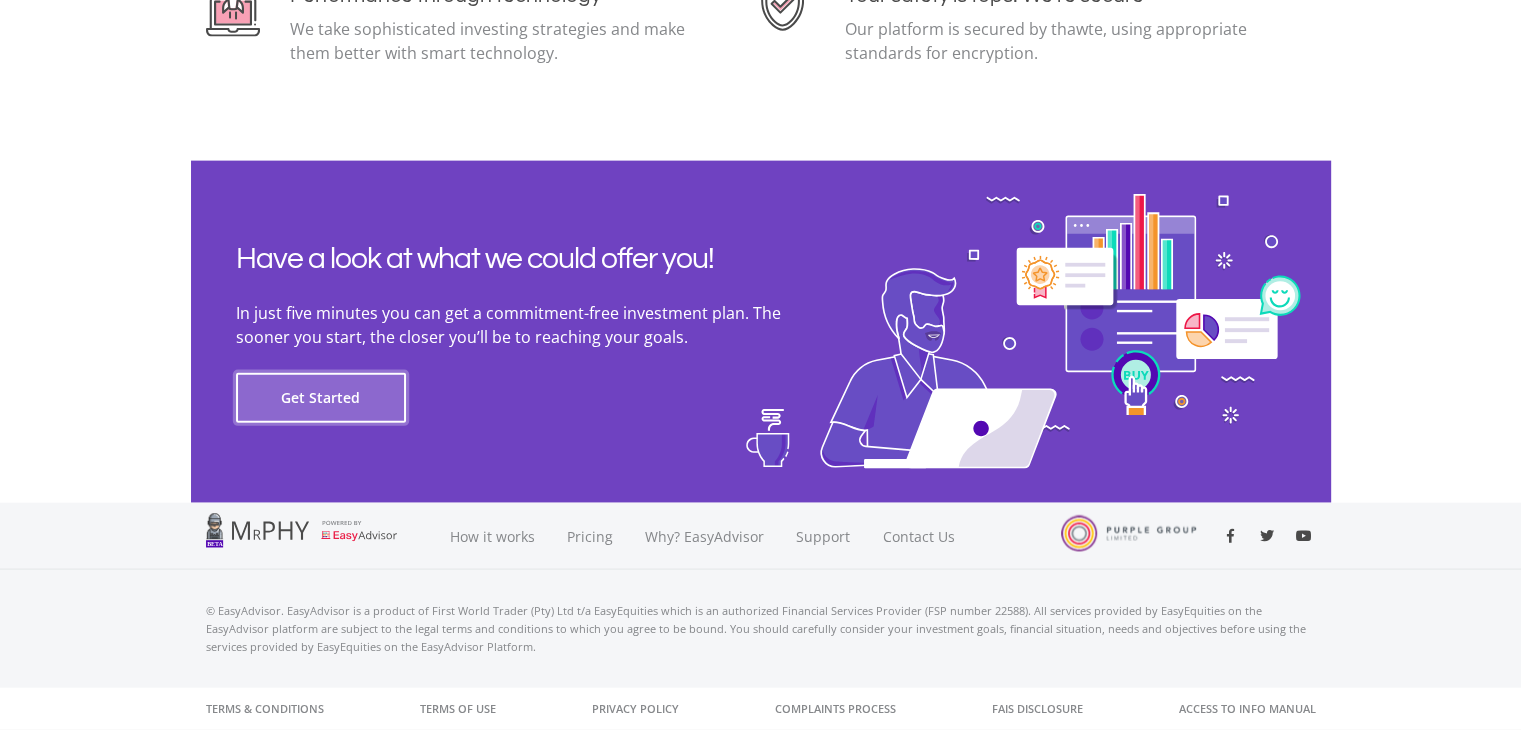 click on "Get Started" 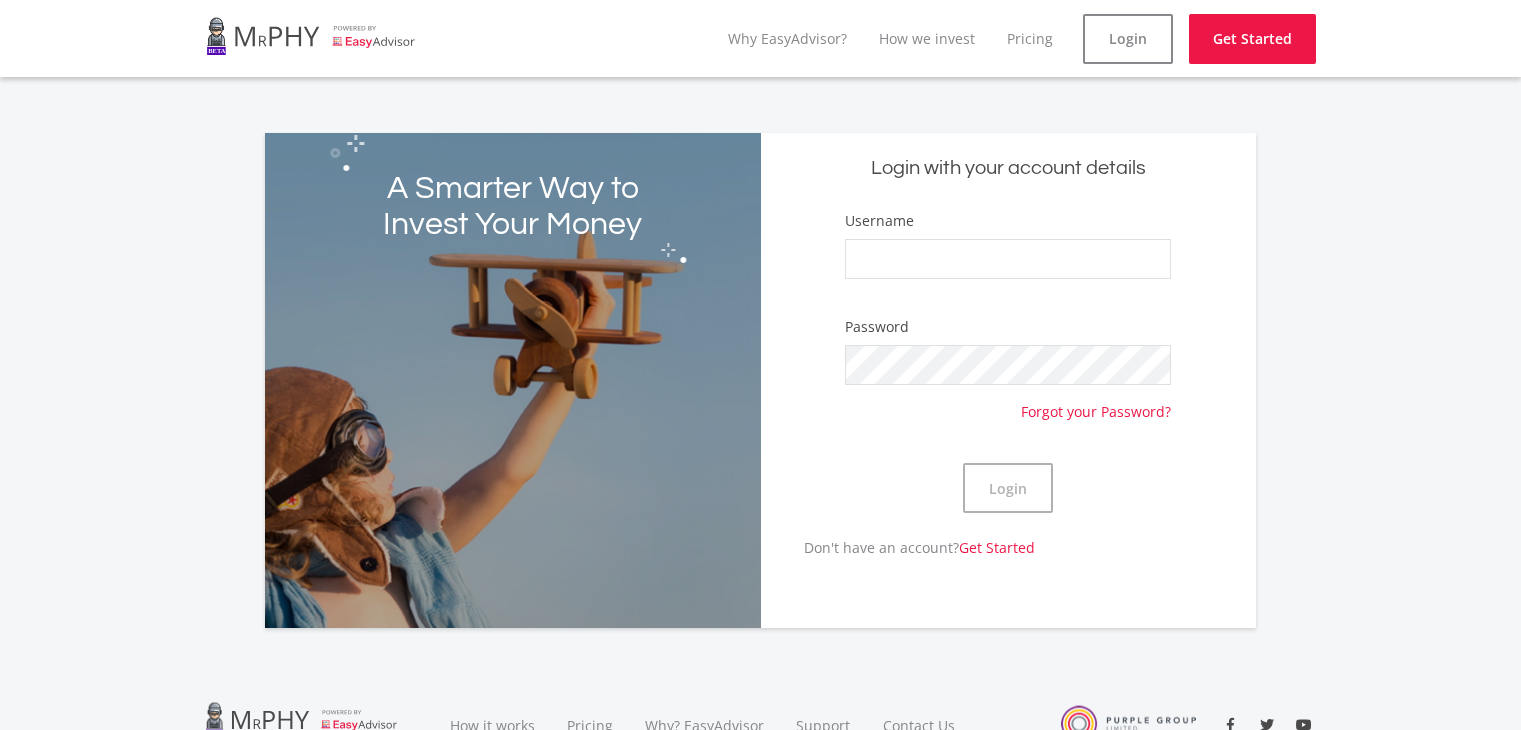 scroll, scrollTop: 0, scrollLeft: 0, axis: both 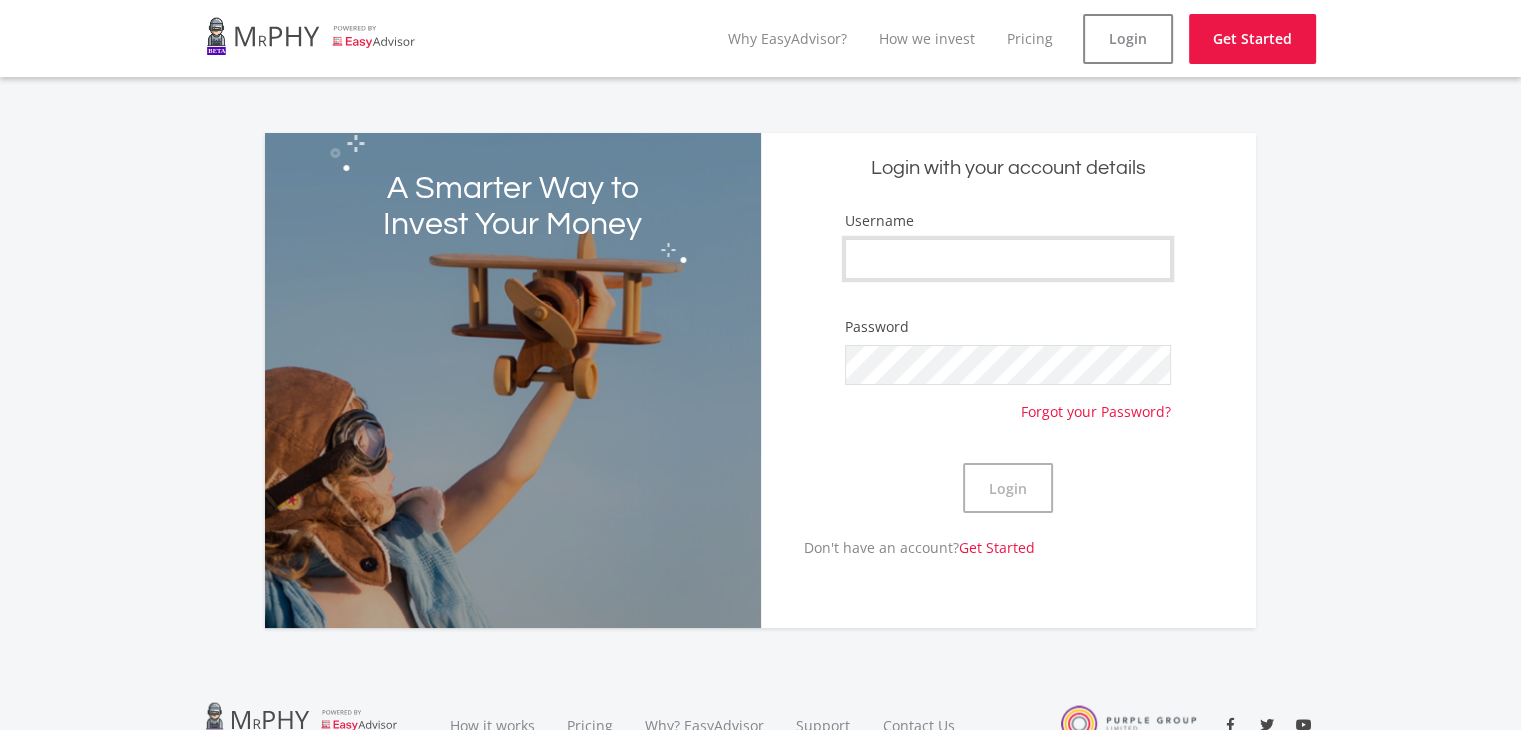 click on "Username" at bounding box center [1008, 259] 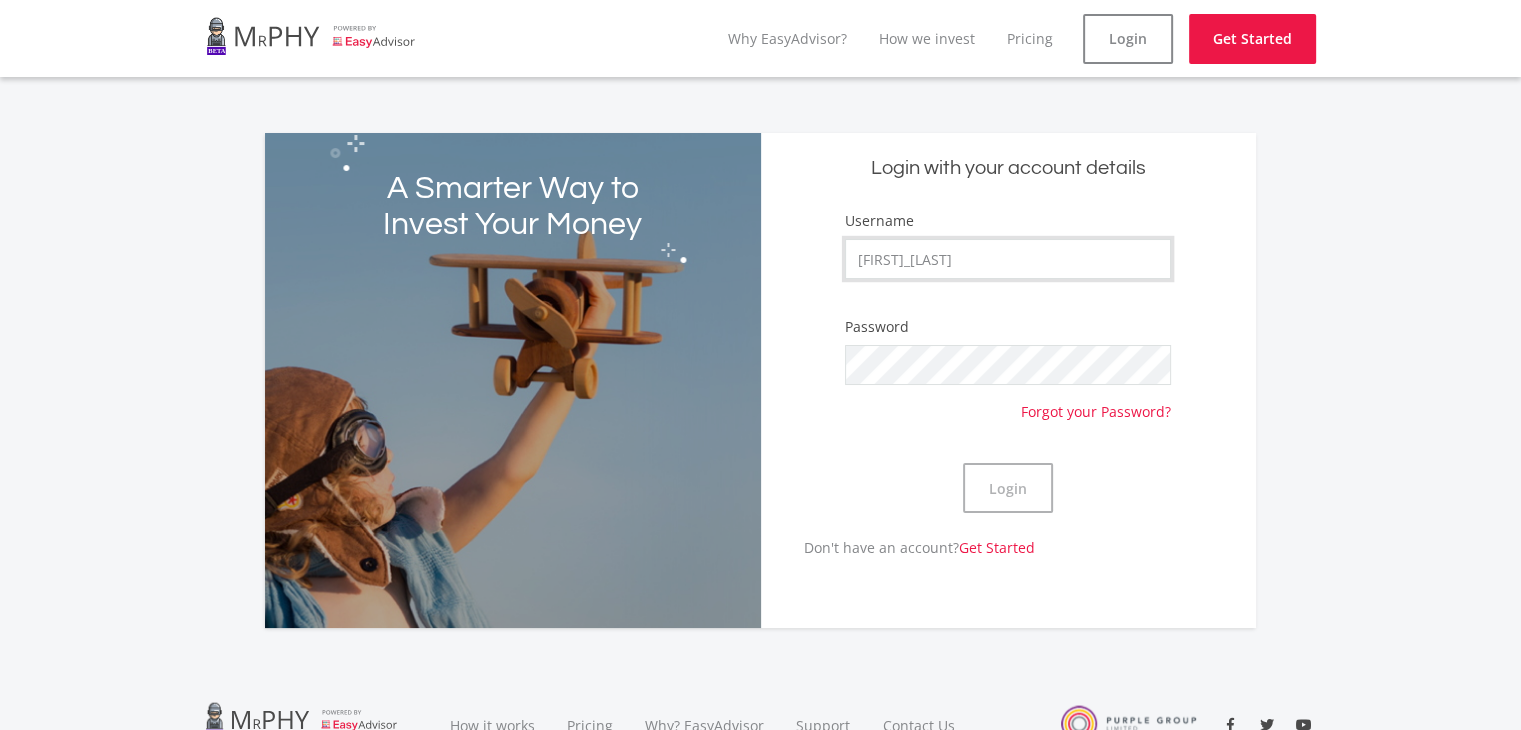 type on "[FIRST]_[LAST]" 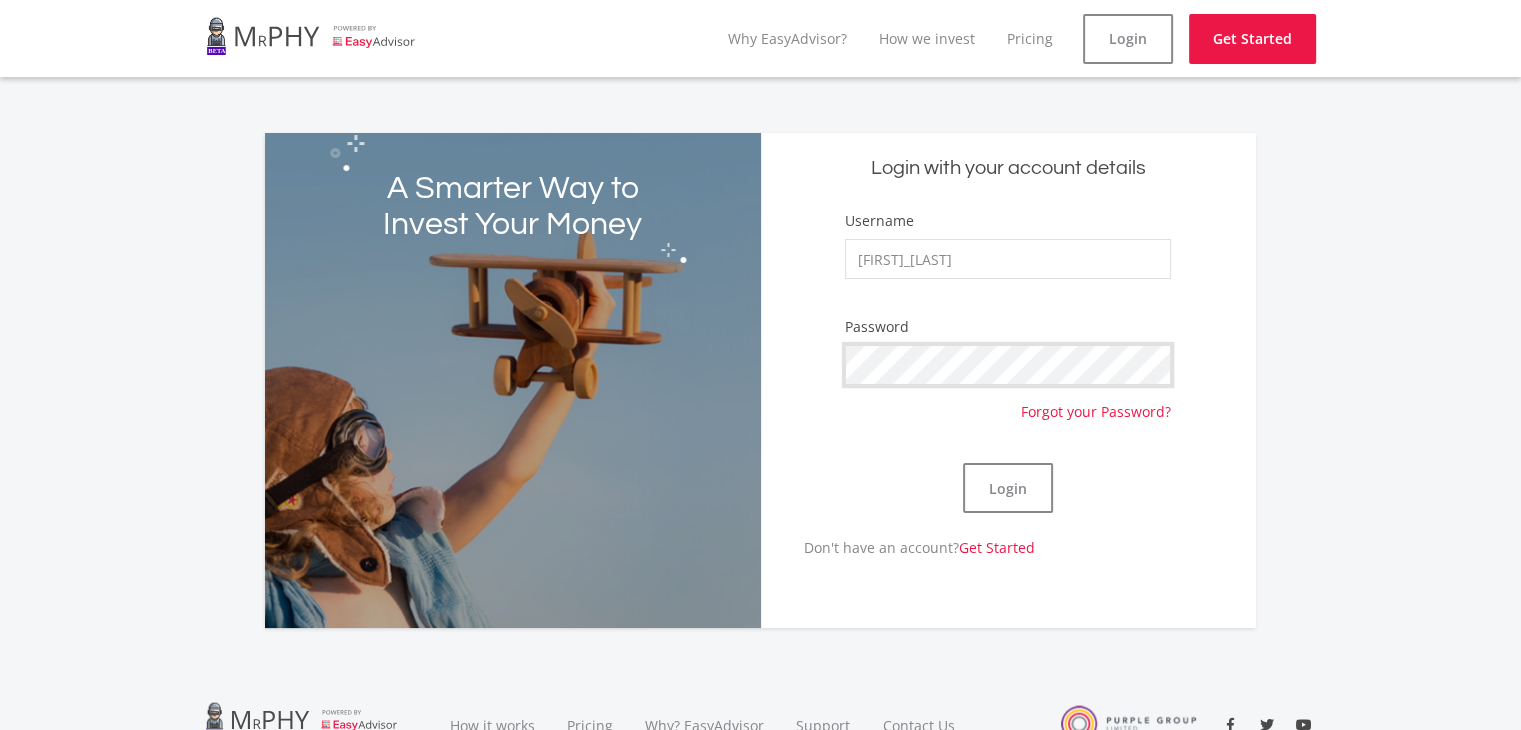 click on "Login" 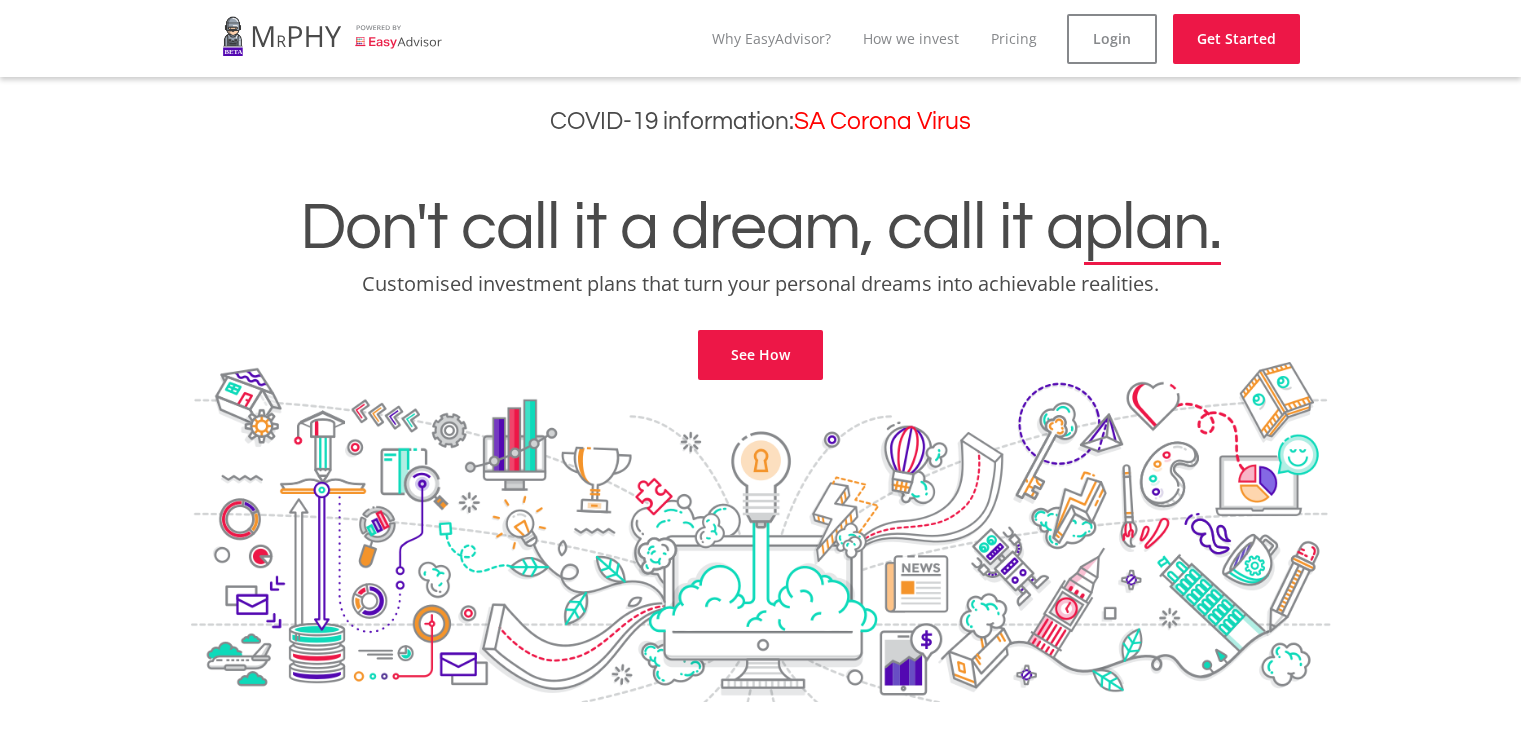 scroll, scrollTop: 0, scrollLeft: 0, axis: both 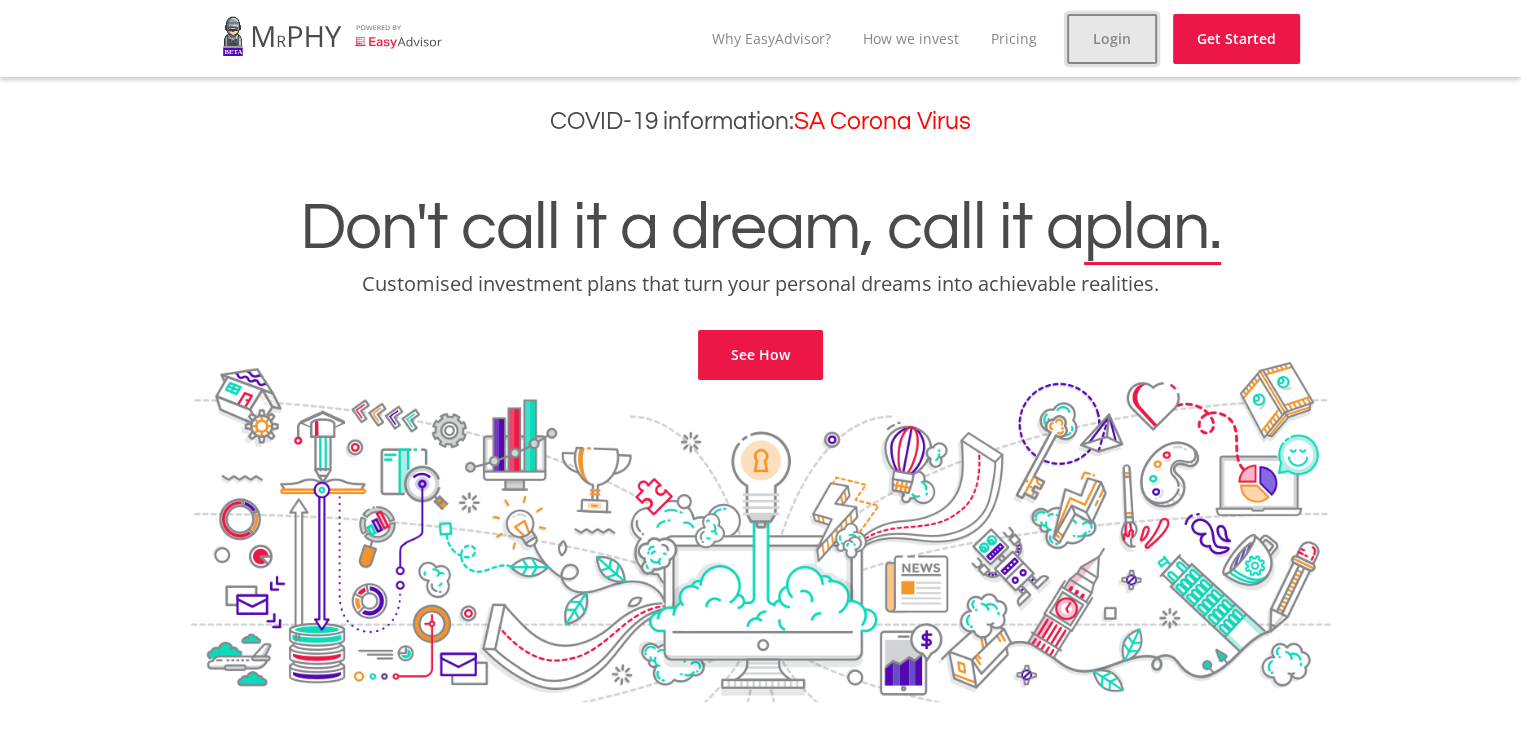 click on "Login" at bounding box center (1112, 39) 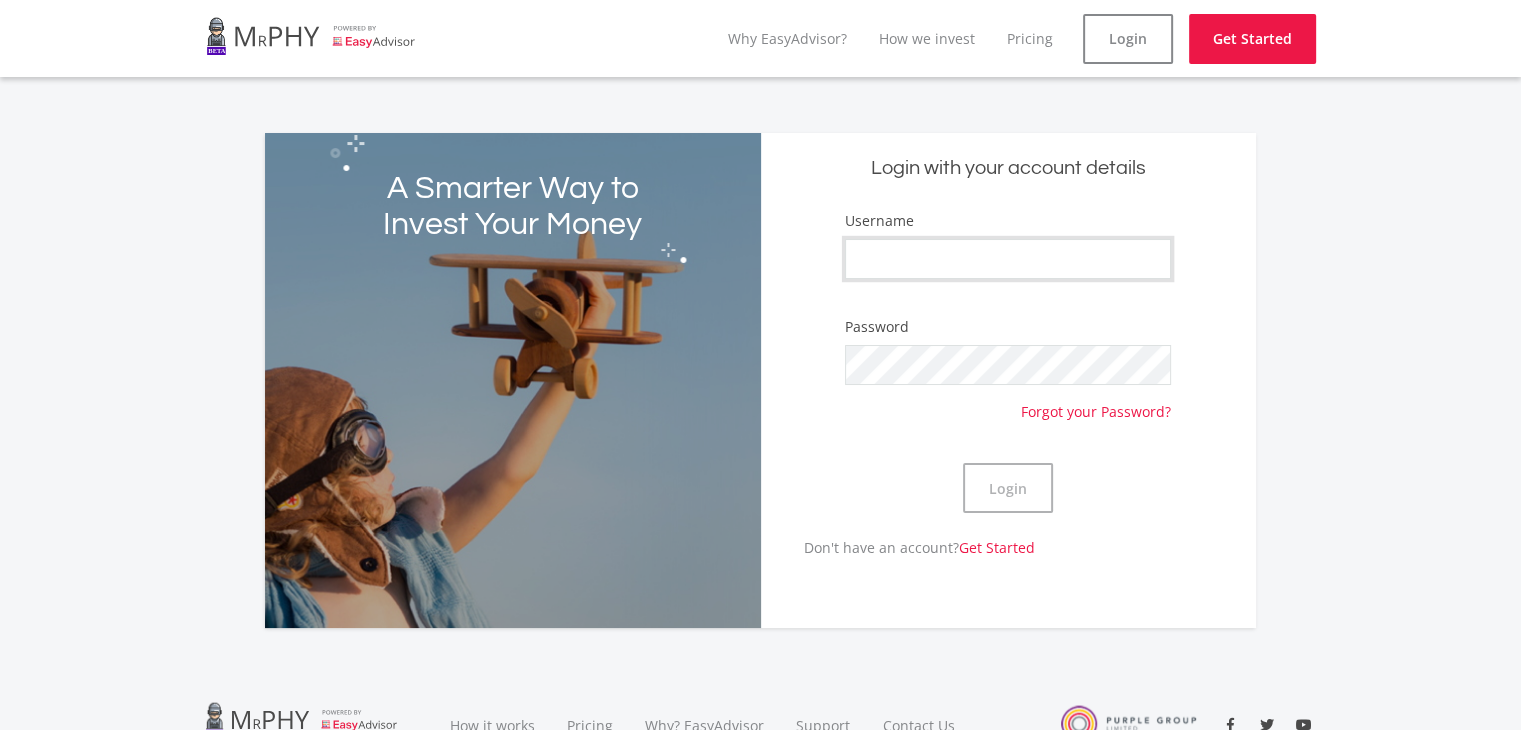 click on "Username" at bounding box center [1008, 259] 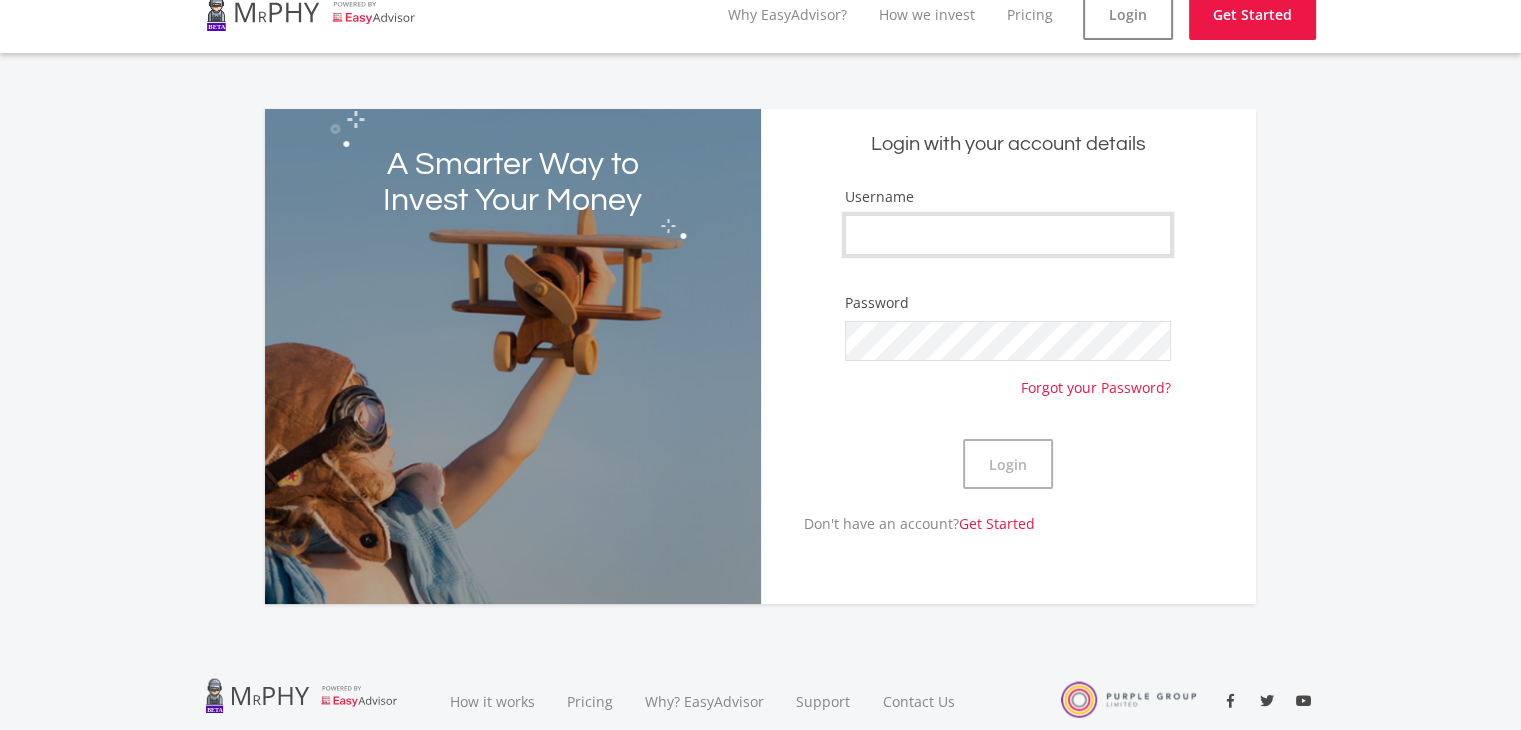 scroll, scrollTop: 0, scrollLeft: 0, axis: both 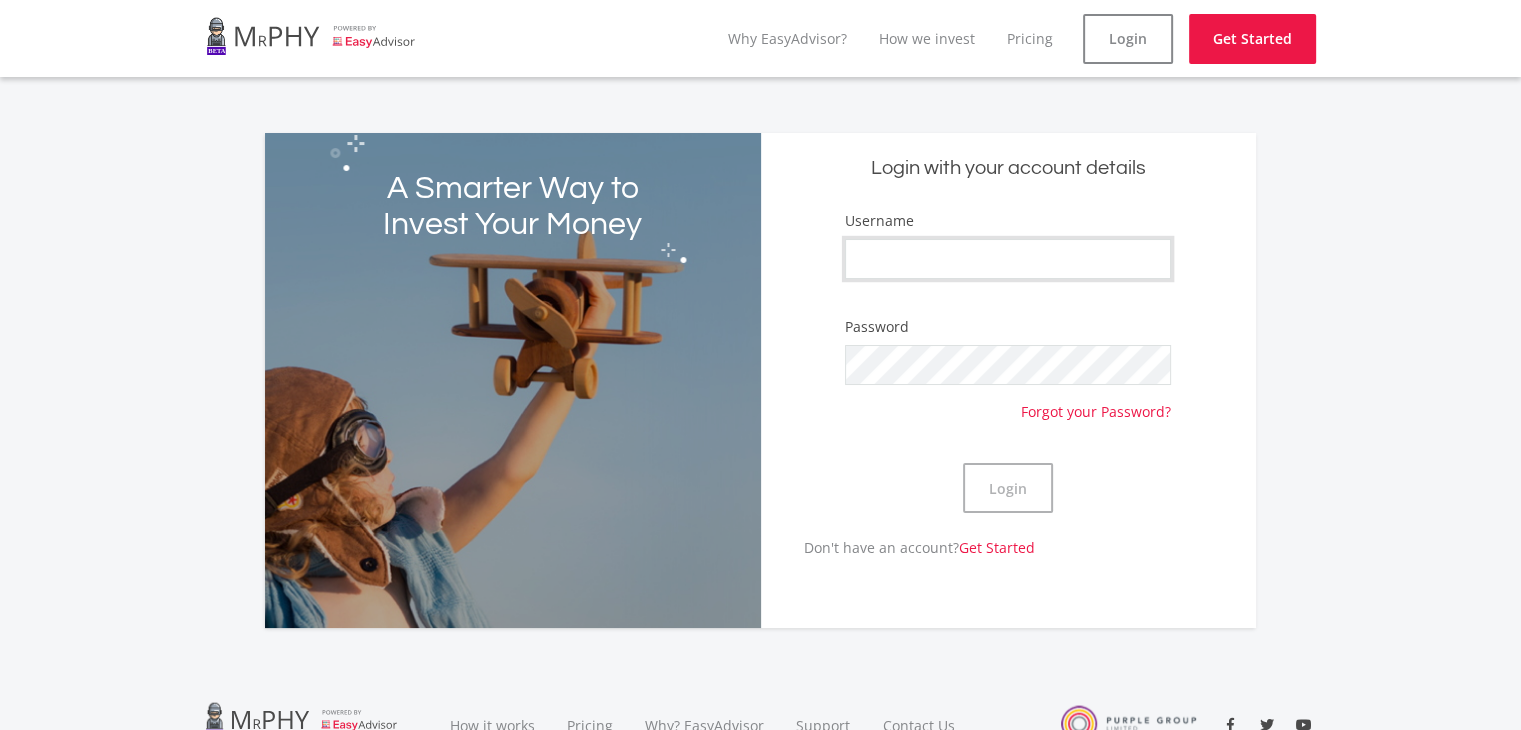 click on "Username" at bounding box center (1008, 259) 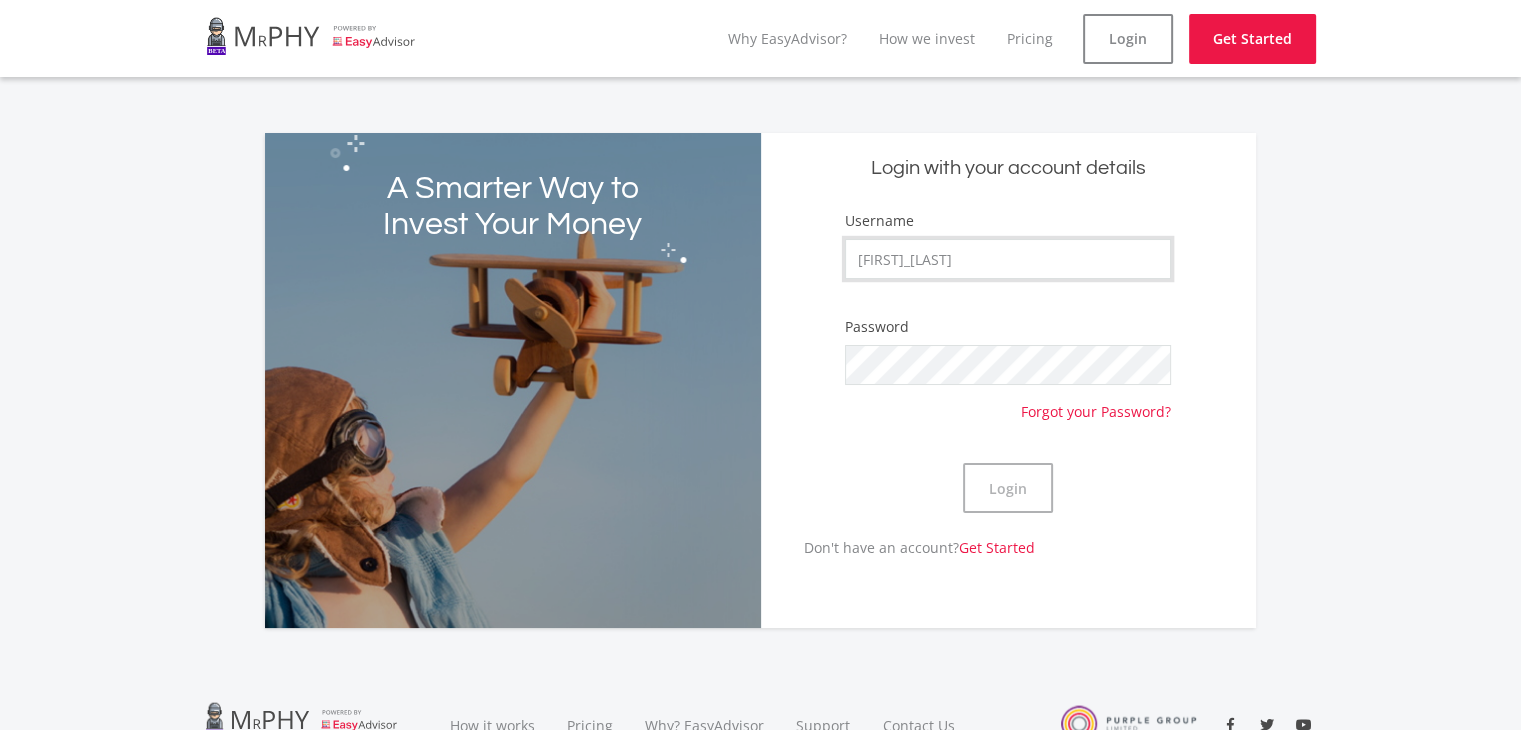 type on "[FIRST]_[LAST]" 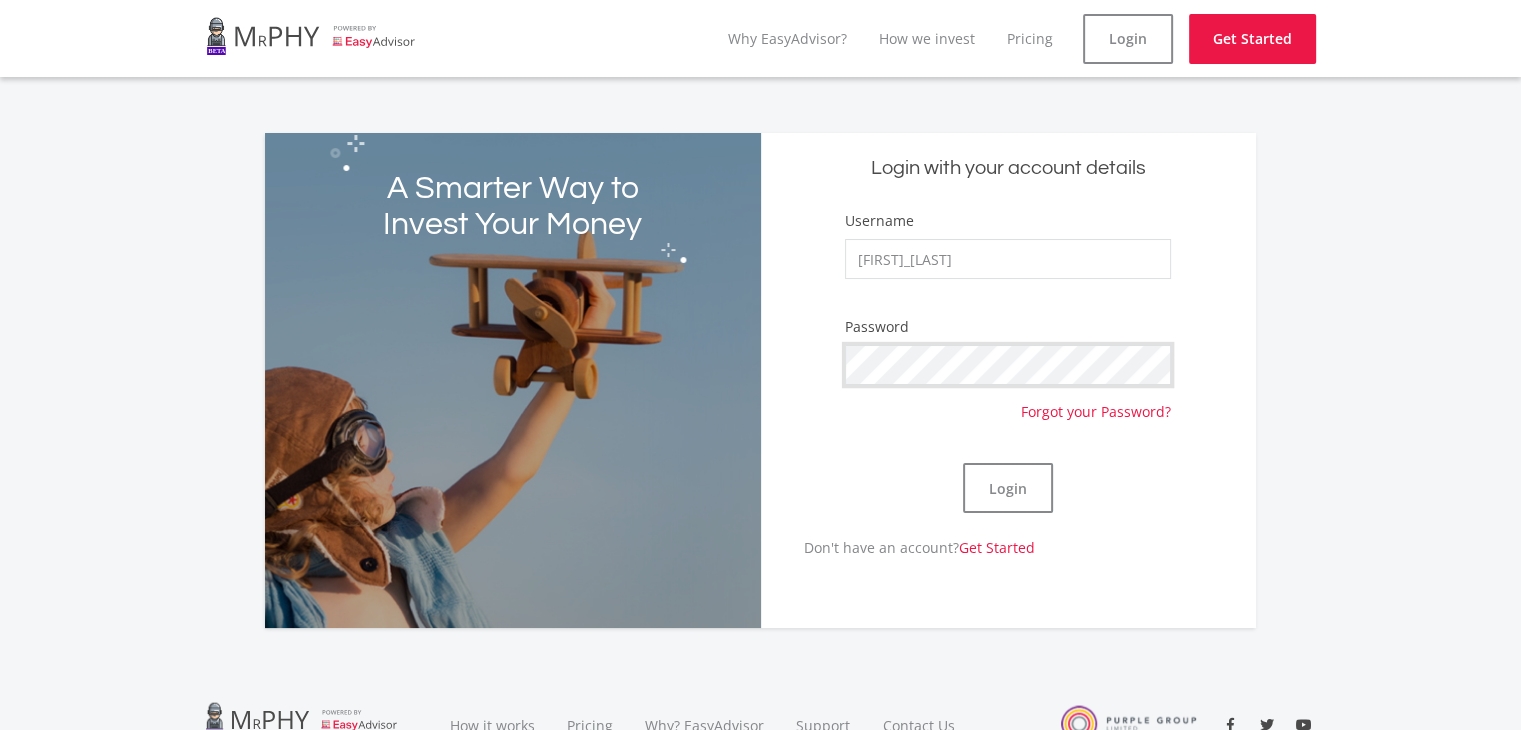 click on "Login" 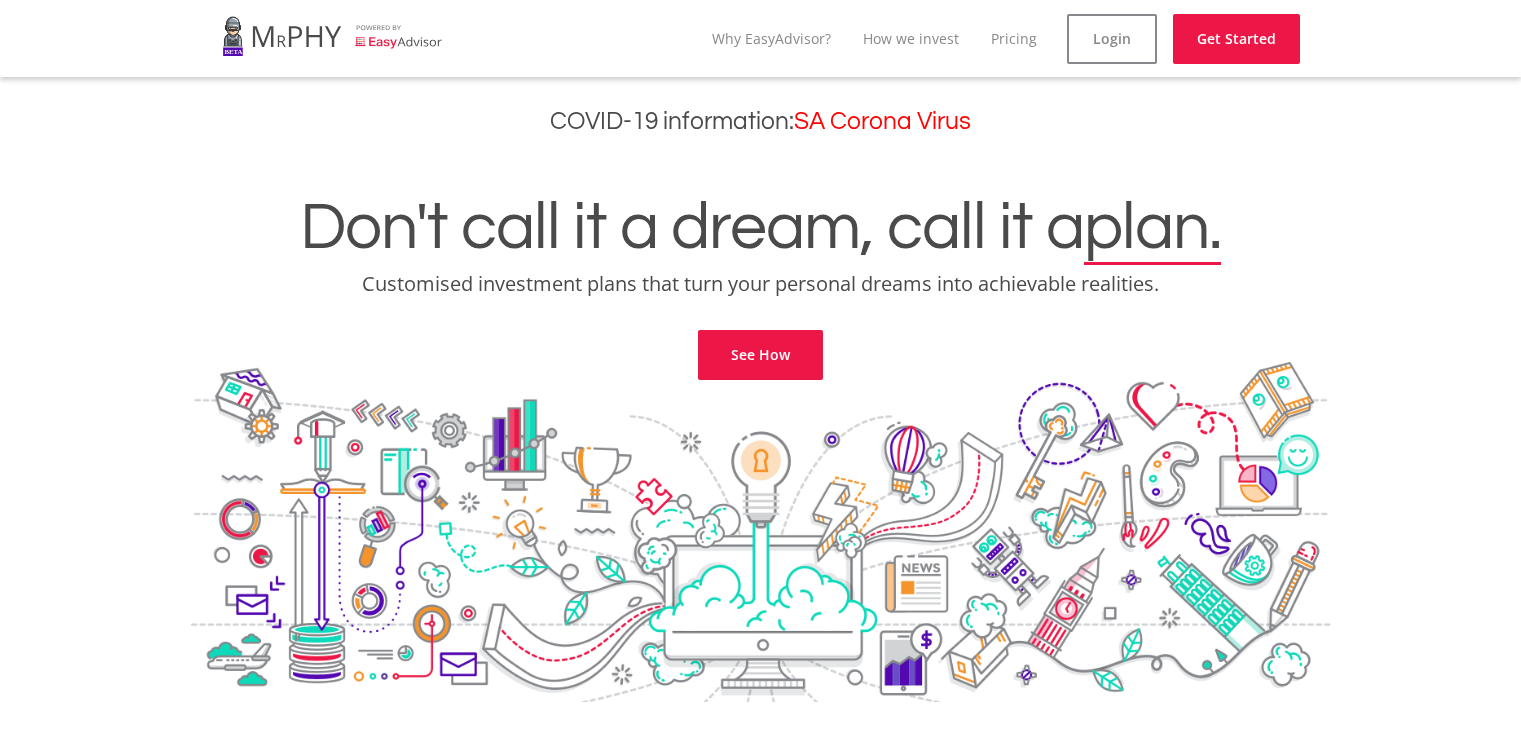 scroll, scrollTop: 0, scrollLeft: 0, axis: both 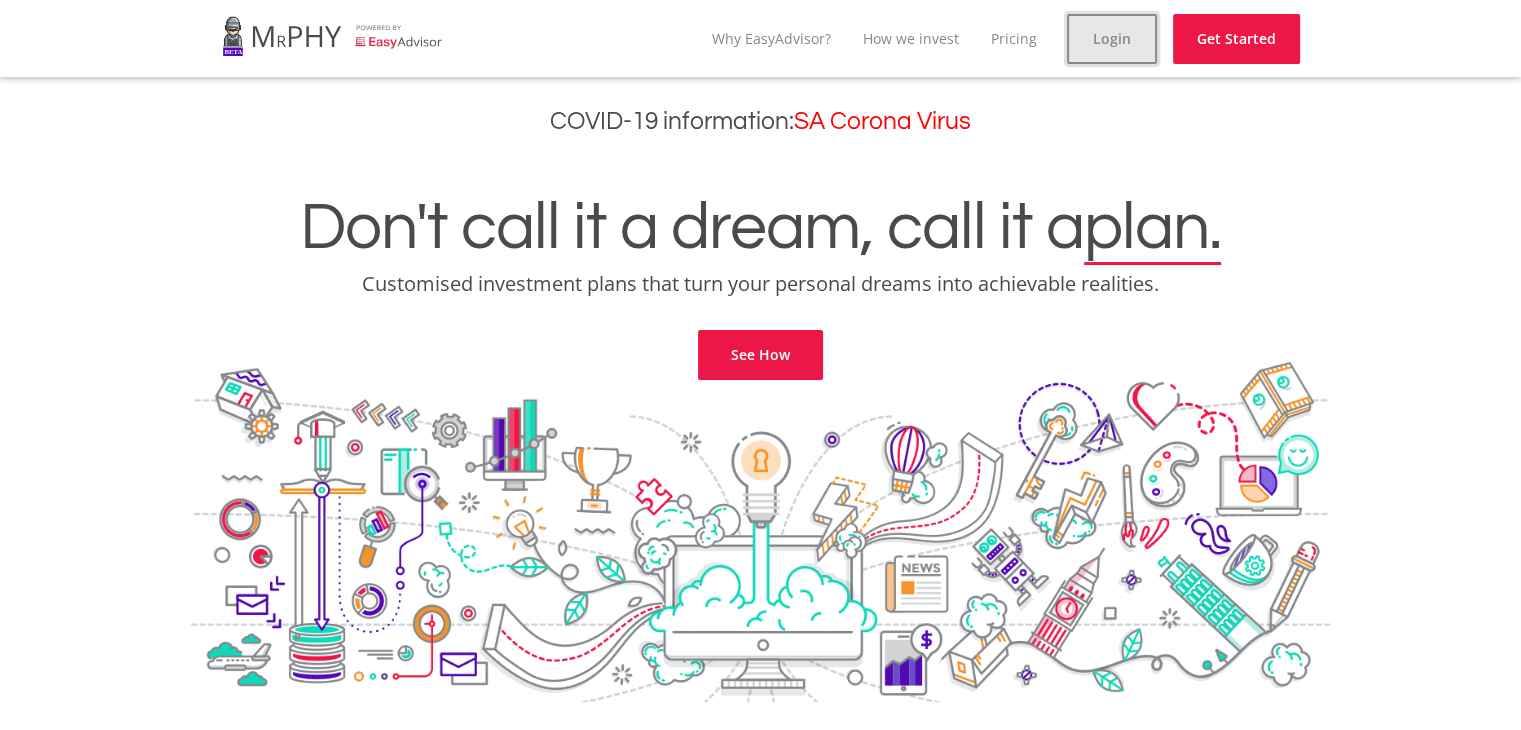 click on "Login" at bounding box center (1112, 39) 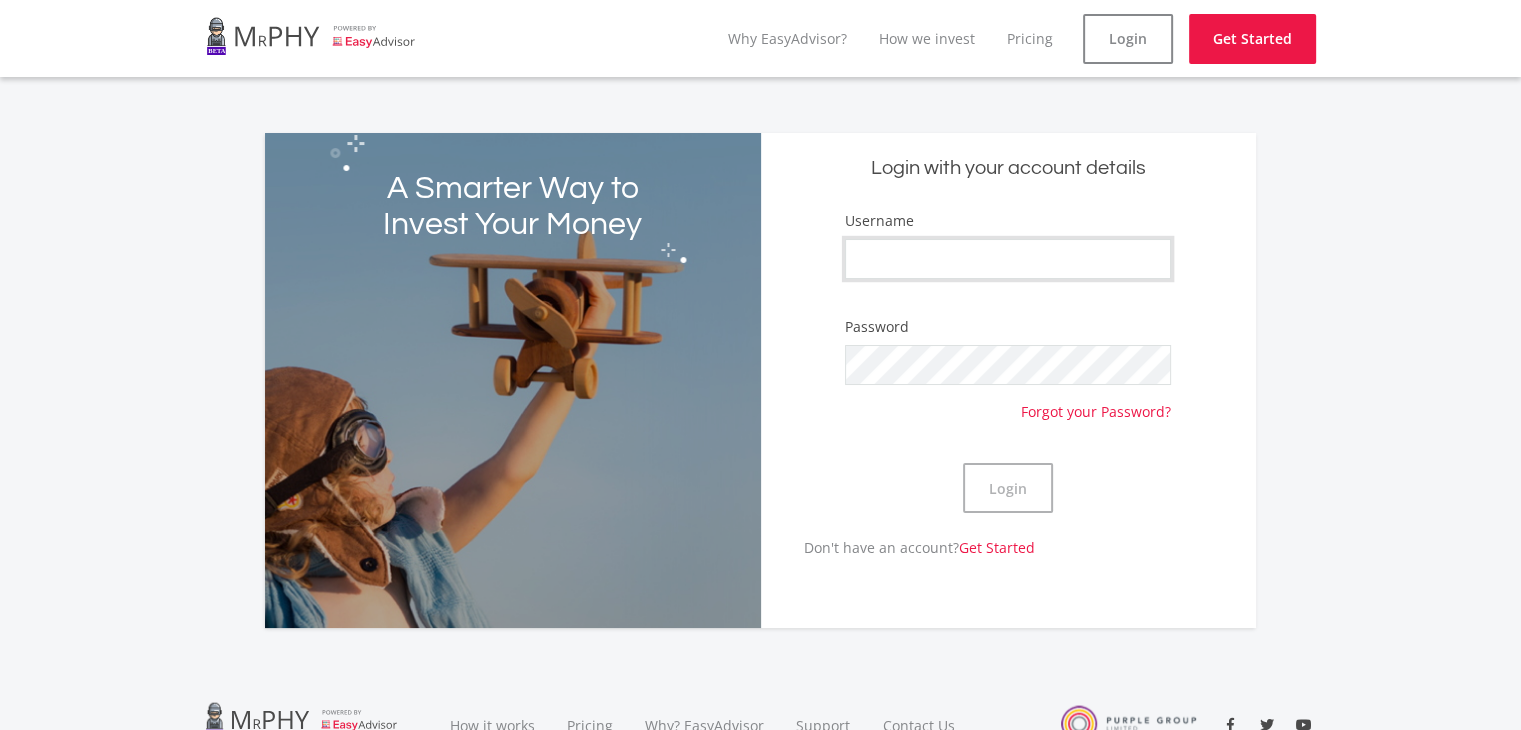 click on "Username" at bounding box center [1008, 259] 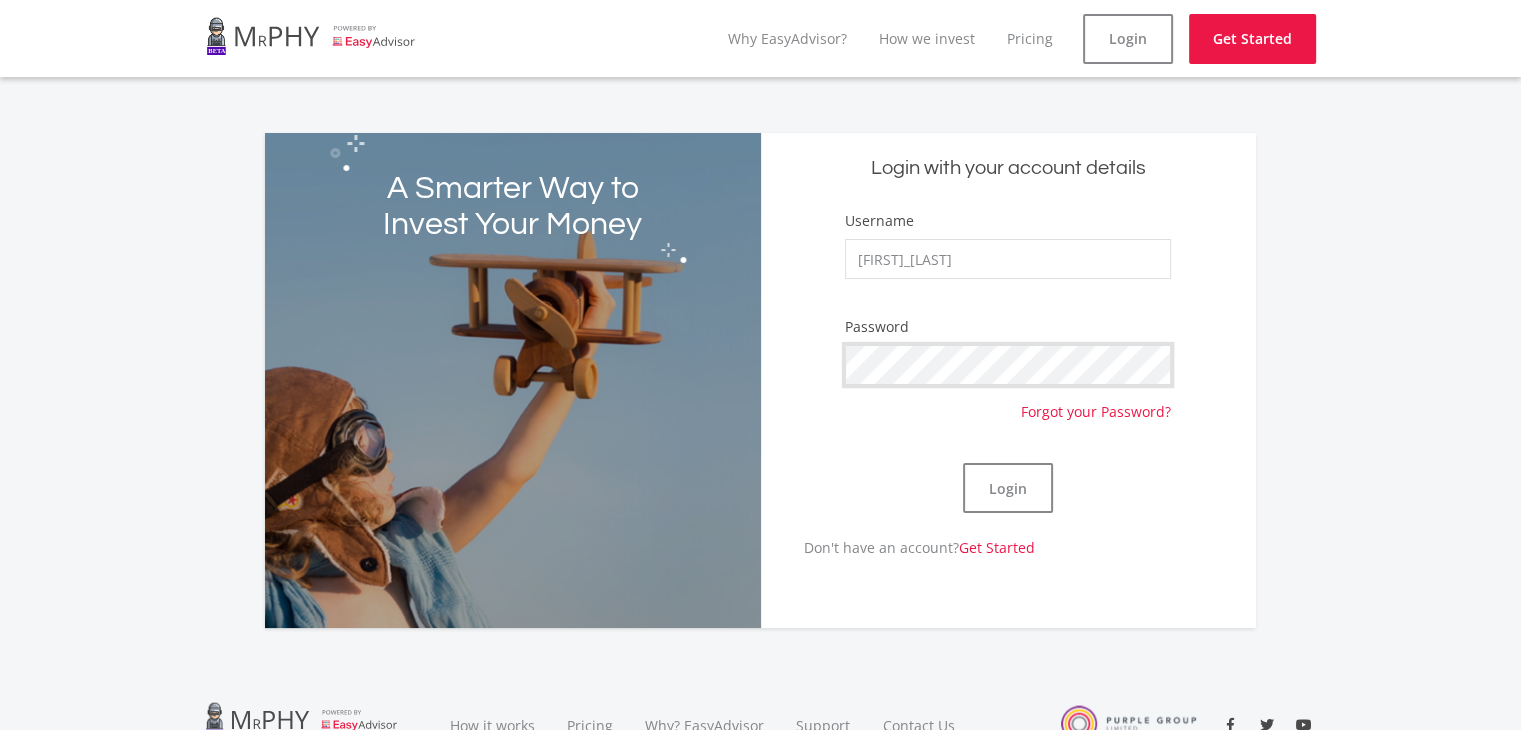 click on "Login" 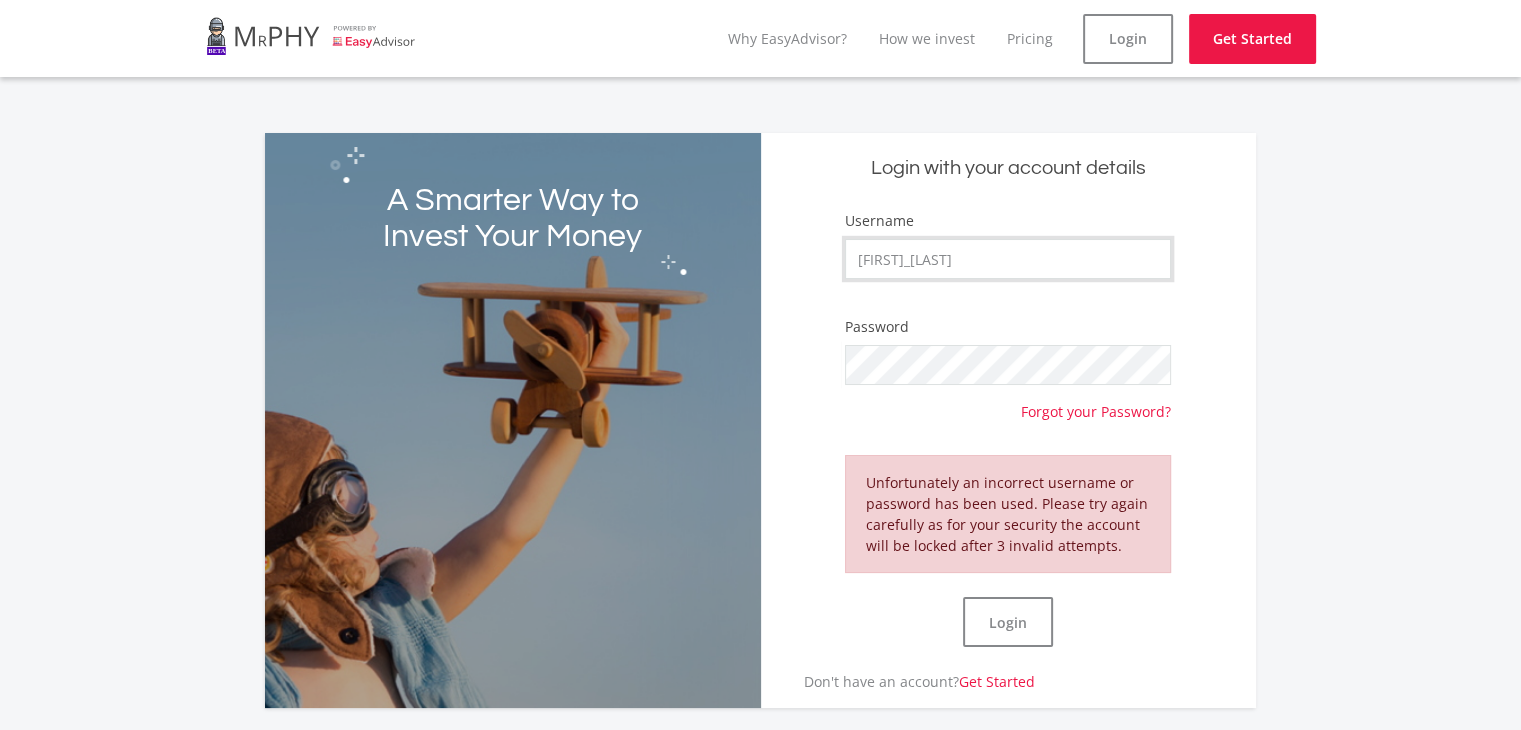 click on "[FIRST]_[LAST]" at bounding box center [1008, 259] 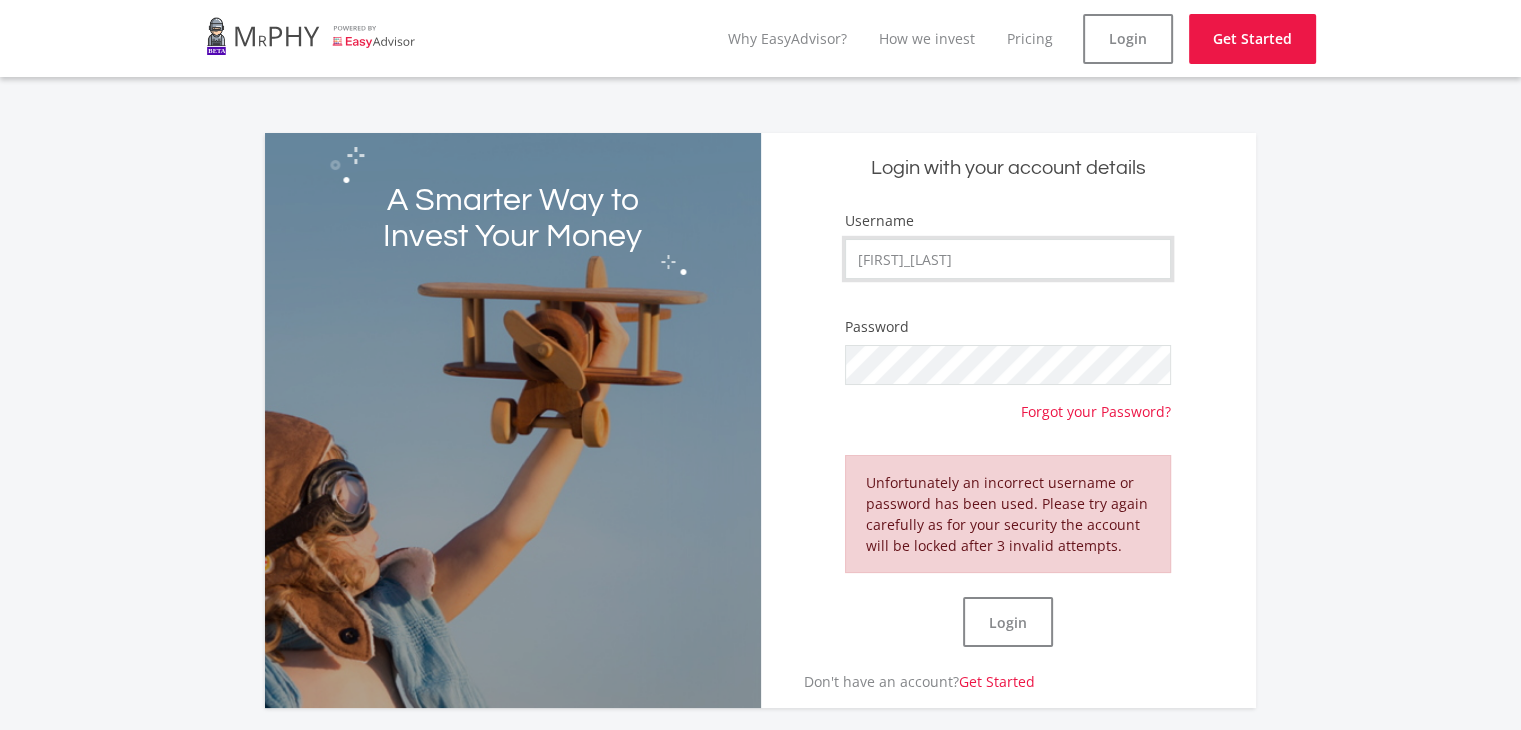 type on "[FIRST]_[LAST]" 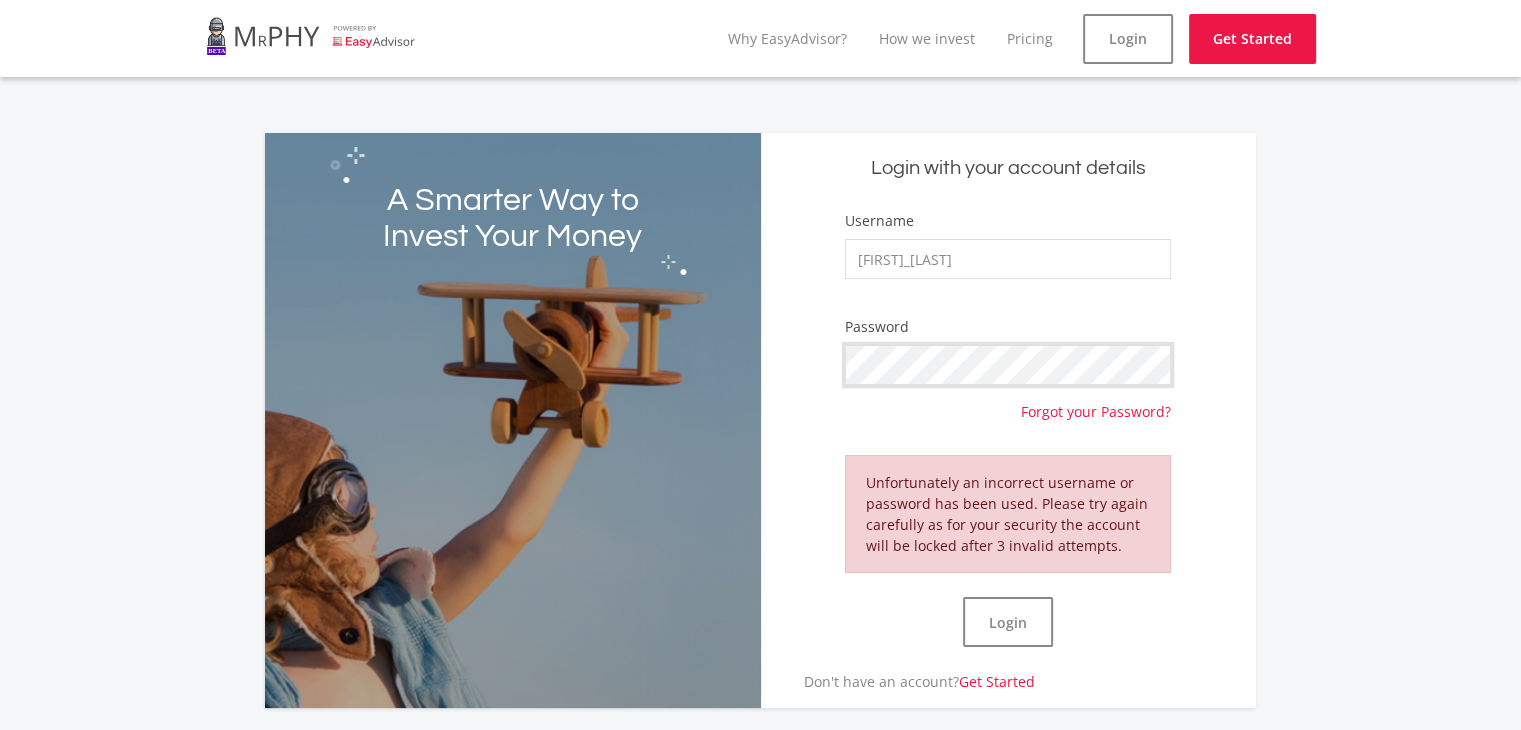 click on "Login" 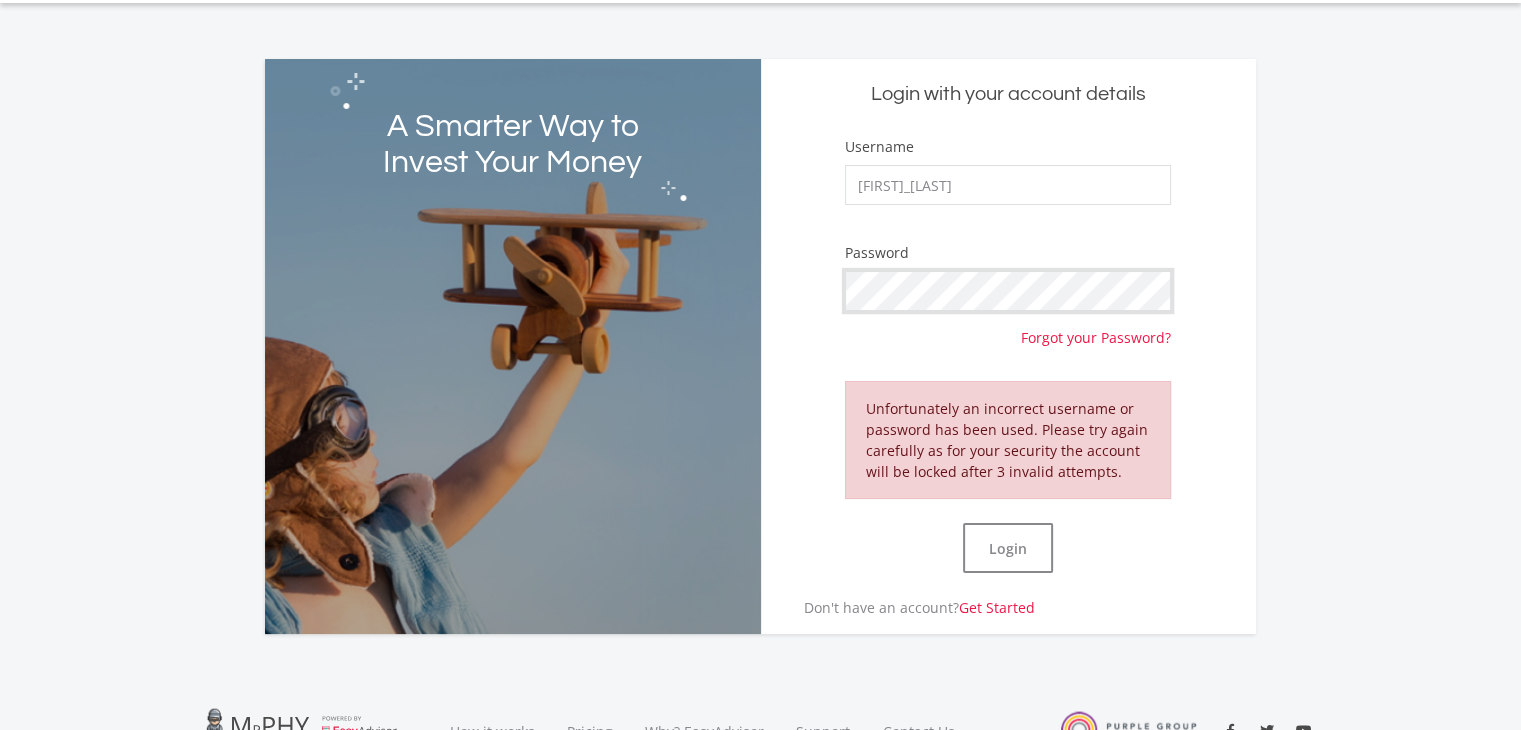 scroll, scrollTop: 46, scrollLeft: 0, axis: vertical 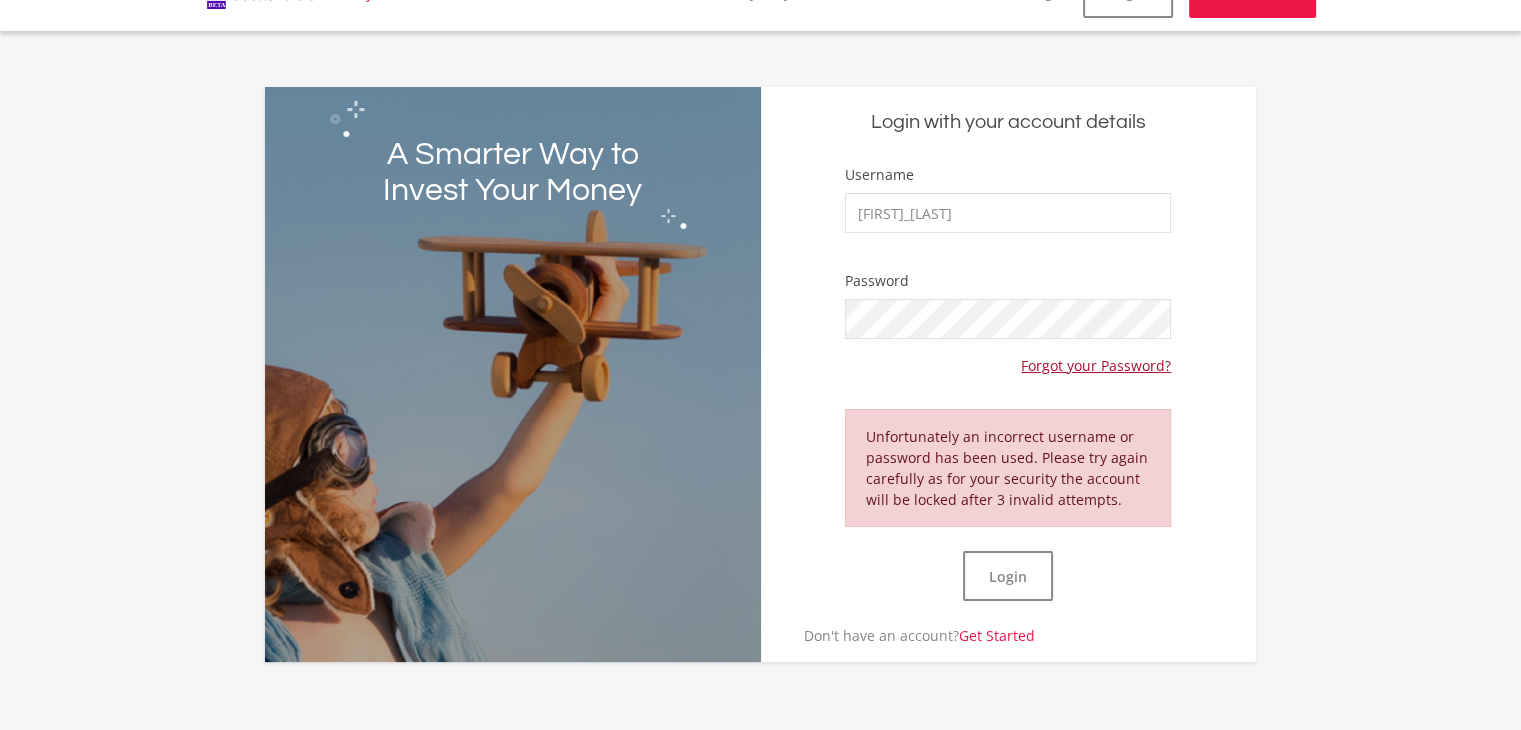 click on "Forgot your Password?" 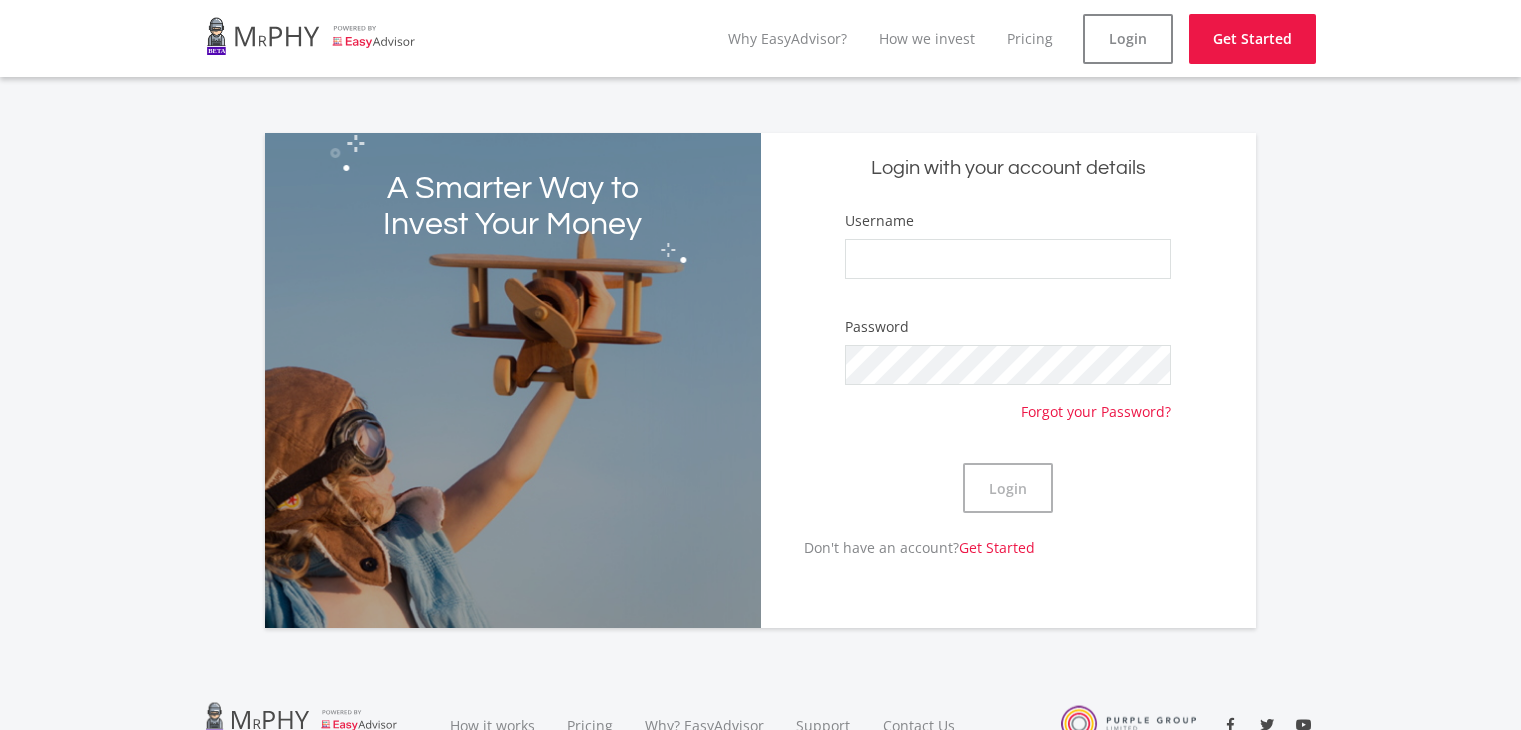 scroll, scrollTop: 0, scrollLeft: 0, axis: both 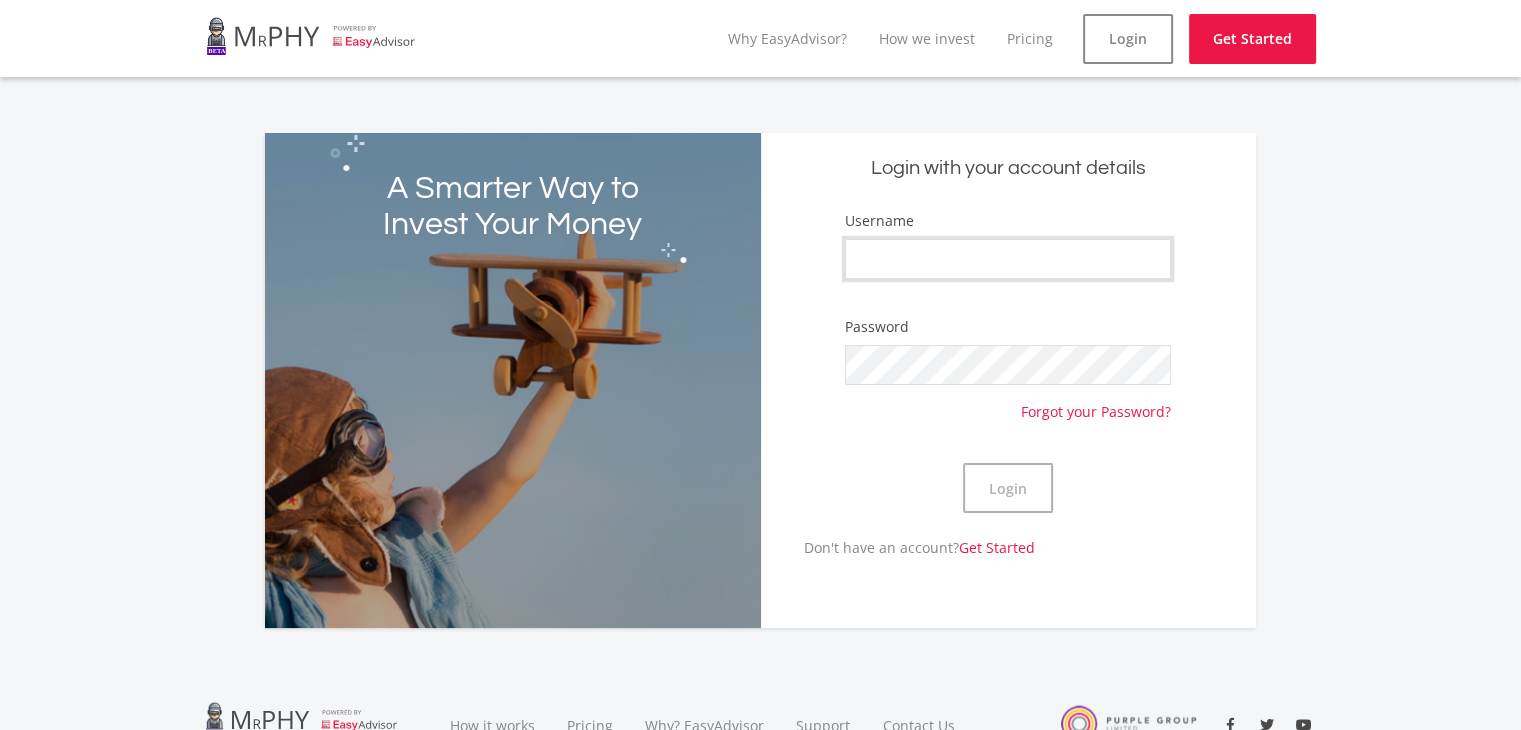 click on "Username" at bounding box center [1008, 259] 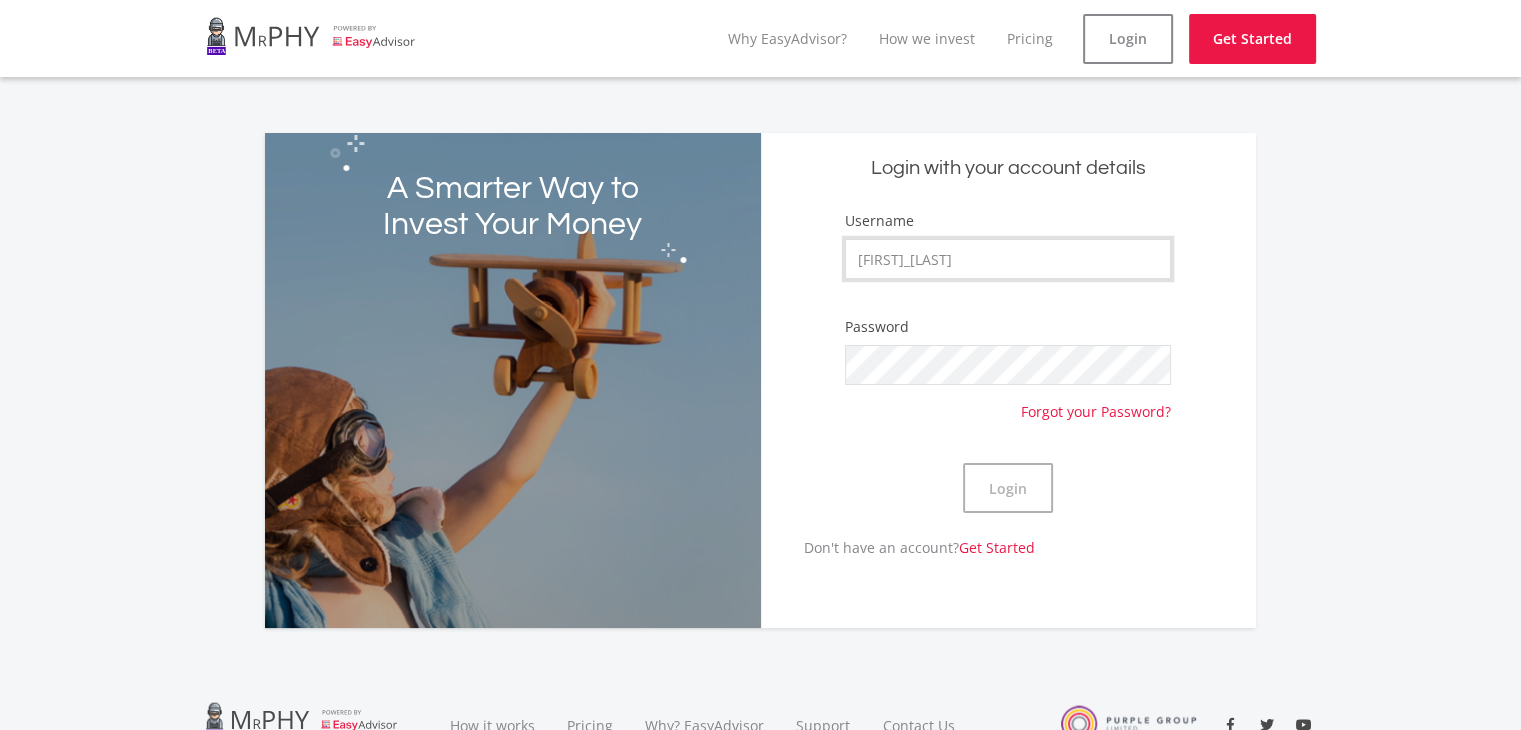 type on "[FIRST]_[LAST]" 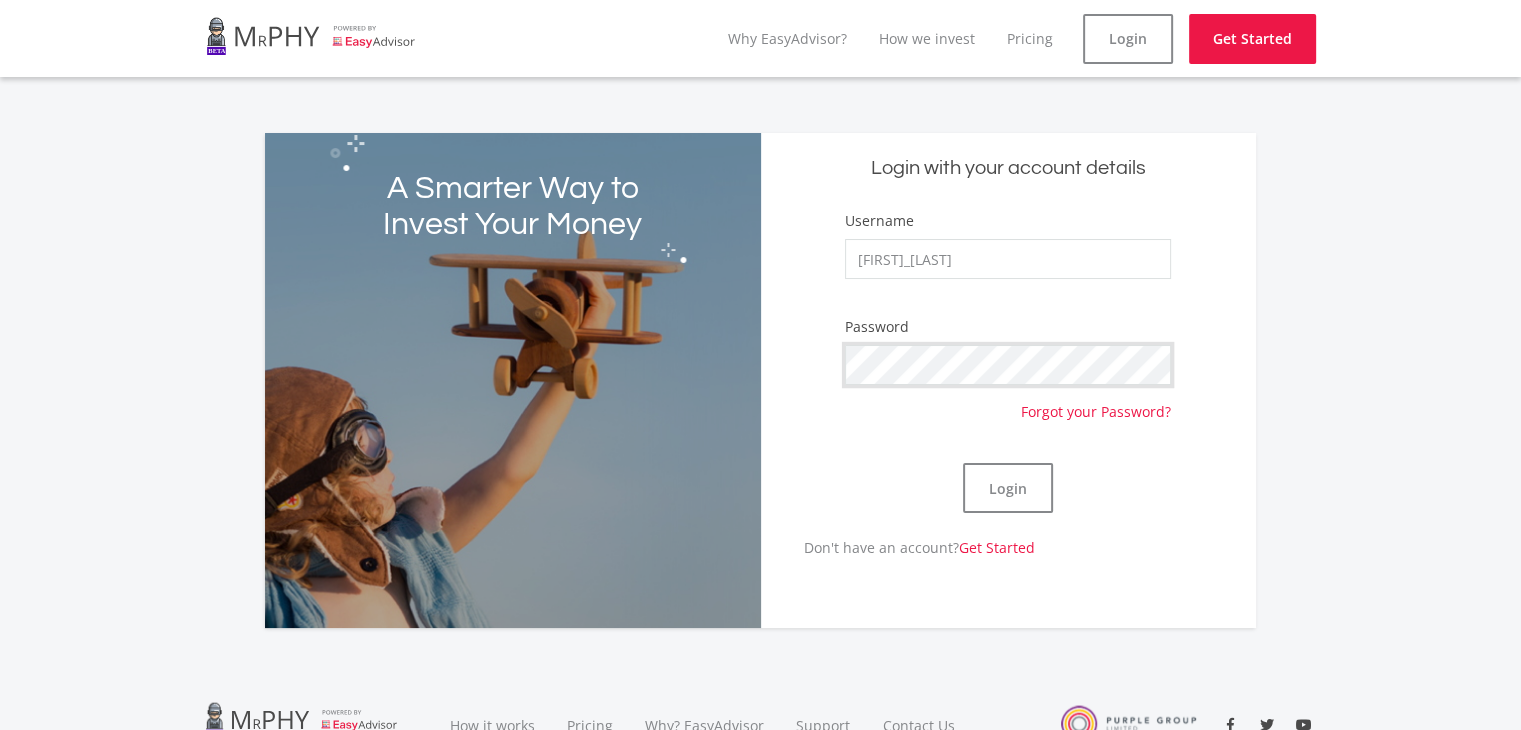 click on "Login" 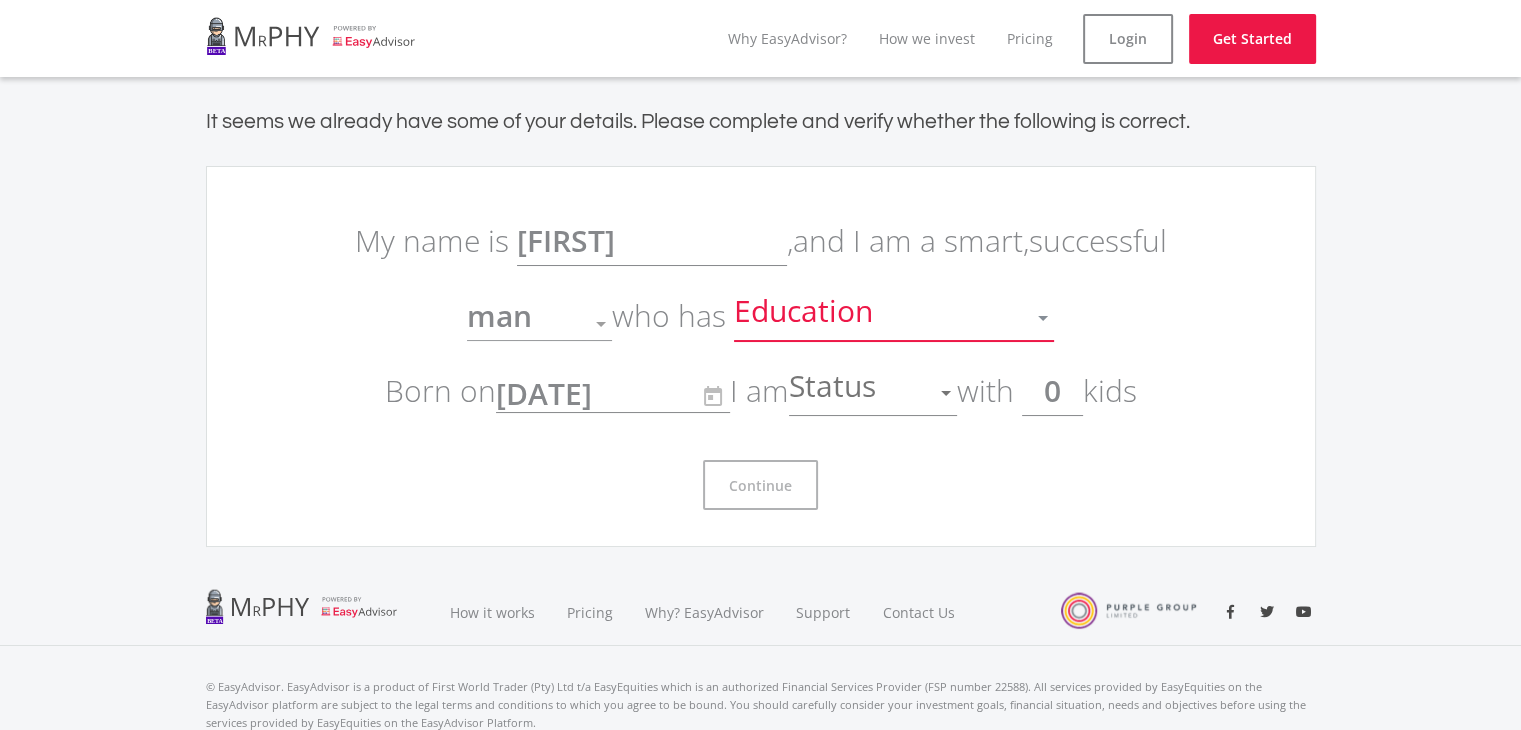 click on "Education" at bounding box center (879, 318) 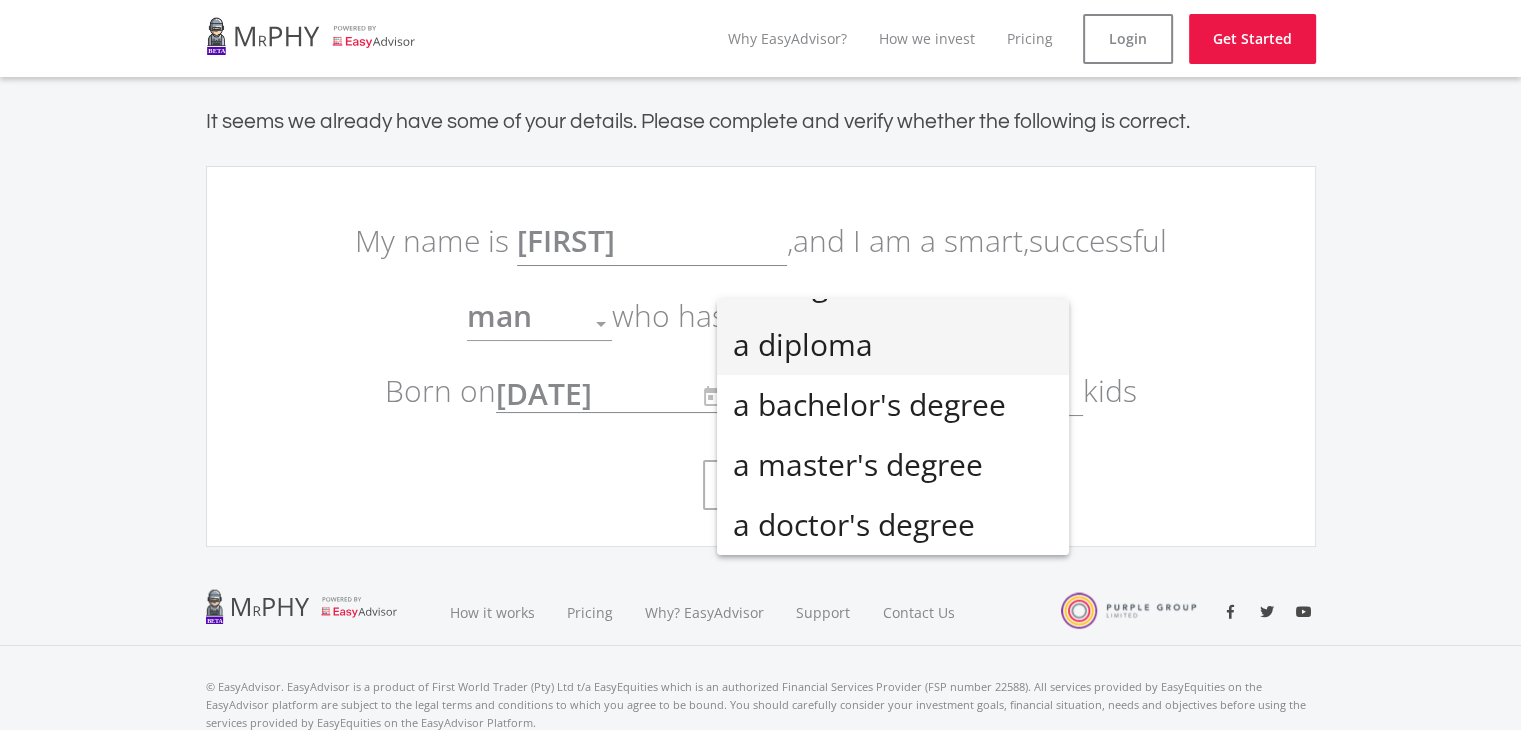 scroll, scrollTop: 0, scrollLeft: 0, axis: both 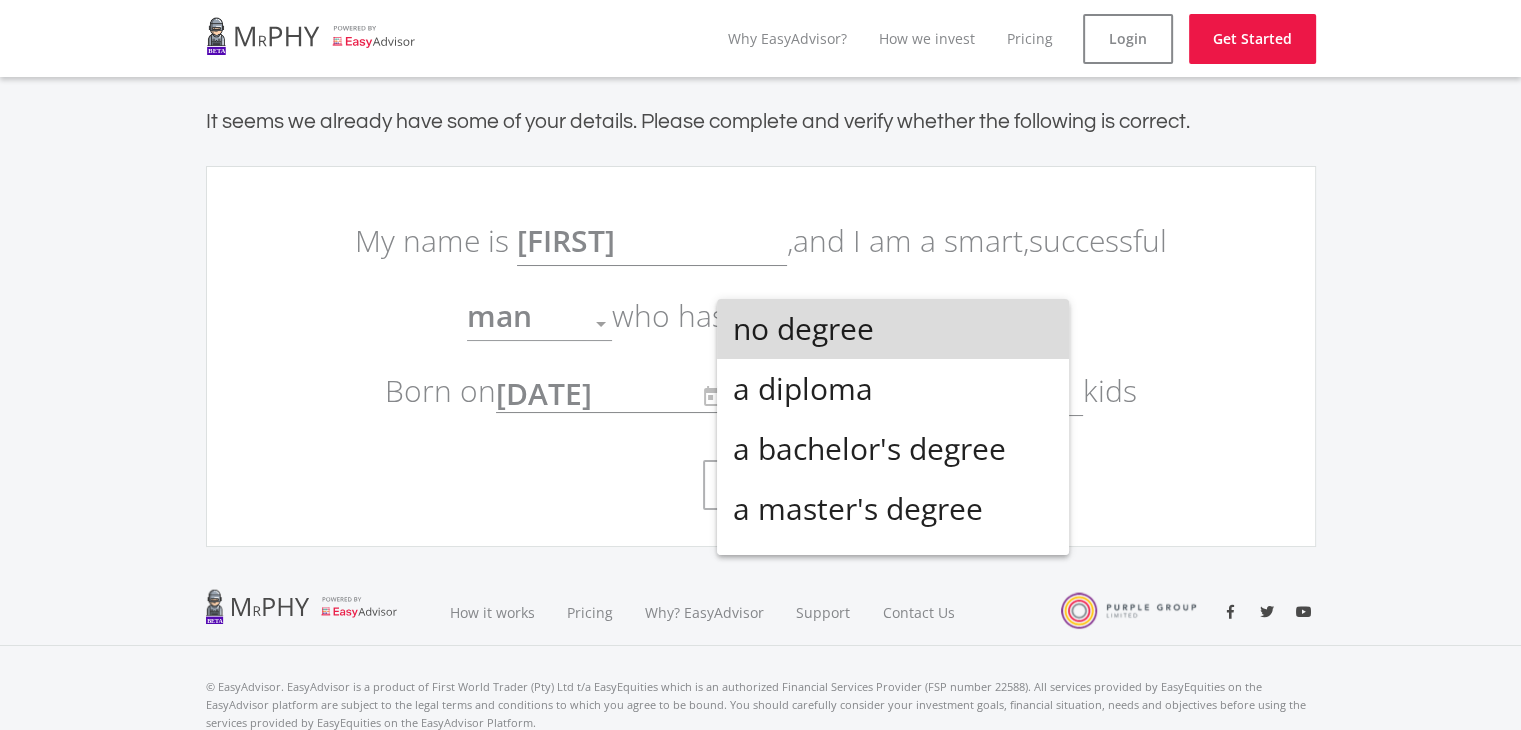 click on "no degree" at bounding box center [893, 329] 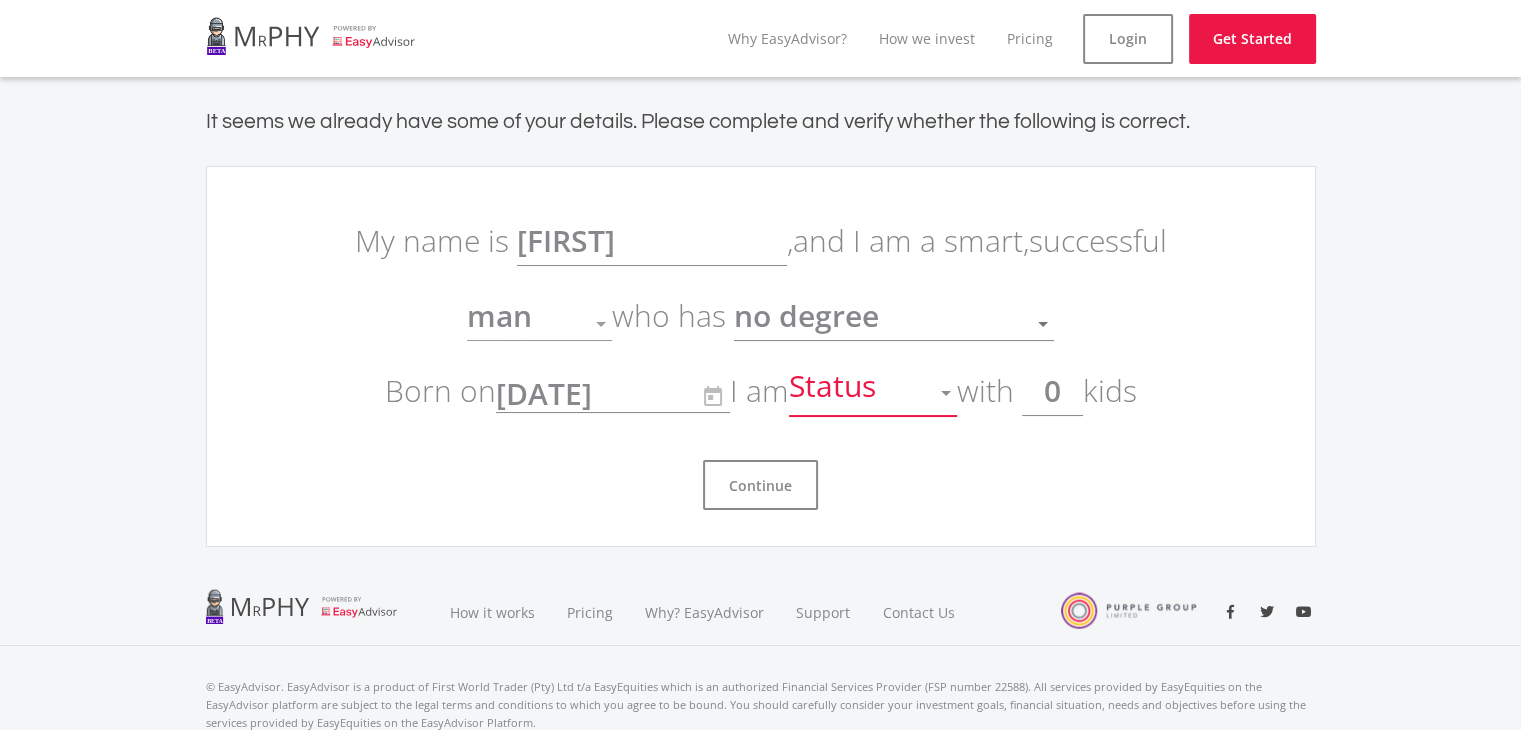 click on "Status" at bounding box center (858, 393) 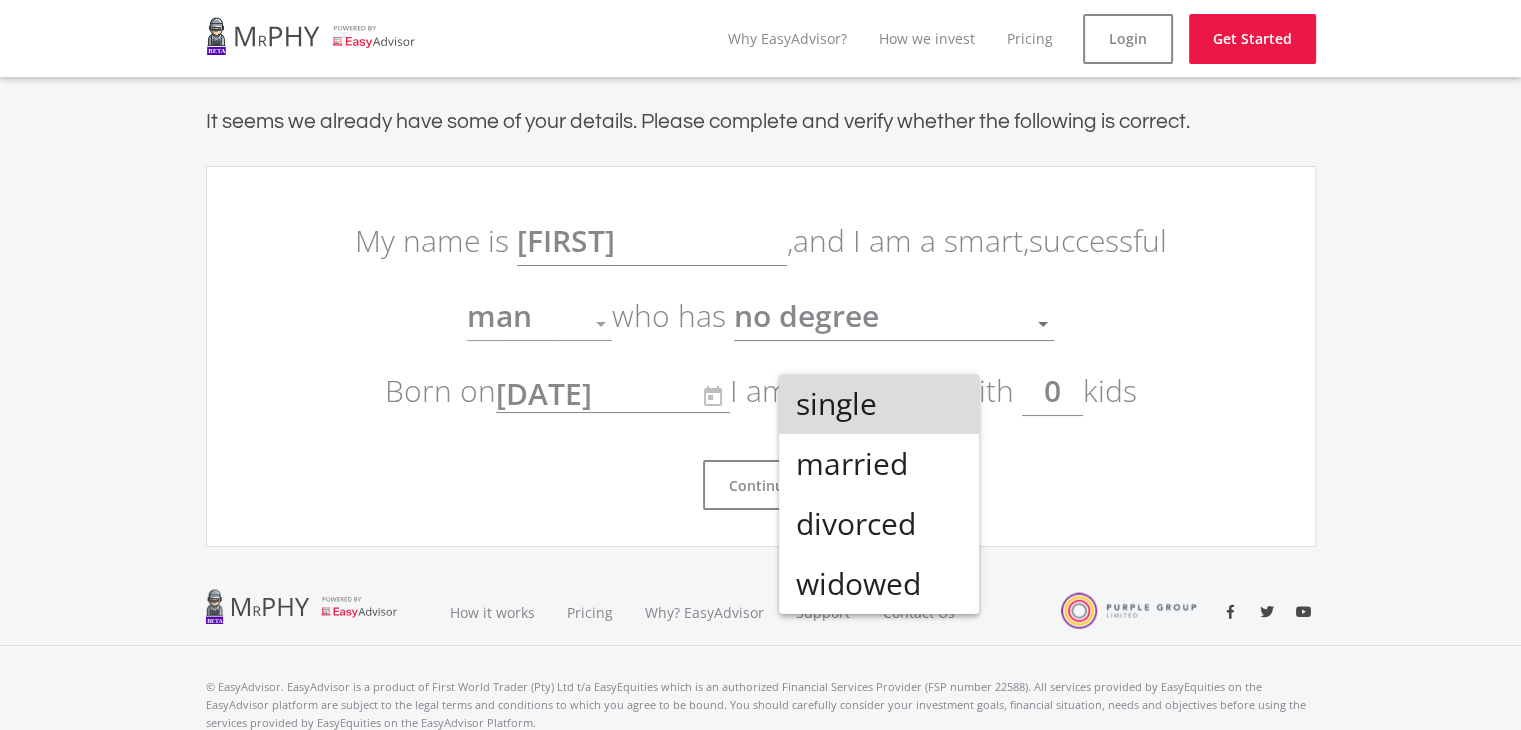 click on "single" at bounding box center (879, 404) 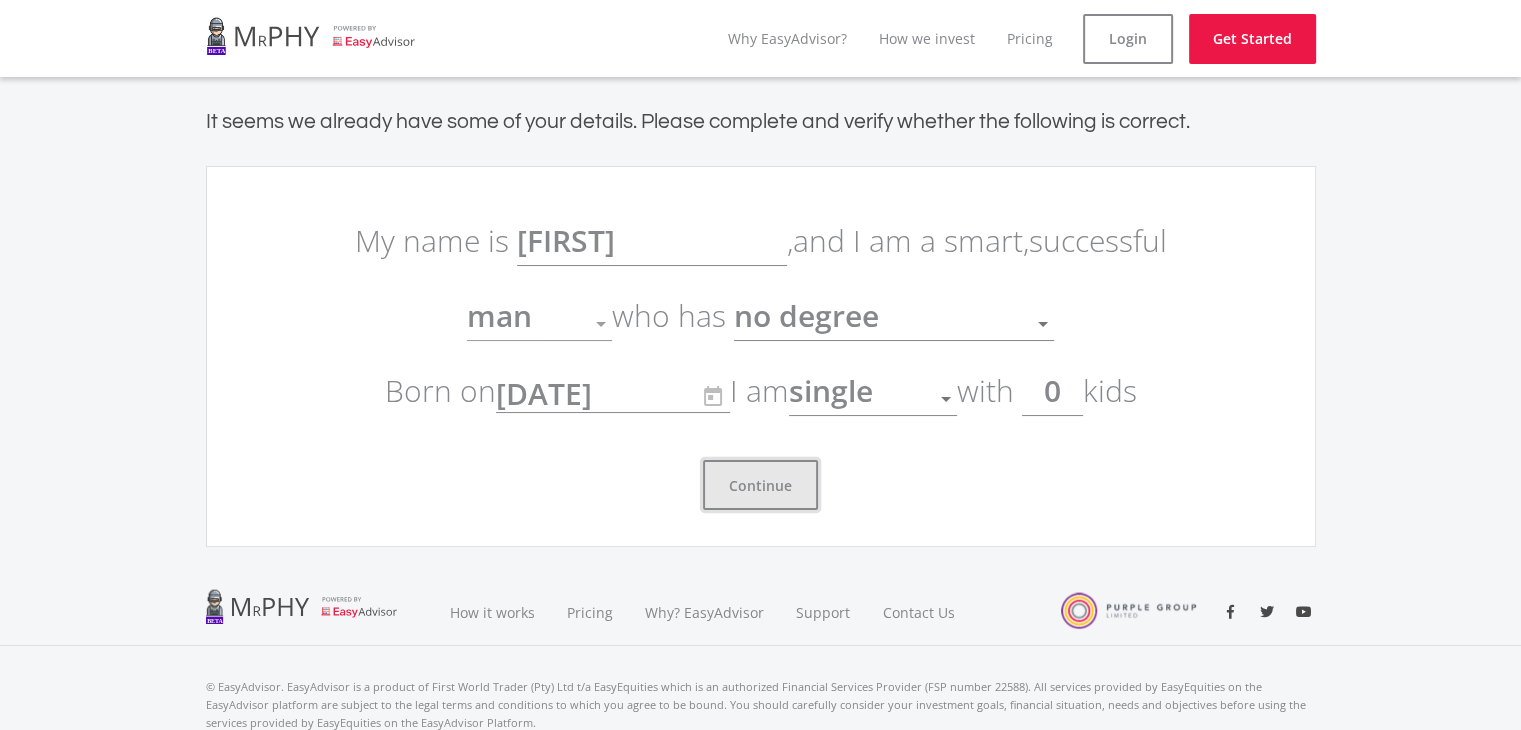 click on "Continue" 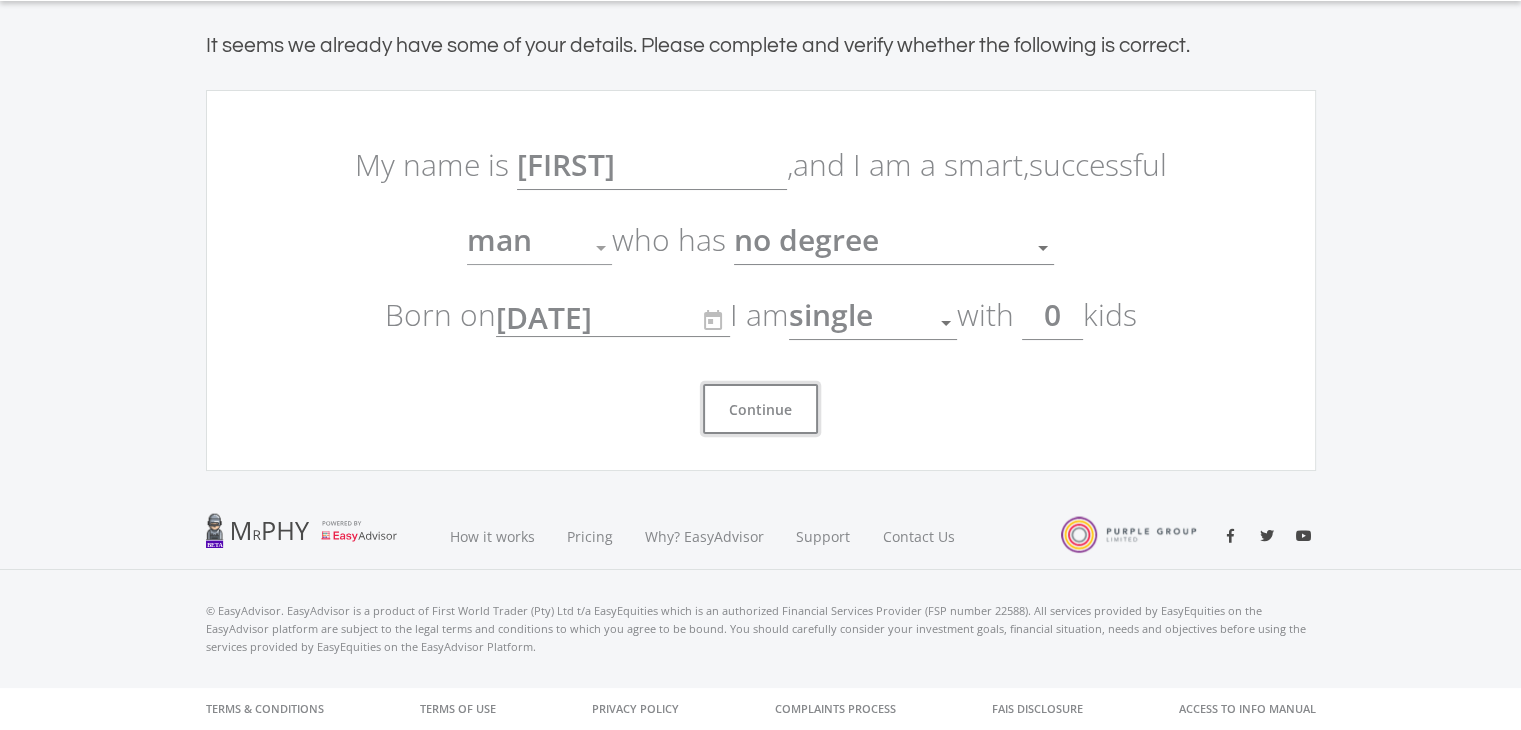scroll, scrollTop: 0, scrollLeft: 0, axis: both 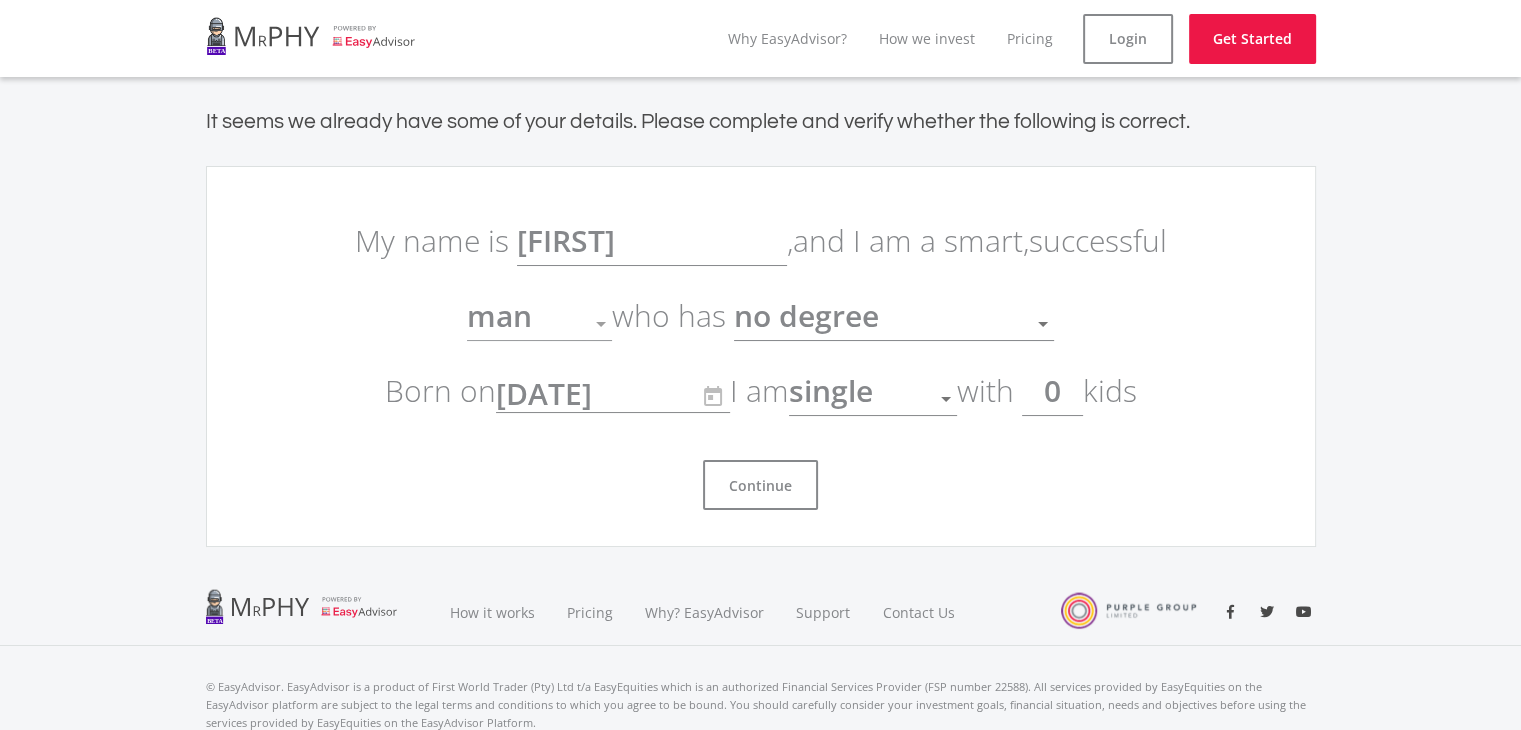 click on "Continue" 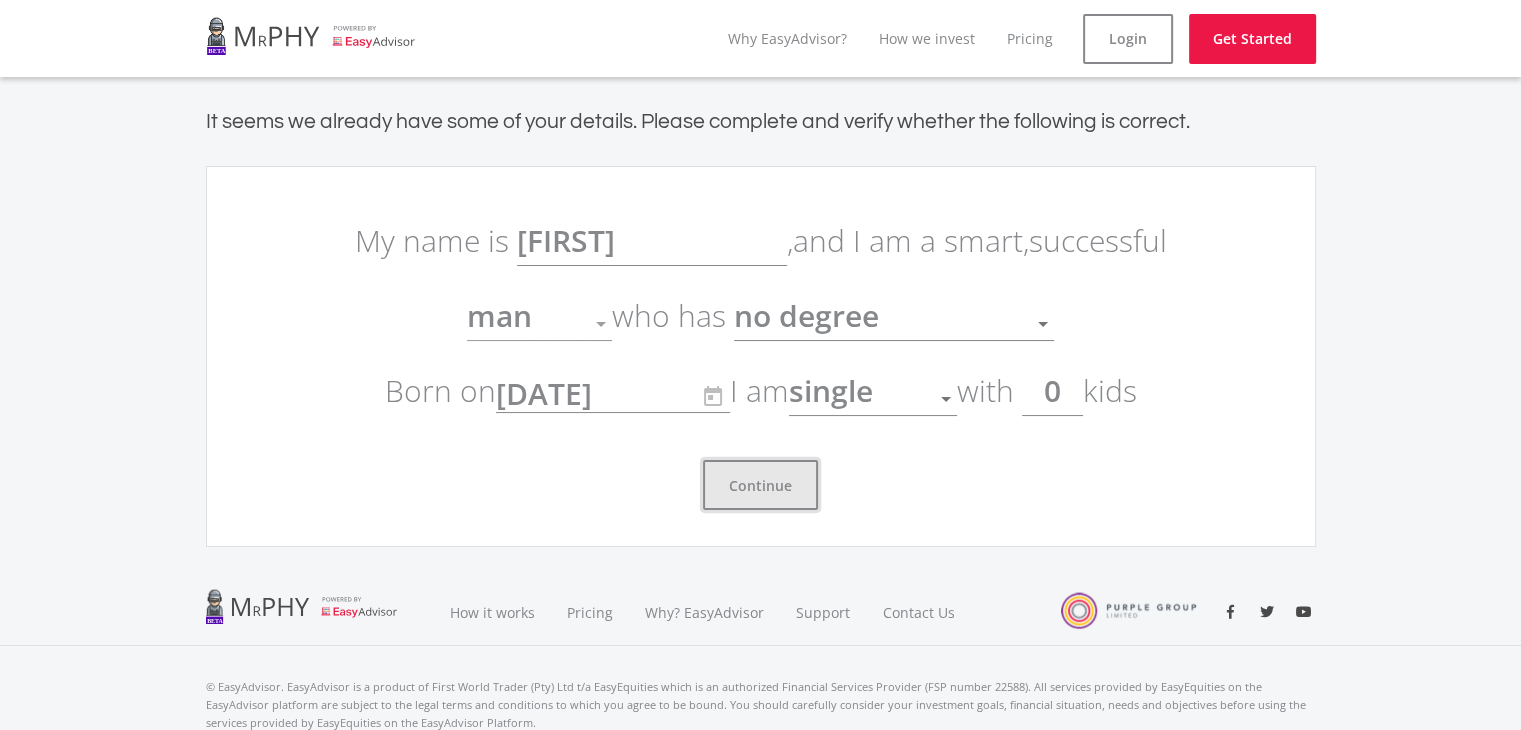click on "Continue" 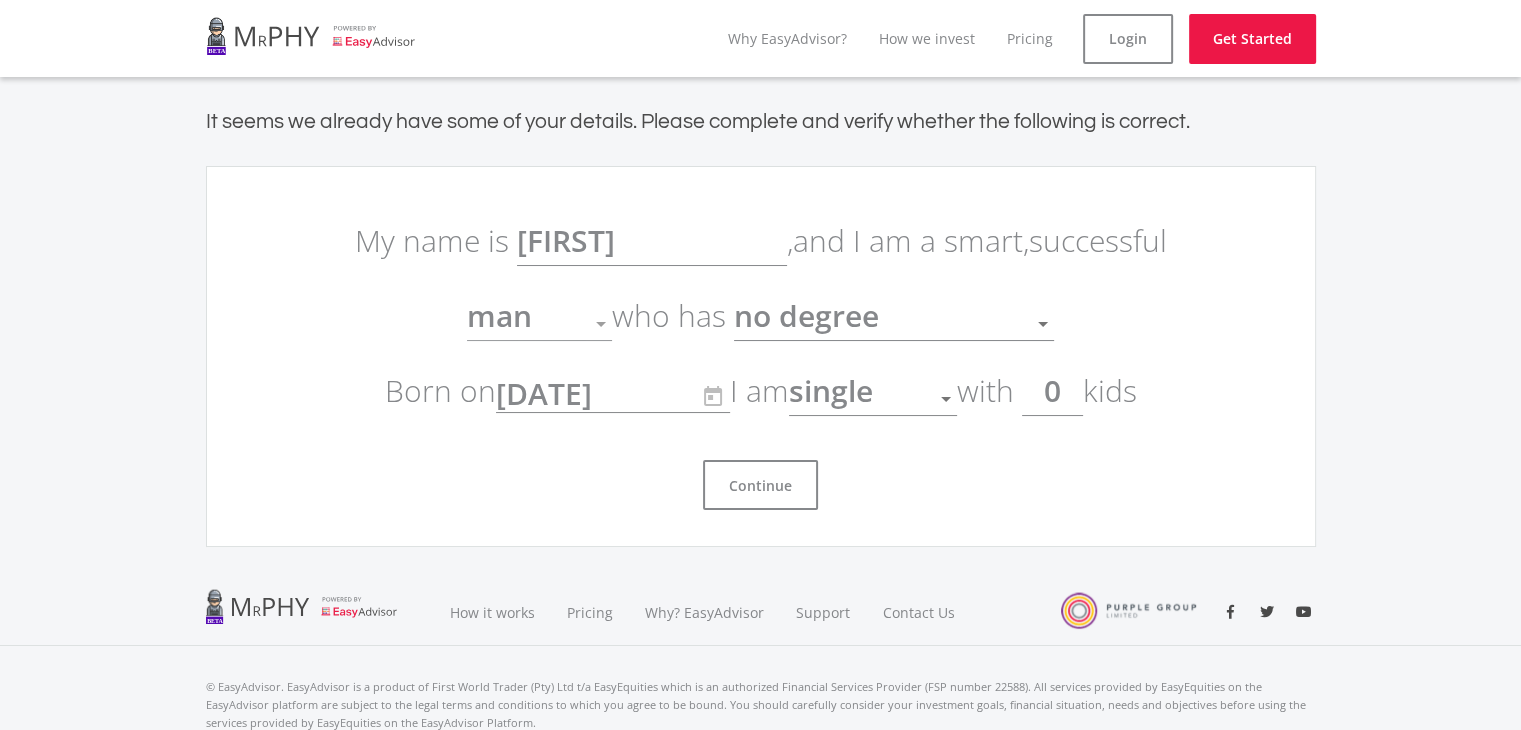 click on "0" 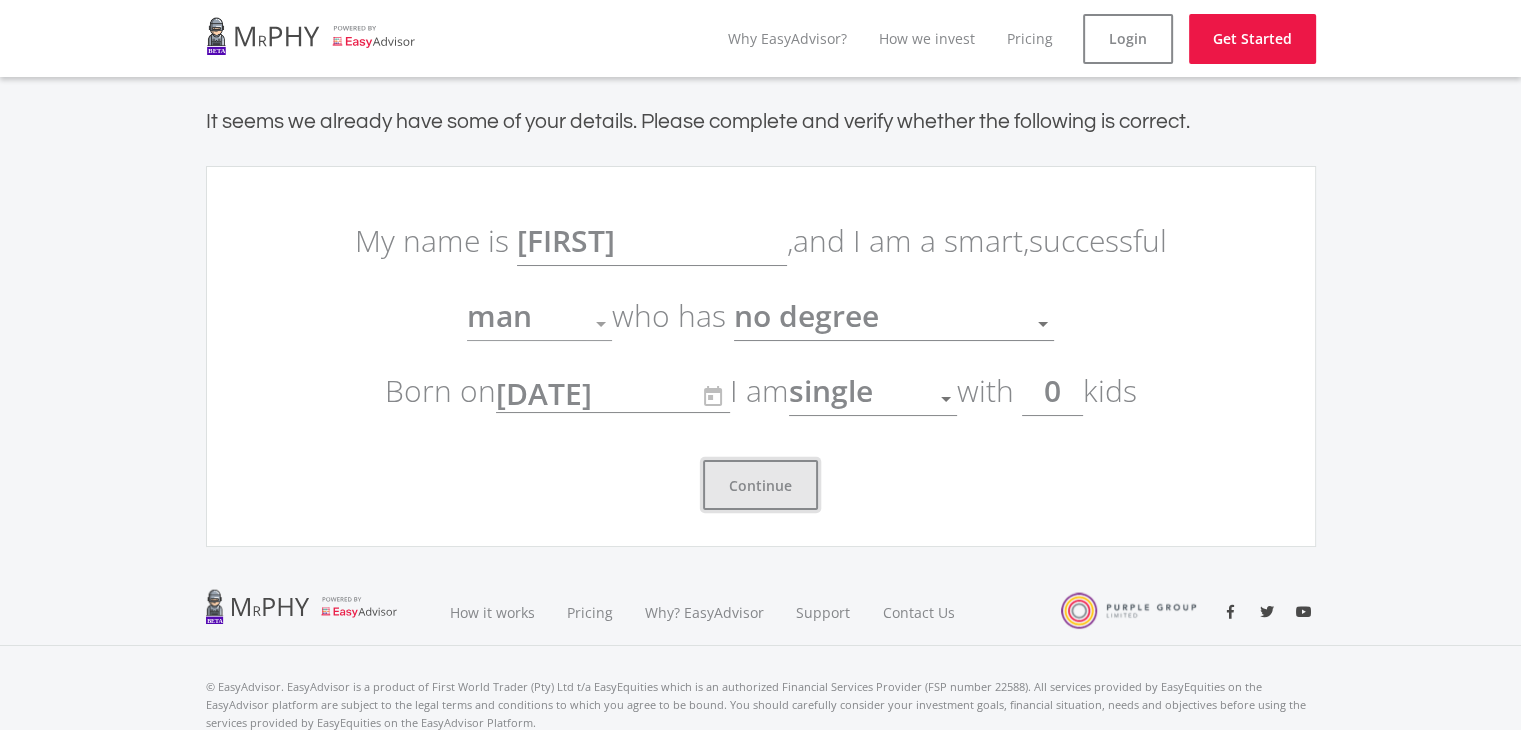 click on "Continue" 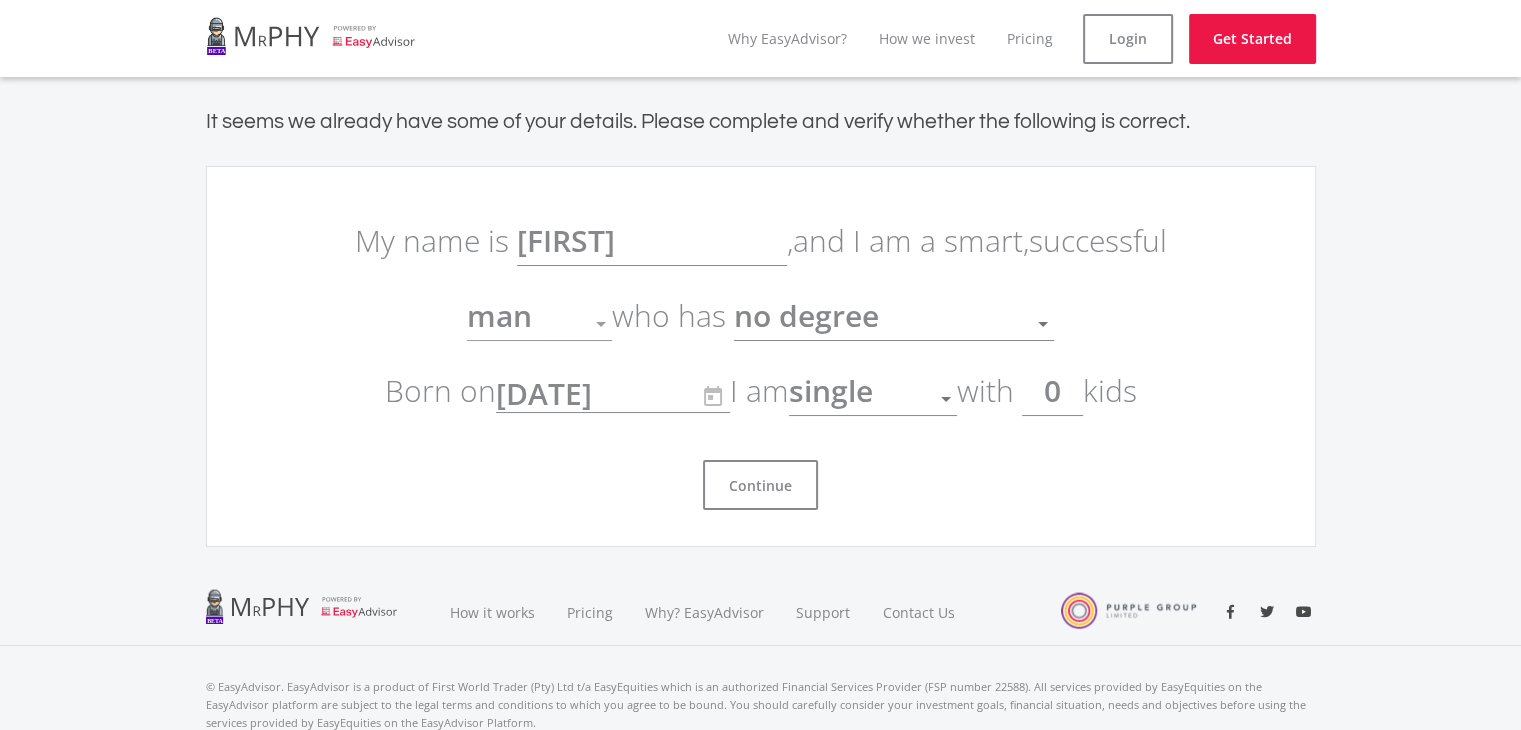 click on "single
Status" 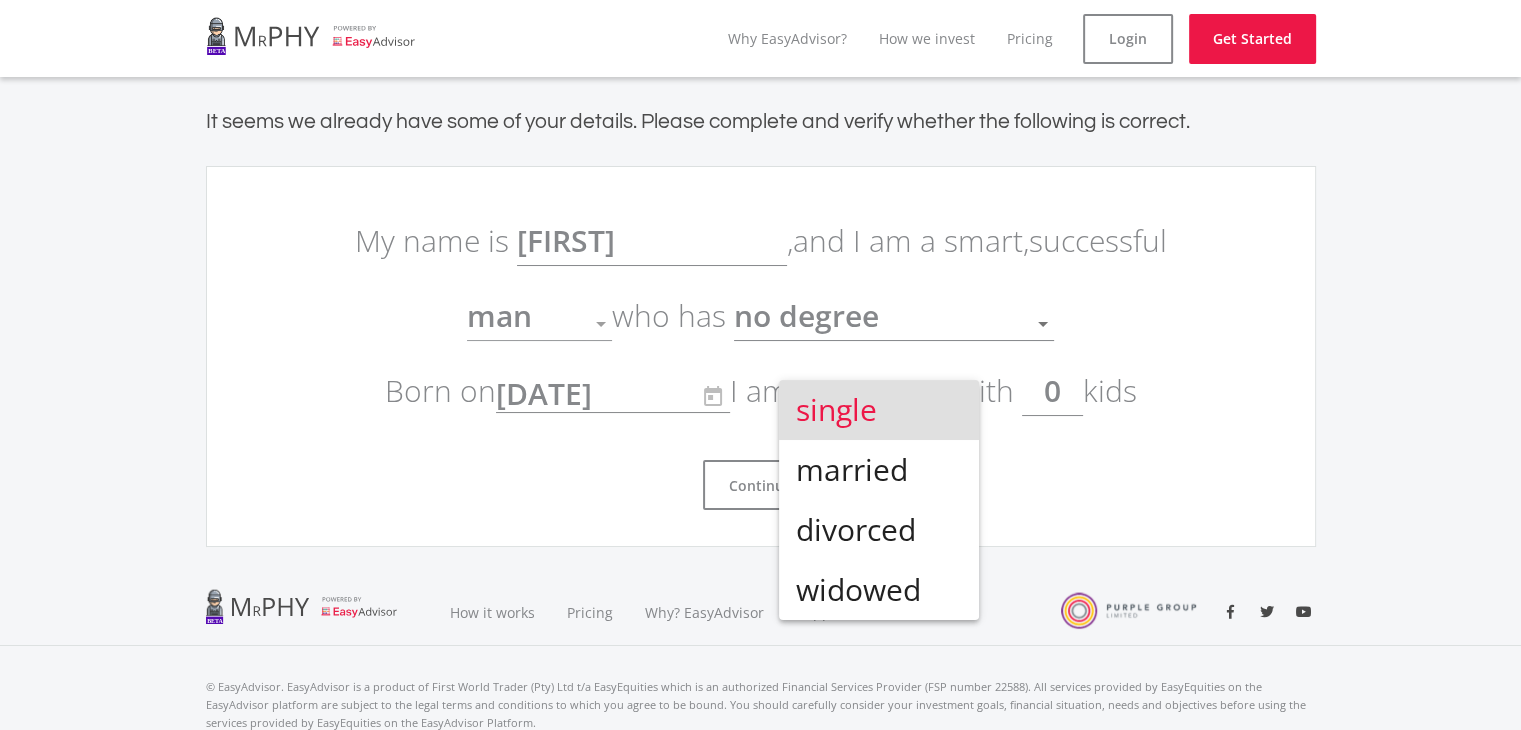 drag, startPoint x: 873, startPoint y: 419, endPoint x: 822, endPoint y: 449, distance: 59.16925 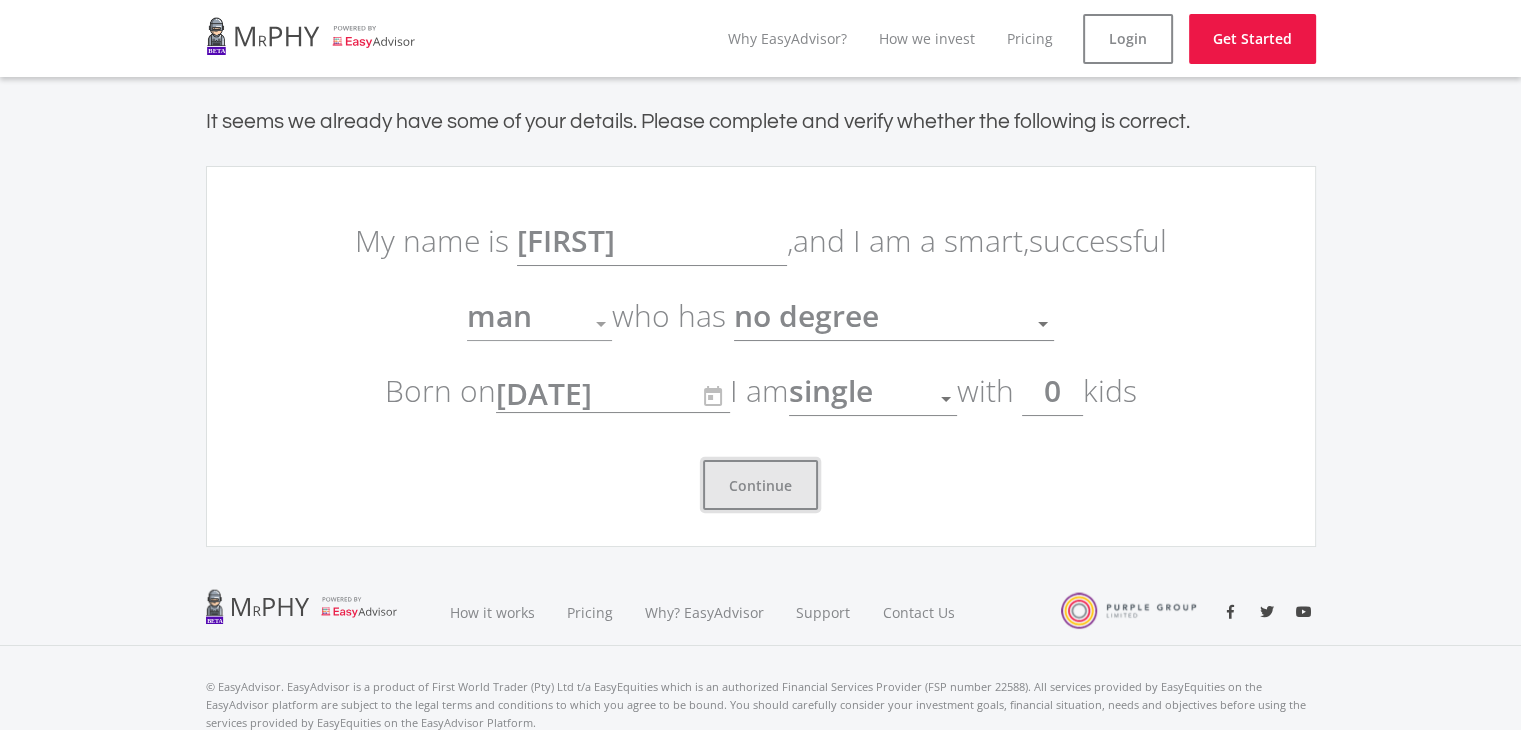 drag, startPoint x: 708, startPoint y: 484, endPoint x: 729, endPoint y: 483, distance: 21.023796 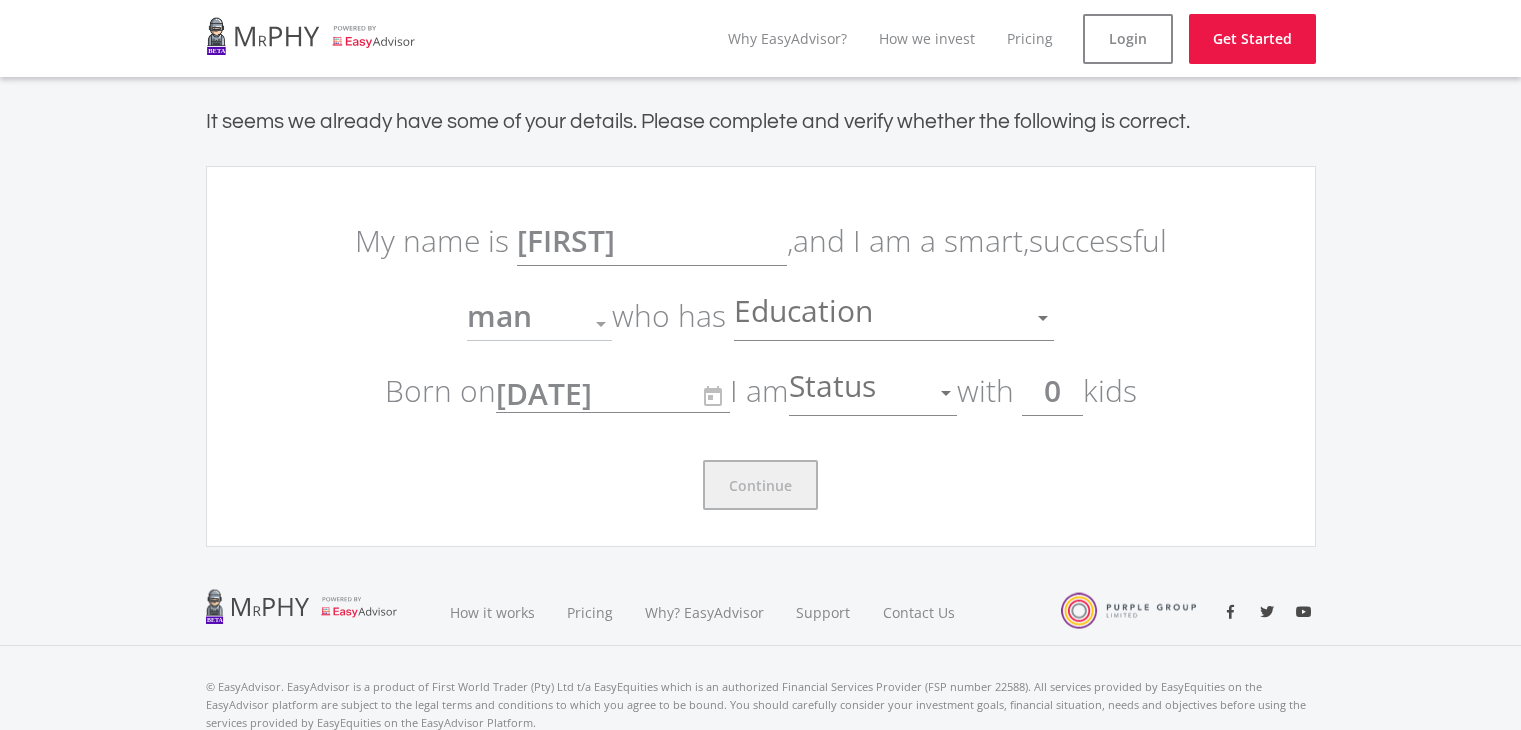 scroll, scrollTop: 0, scrollLeft: 0, axis: both 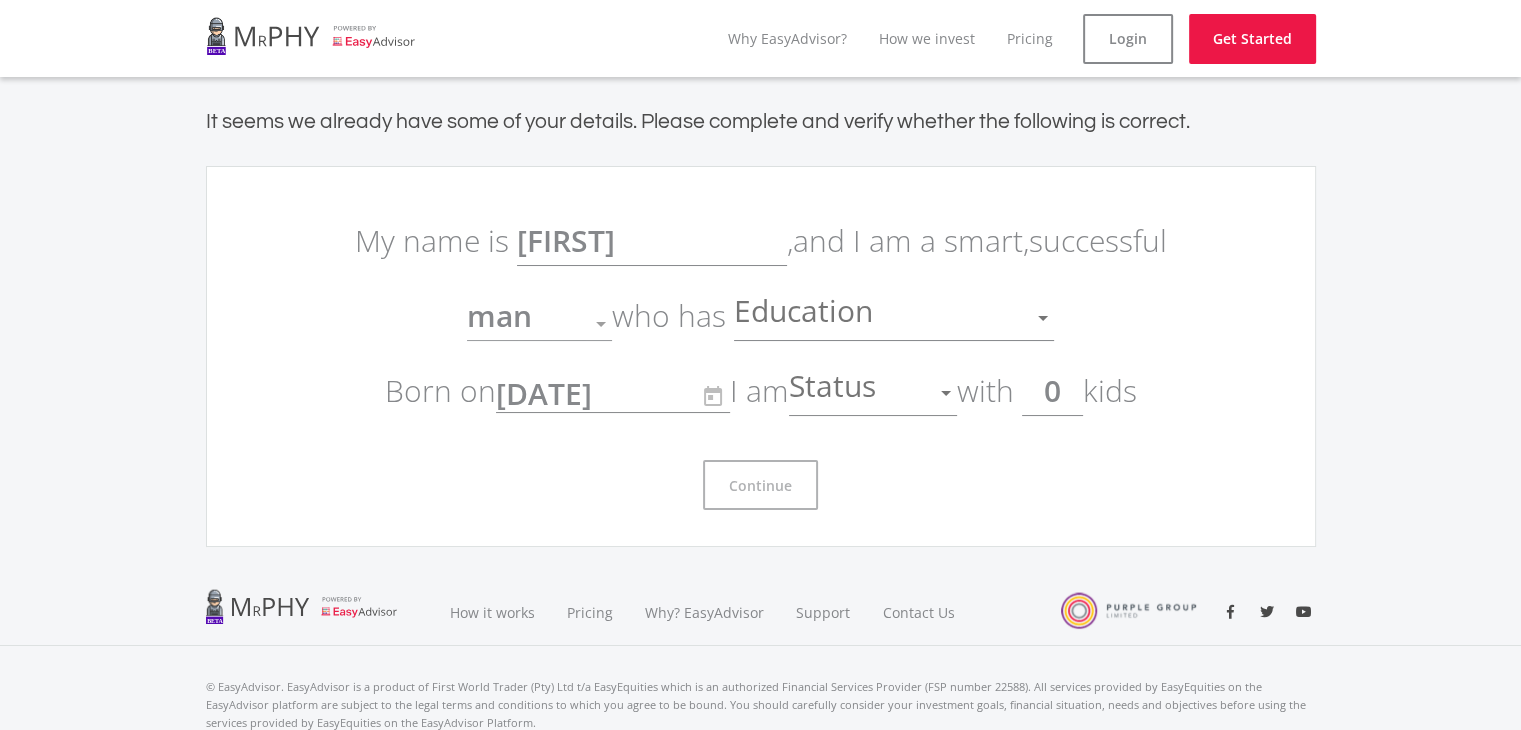 click on "Education
Education" 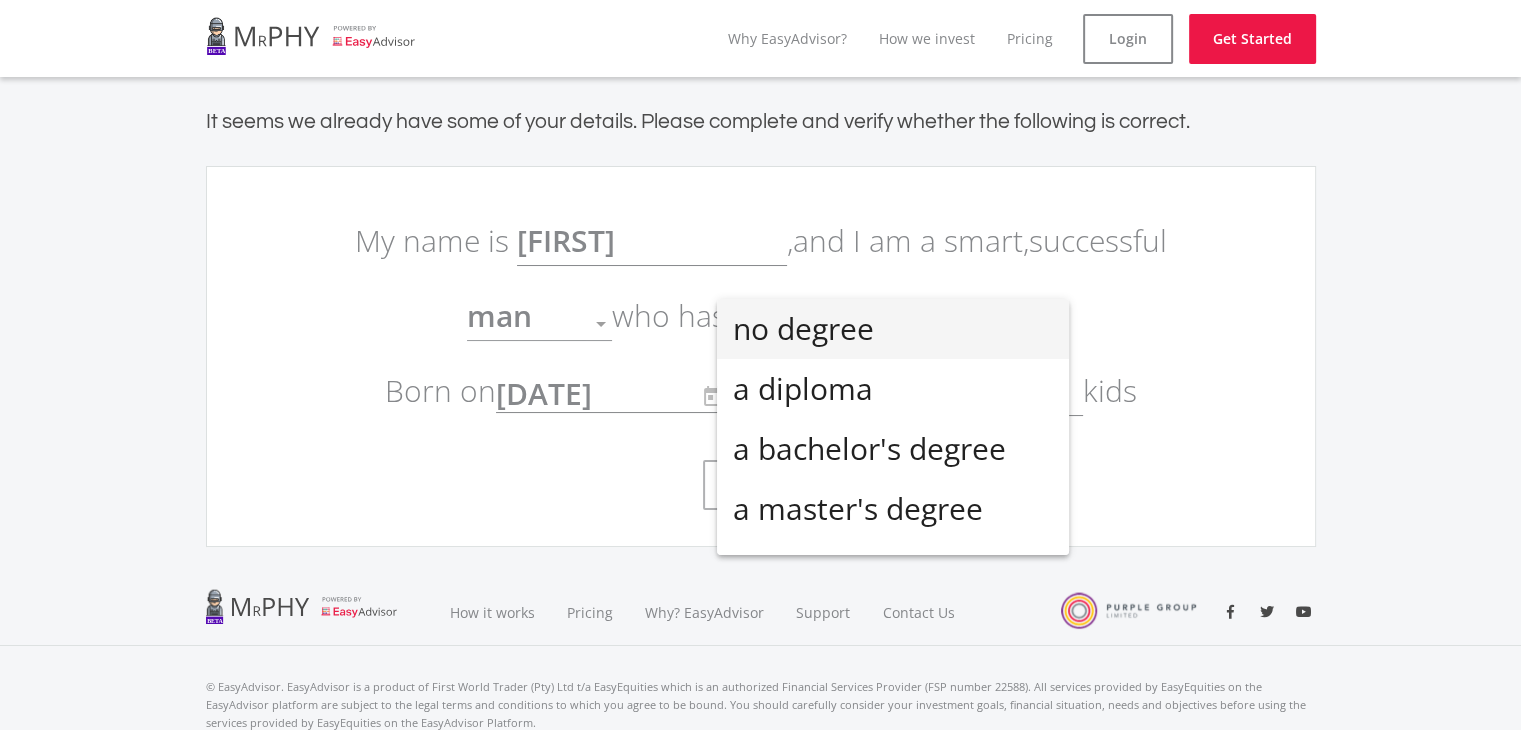 click on "no degree" at bounding box center (893, 329) 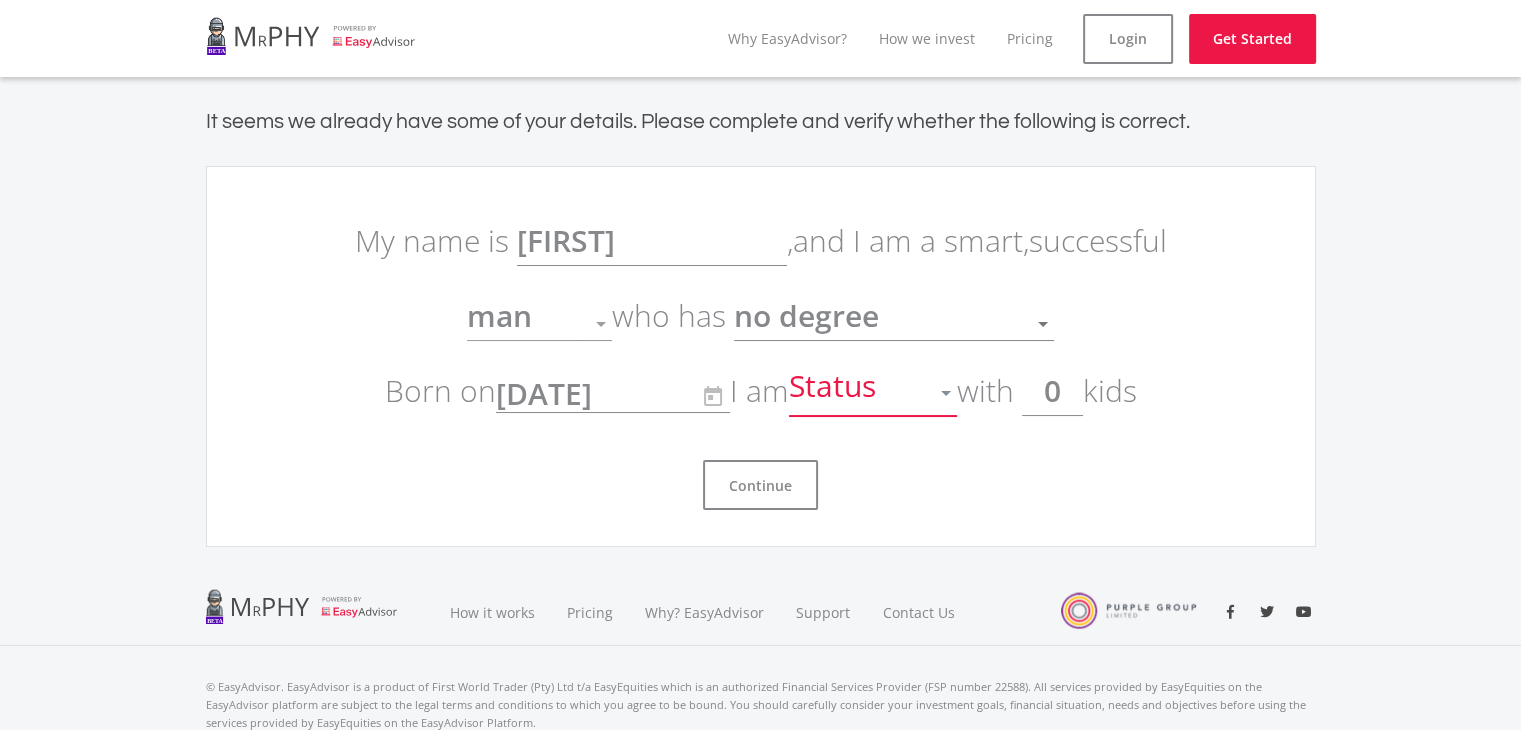 click on "Status" at bounding box center (835, 393) 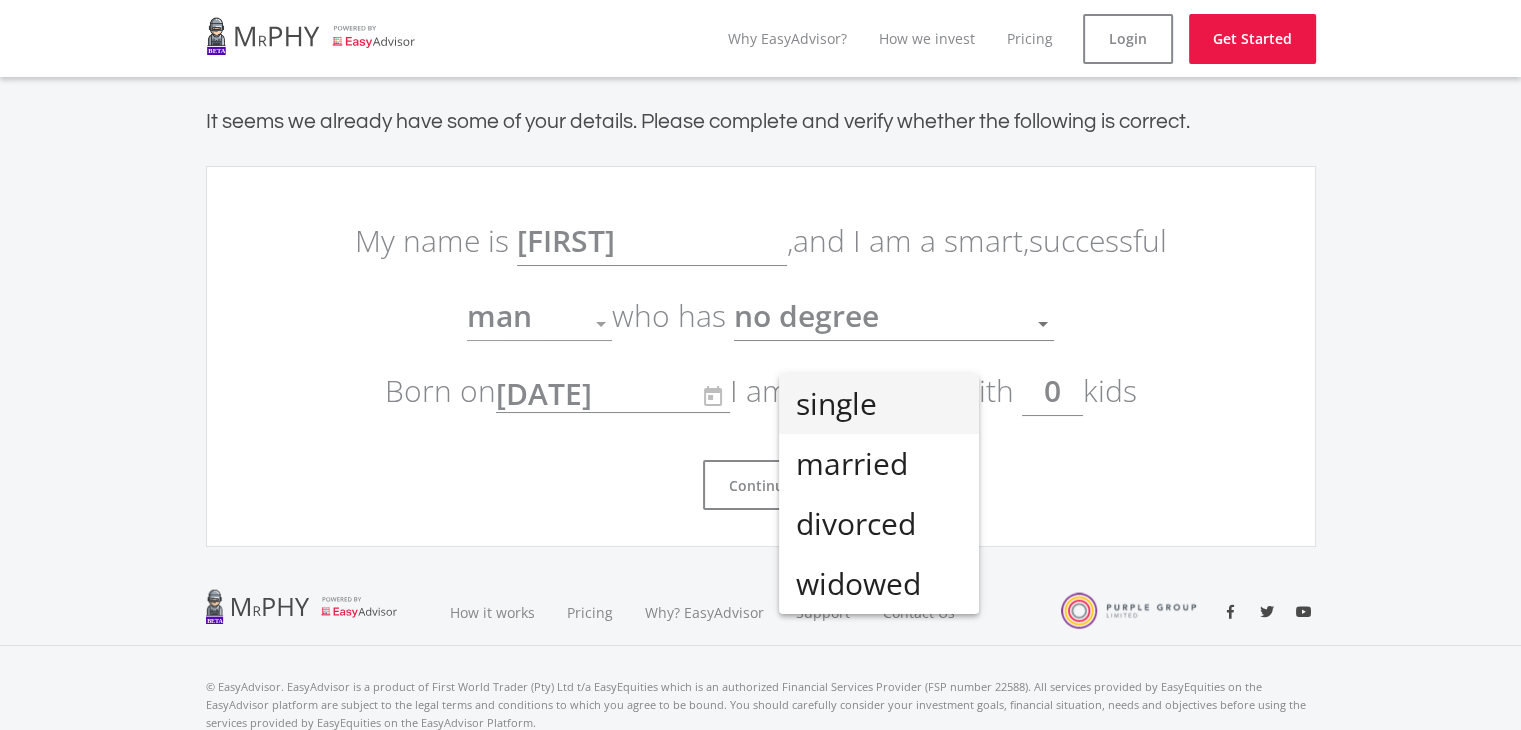 click on "single" at bounding box center [879, 404] 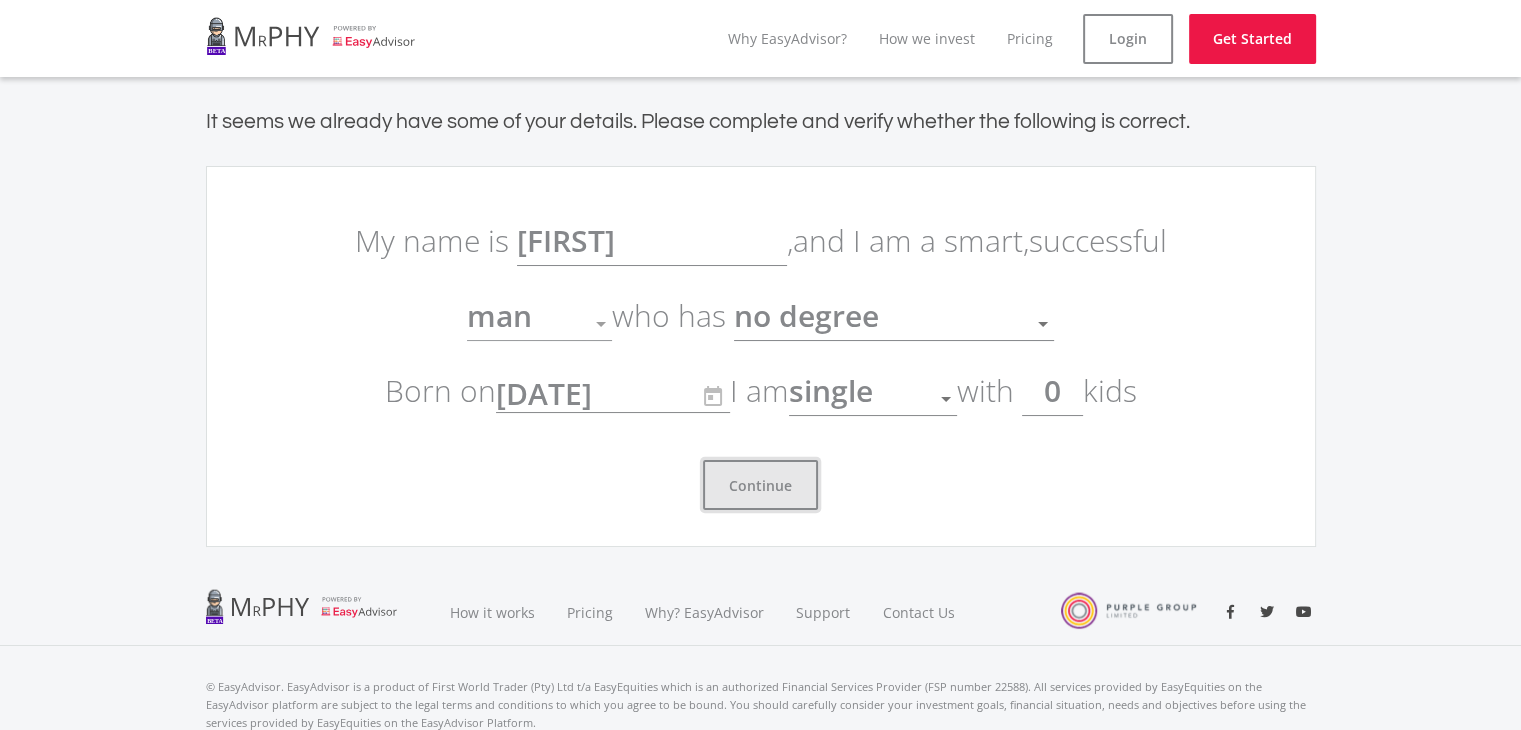 click on "Continue" 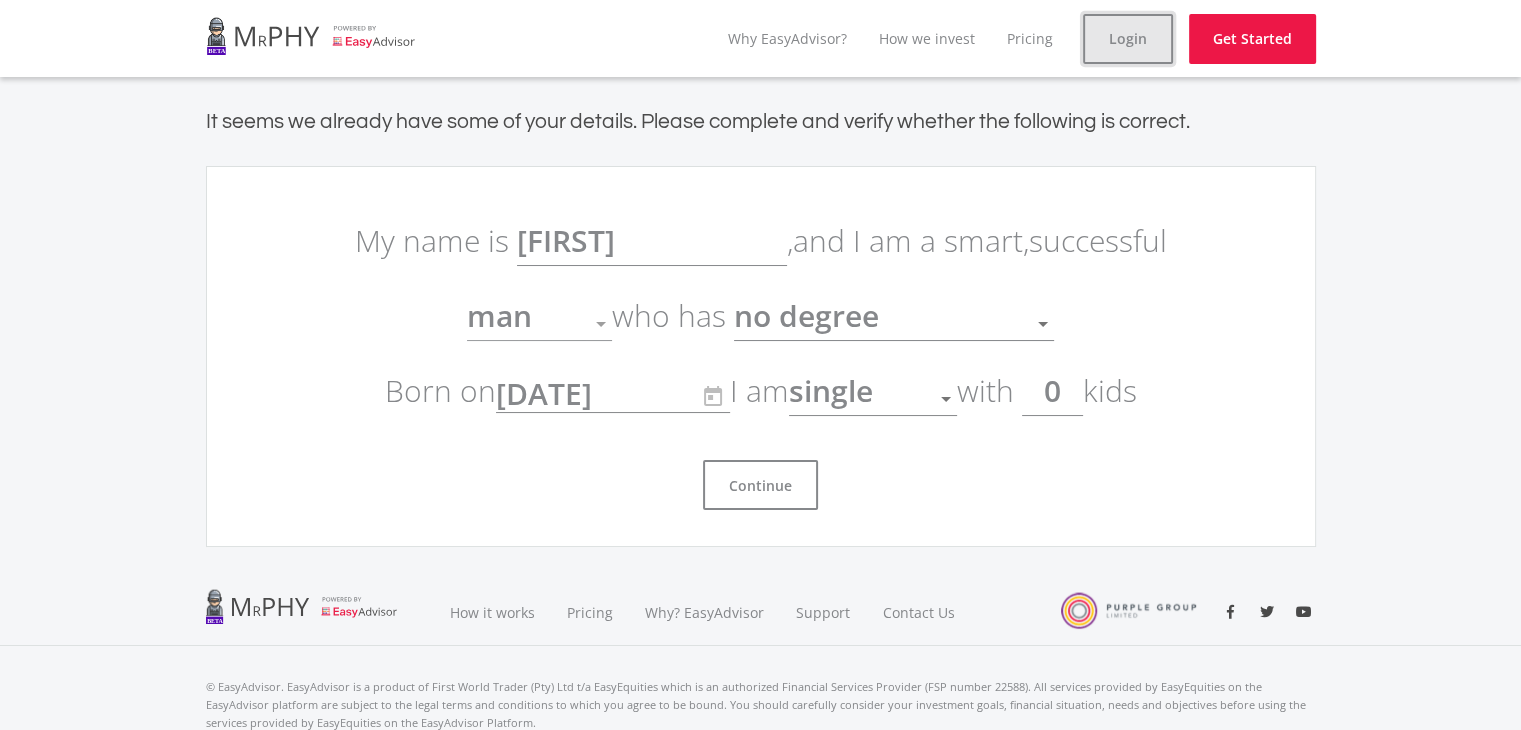 click on "Login" at bounding box center [1128, 39] 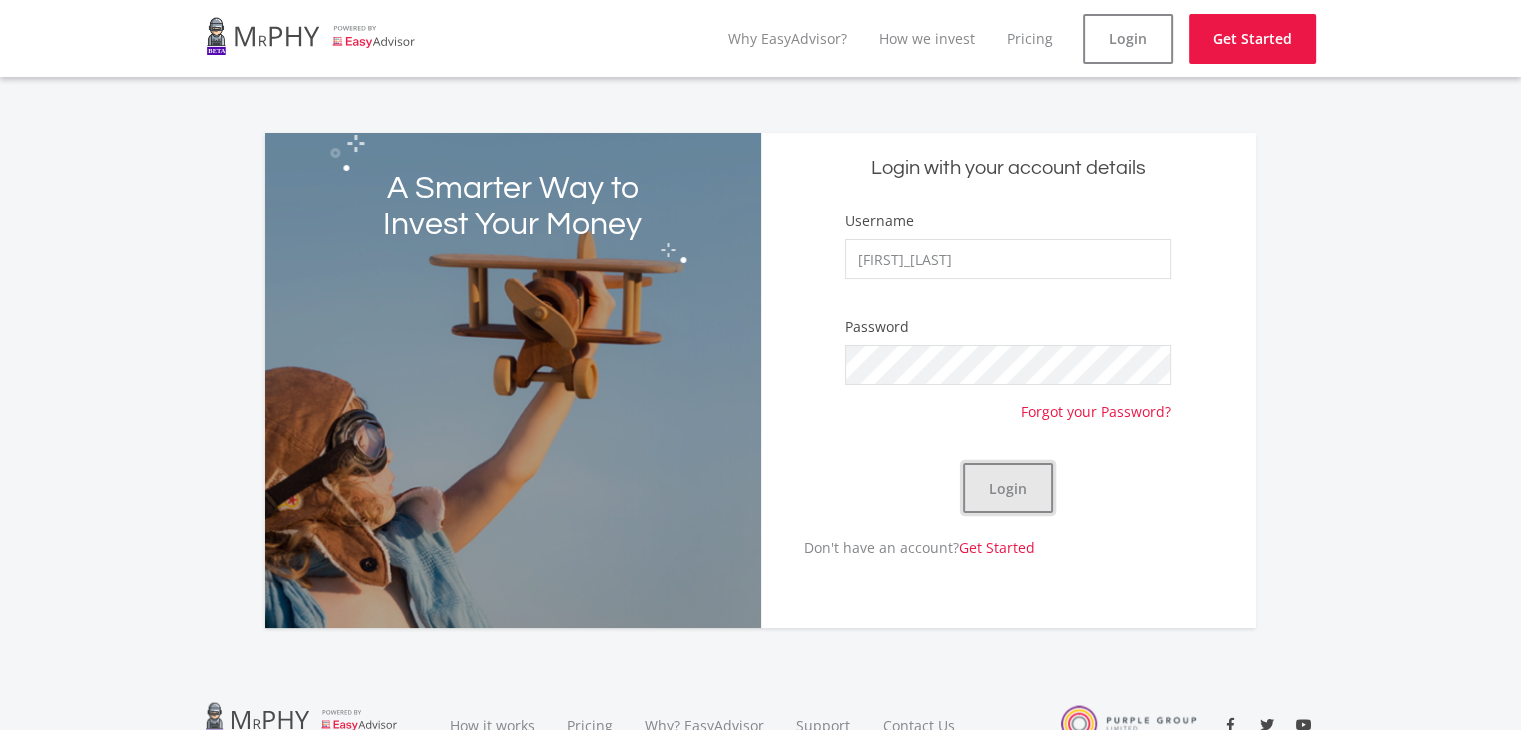 click on "Login" 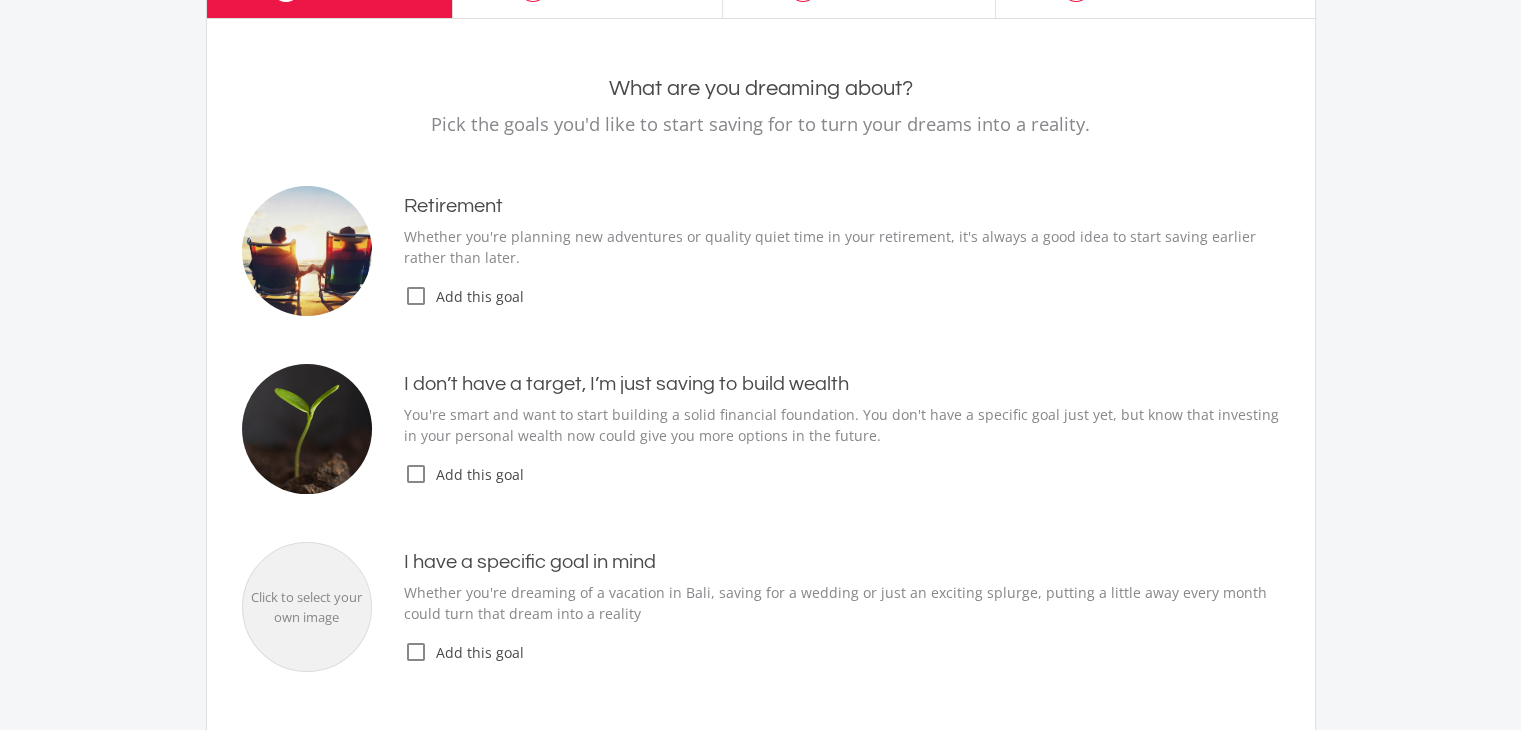 scroll, scrollTop: 200, scrollLeft: 0, axis: vertical 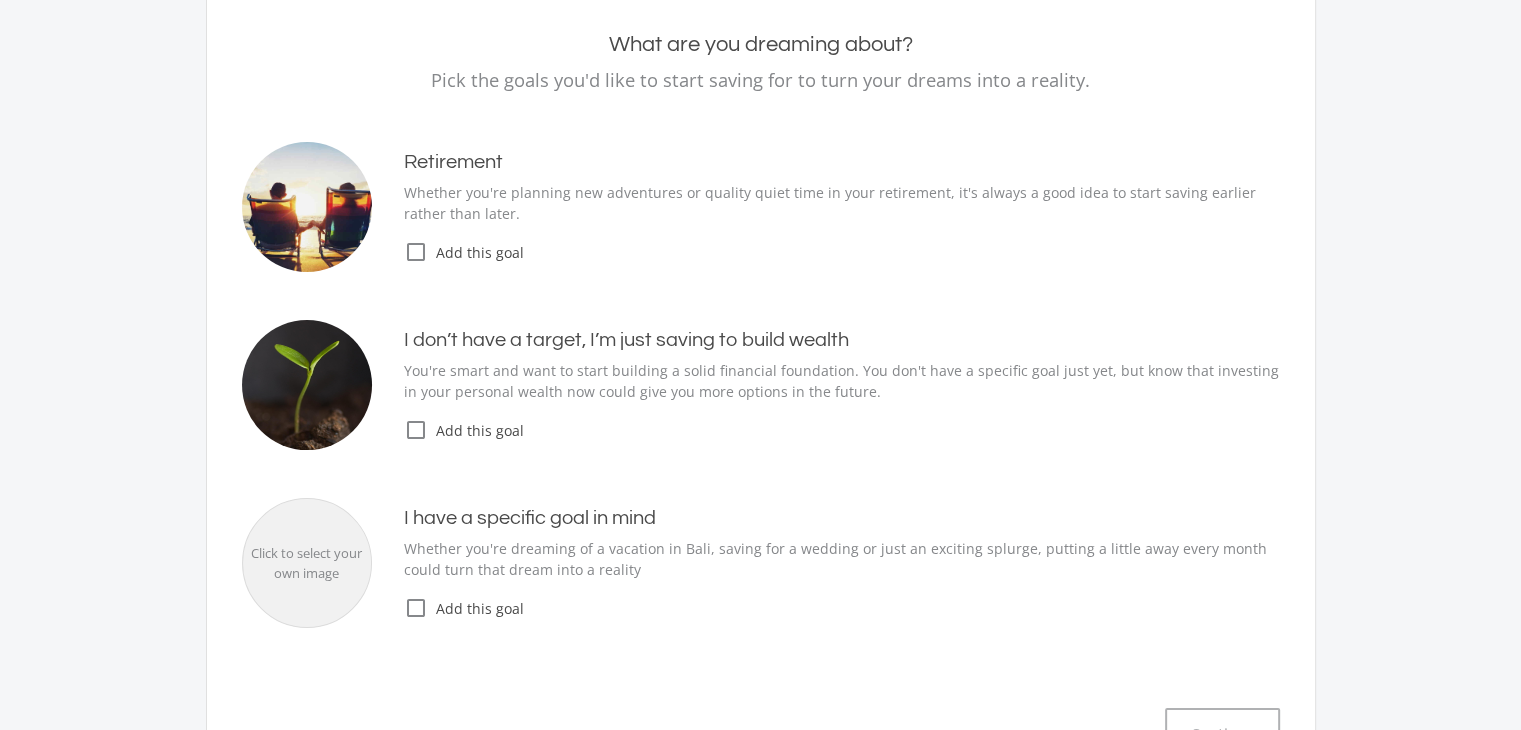 click on "check_box_outline_blank" 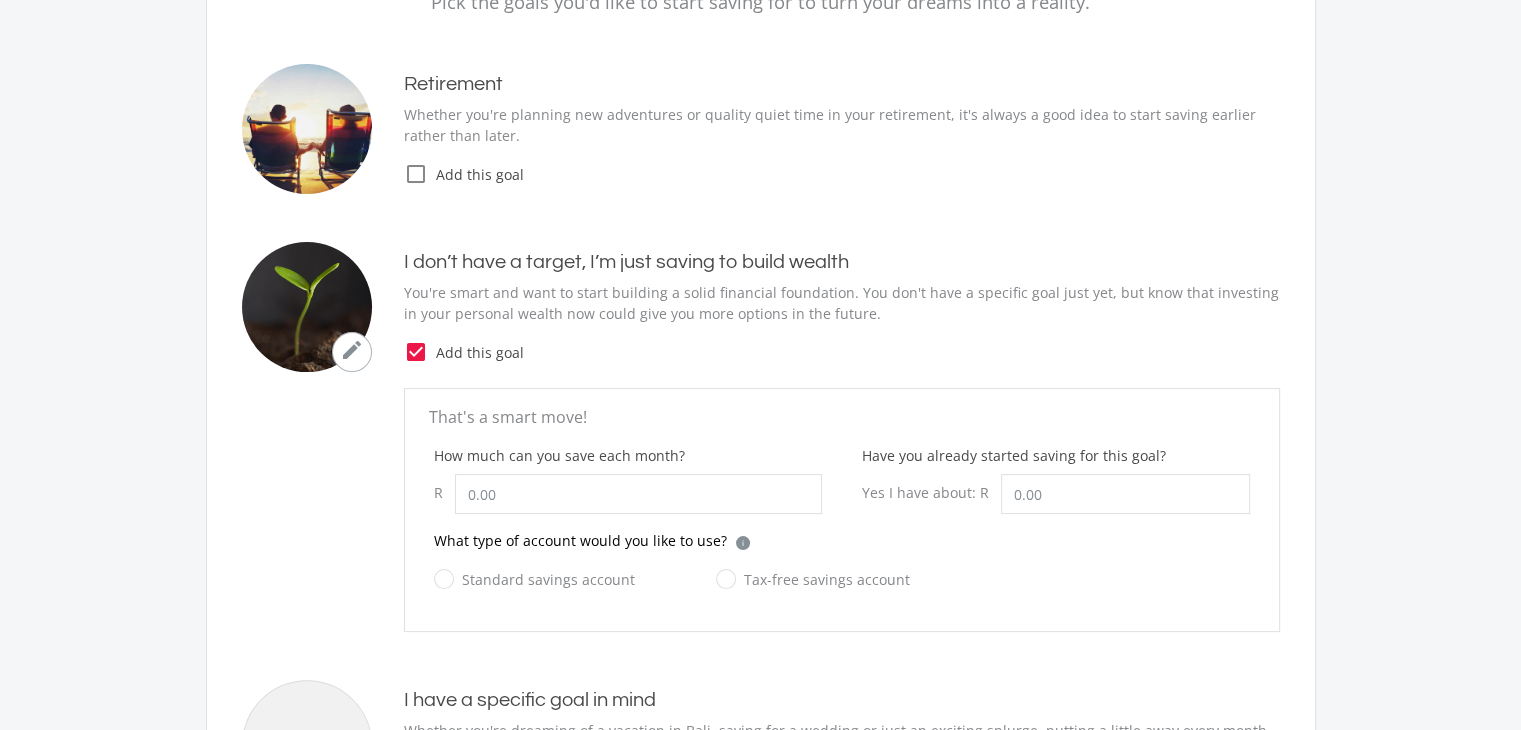 scroll, scrollTop: 300, scrollLeft: 0, axis: vertical 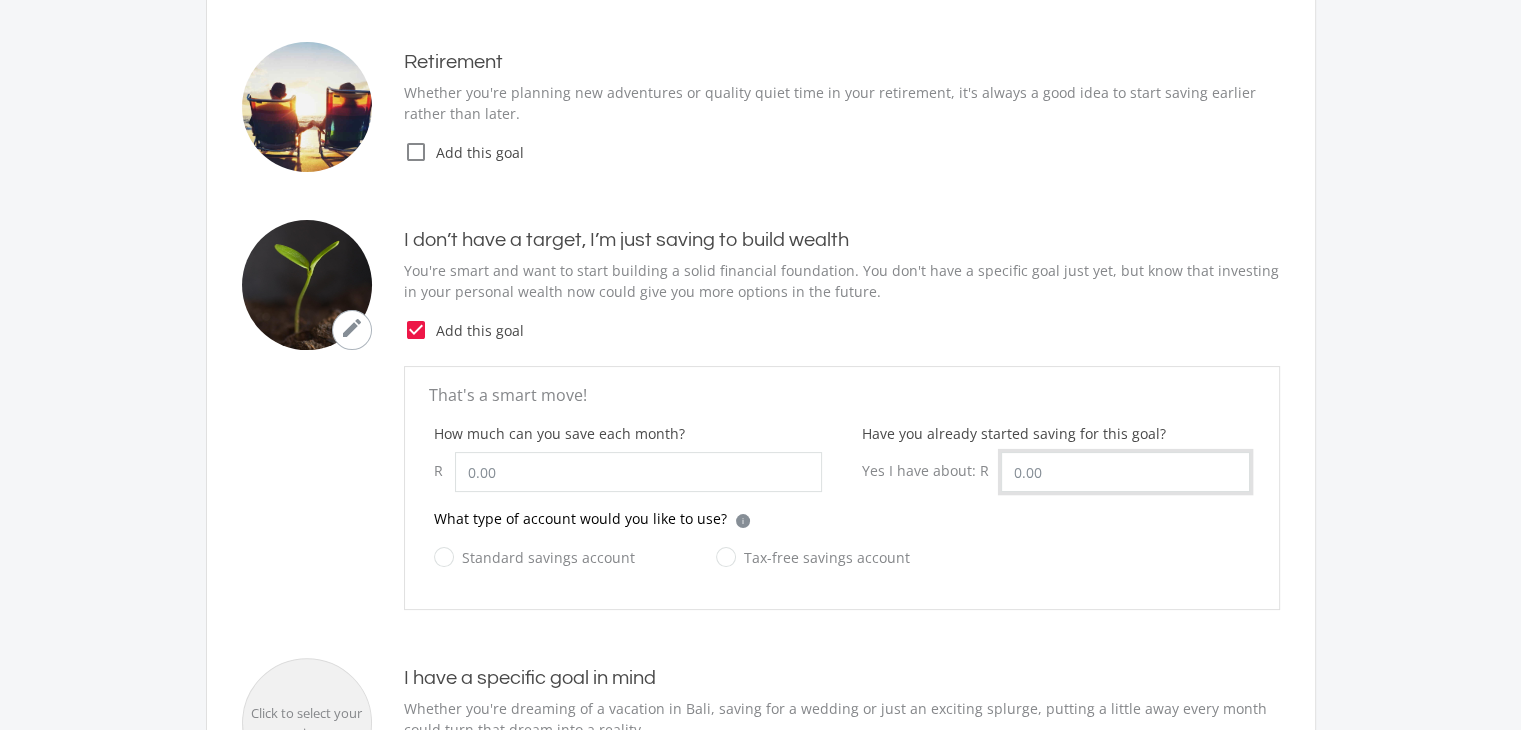 click on "Have you already started saving for this goal?" at bounding box center (1125, 472) 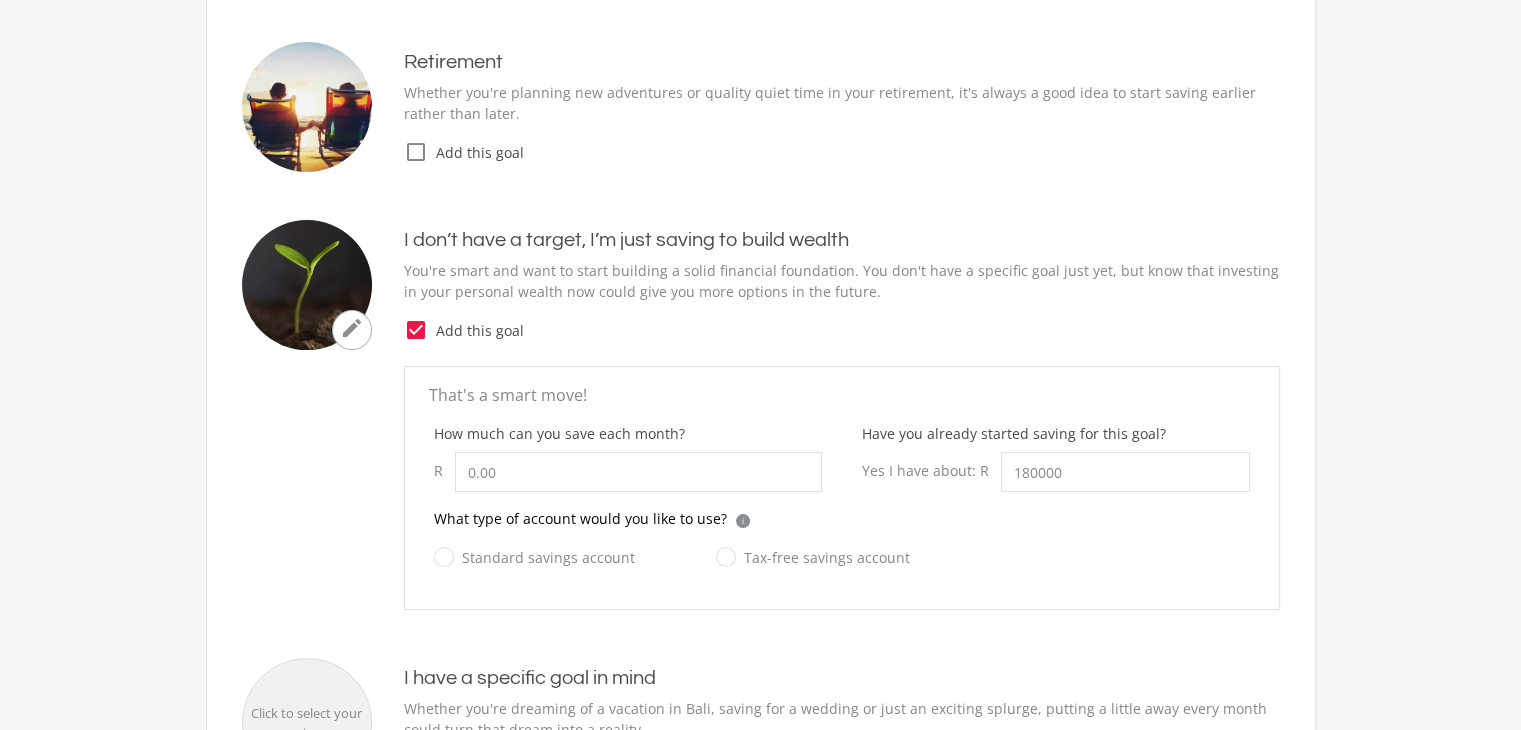 type on "180,000.00" 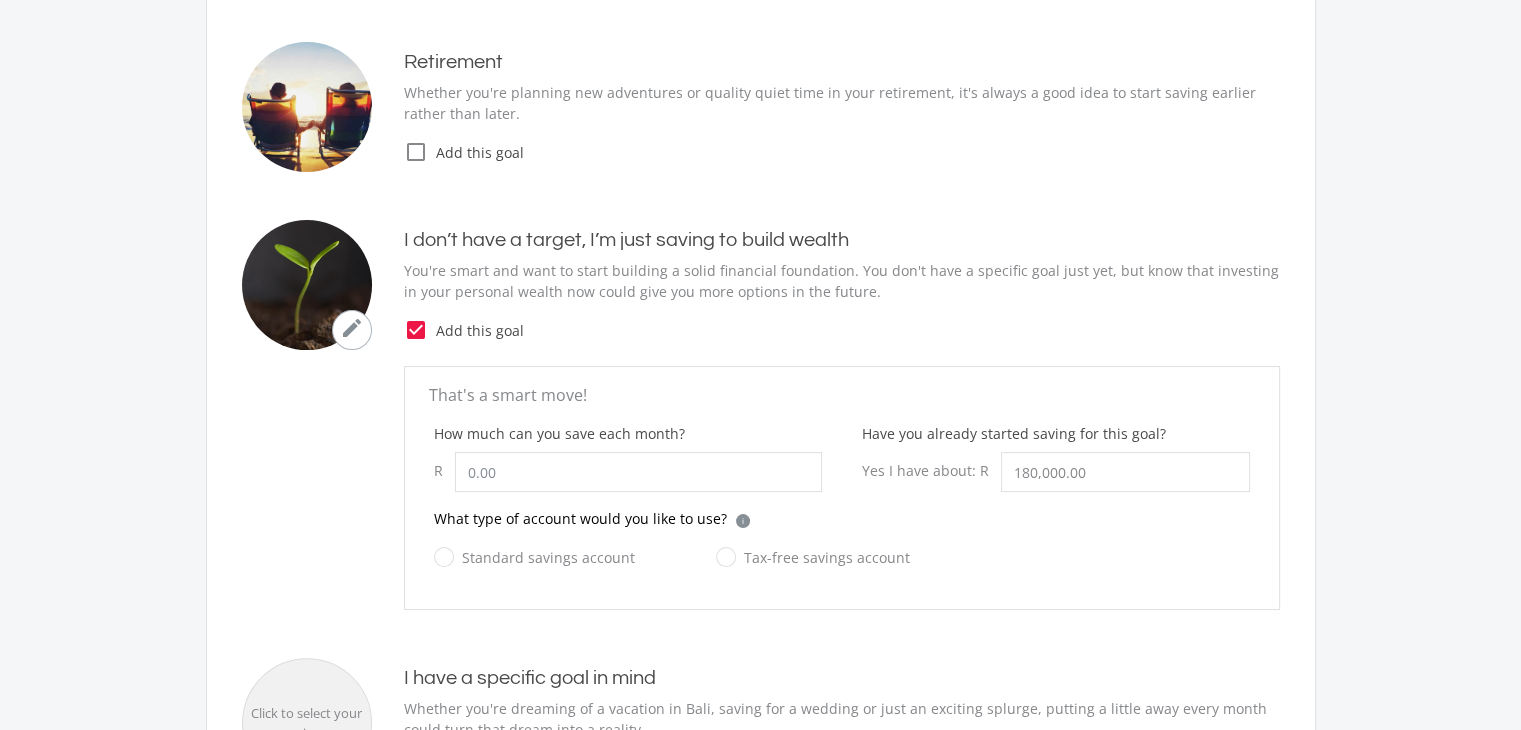 click on "Tax-free savings account" 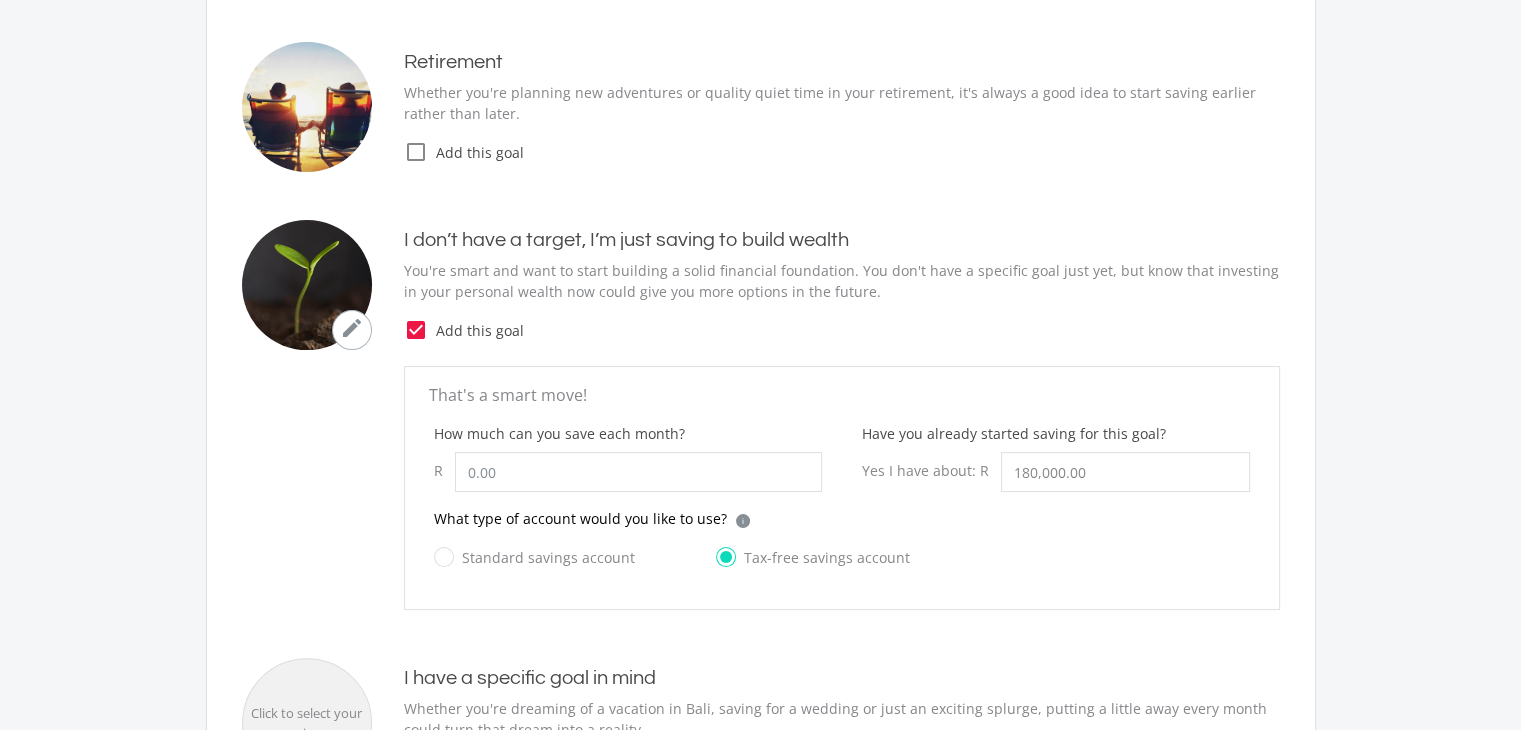 click on "Standard savings account" 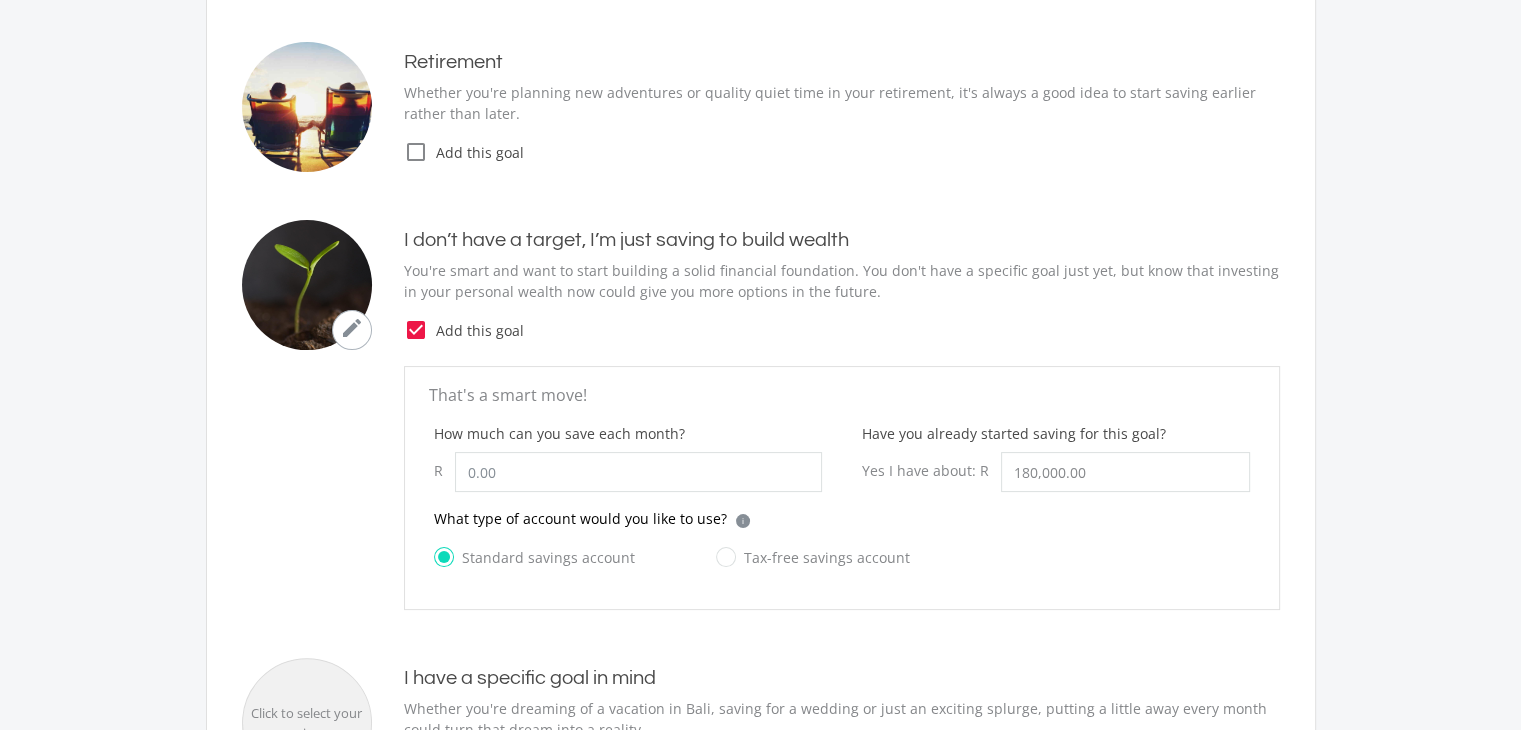 click on "Tax-free savings account" 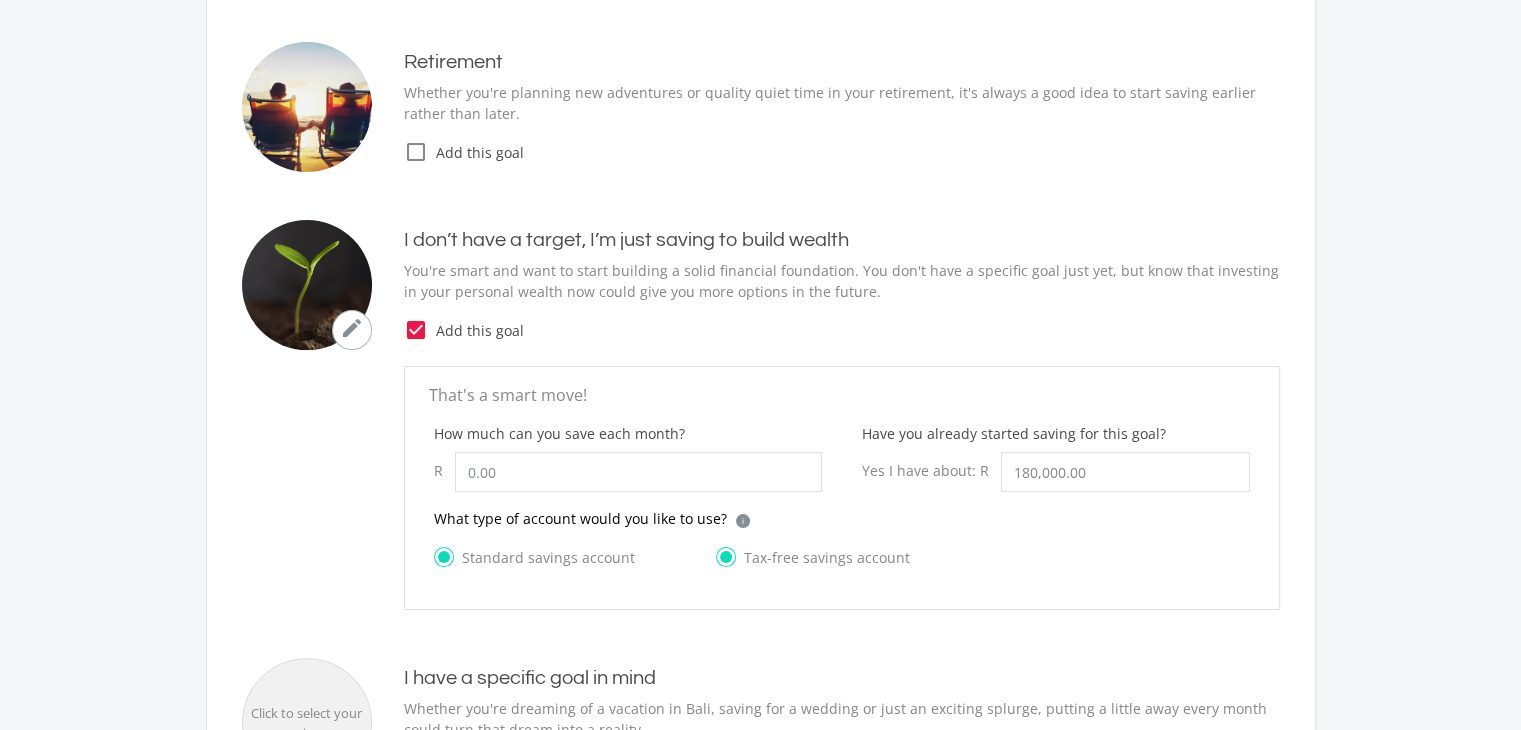 radio on "false" 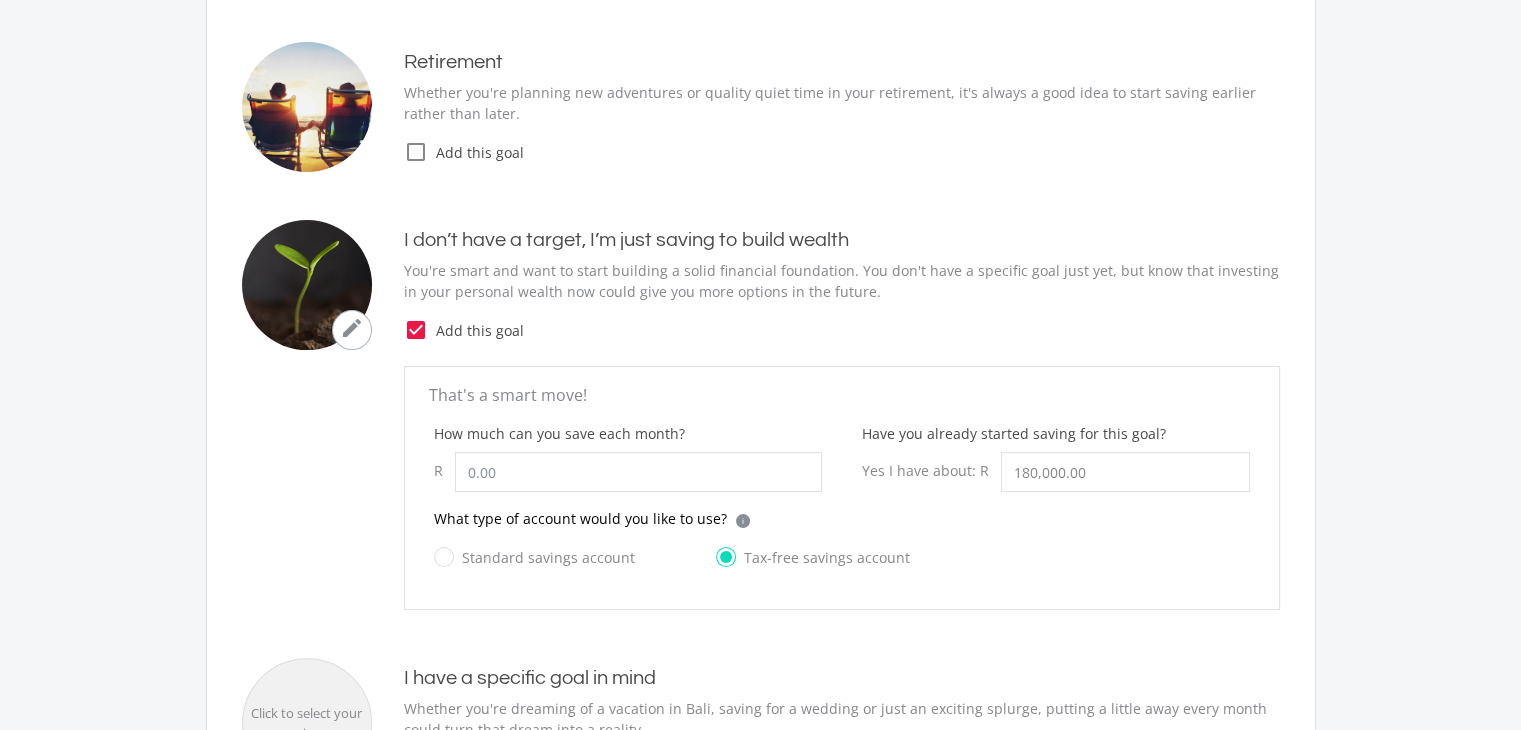 click on "Add this goal" 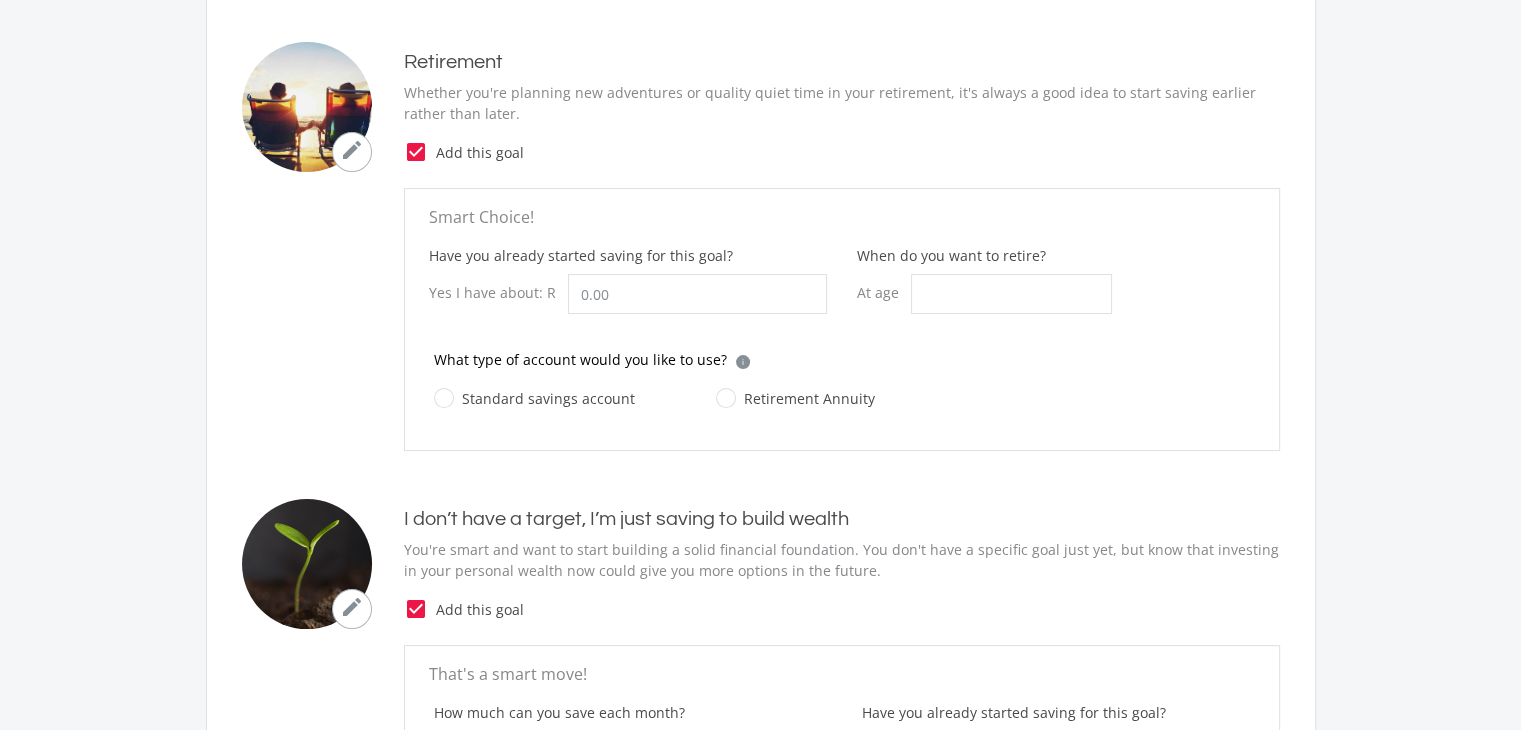 drag, startPoint x: 418, startPoint y: 154, endPoint x: 420, endPoint y: 168, distance: 14.142136 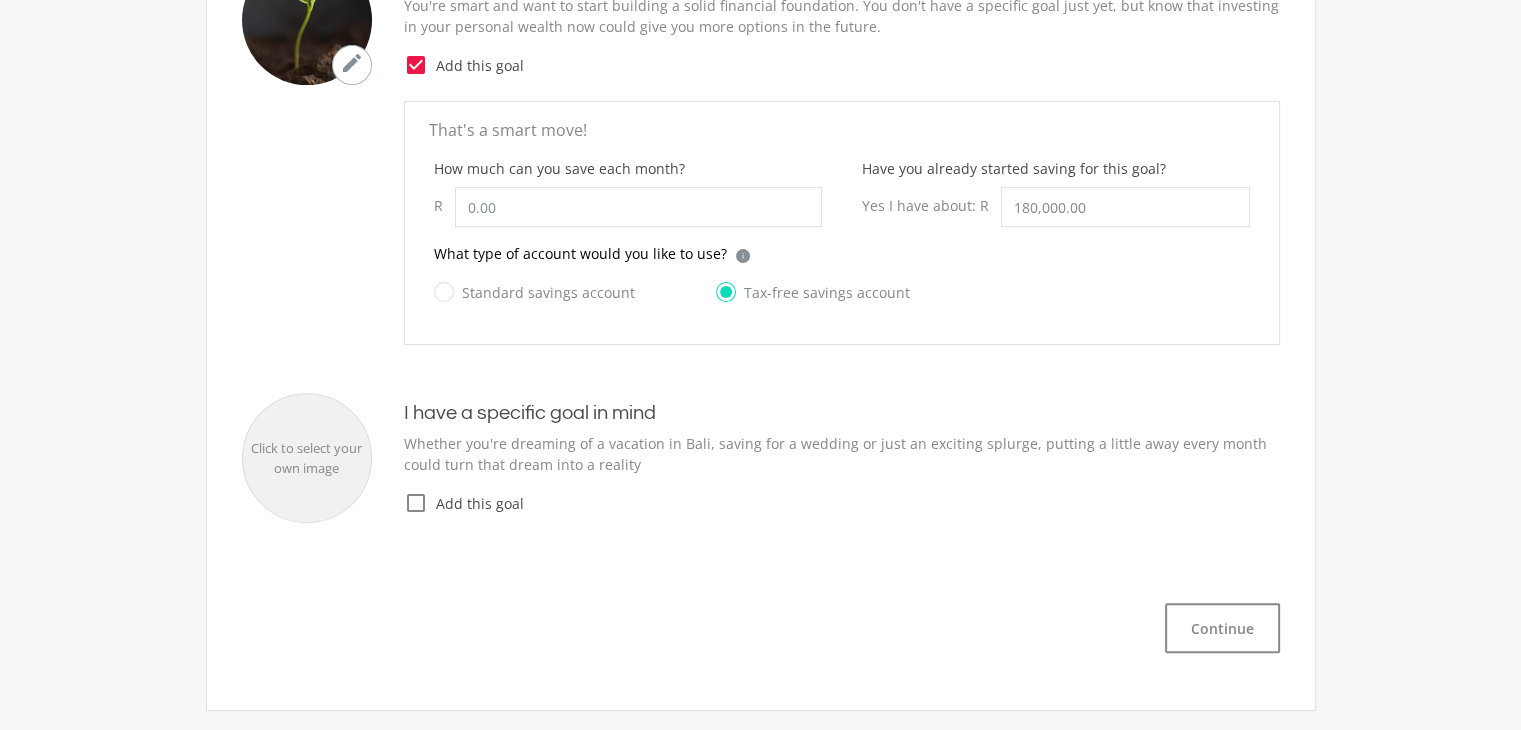 scroll, scrollTop: 600, scrollLeft: 0, axis: vertical 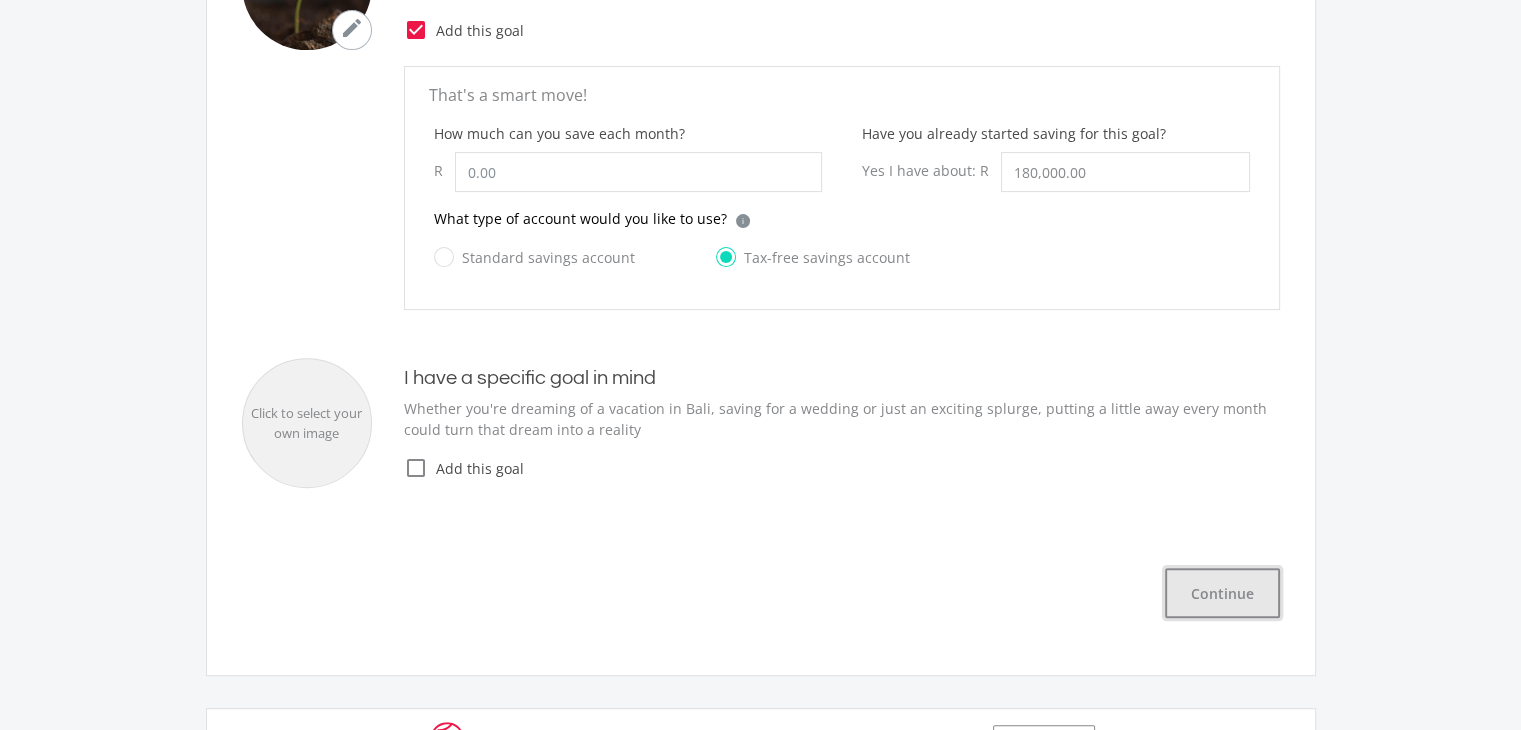click on "Continue" 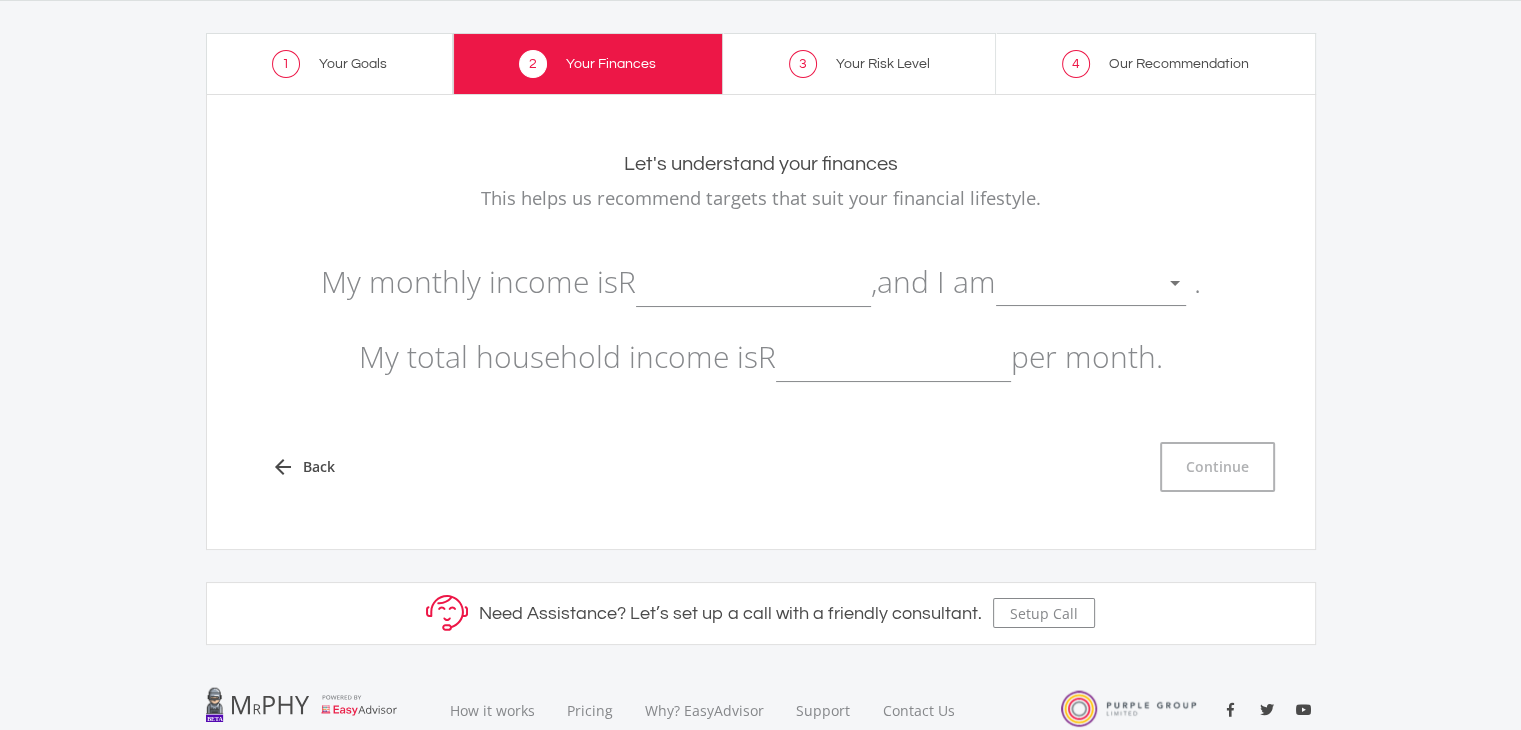 scroll, scrollTop: 0, scrollLeft: 0, axis: both 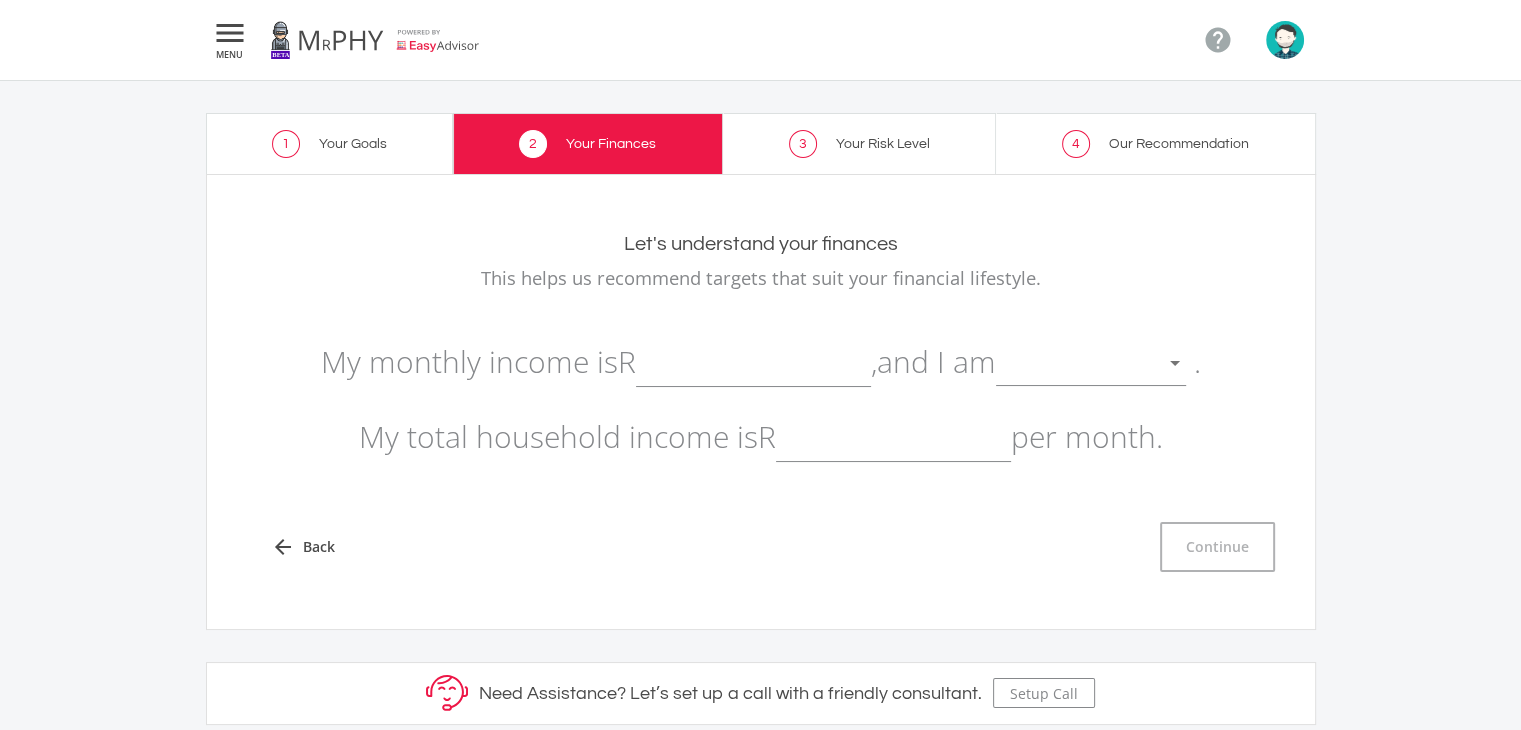 click at bounding box center (1076, 364) 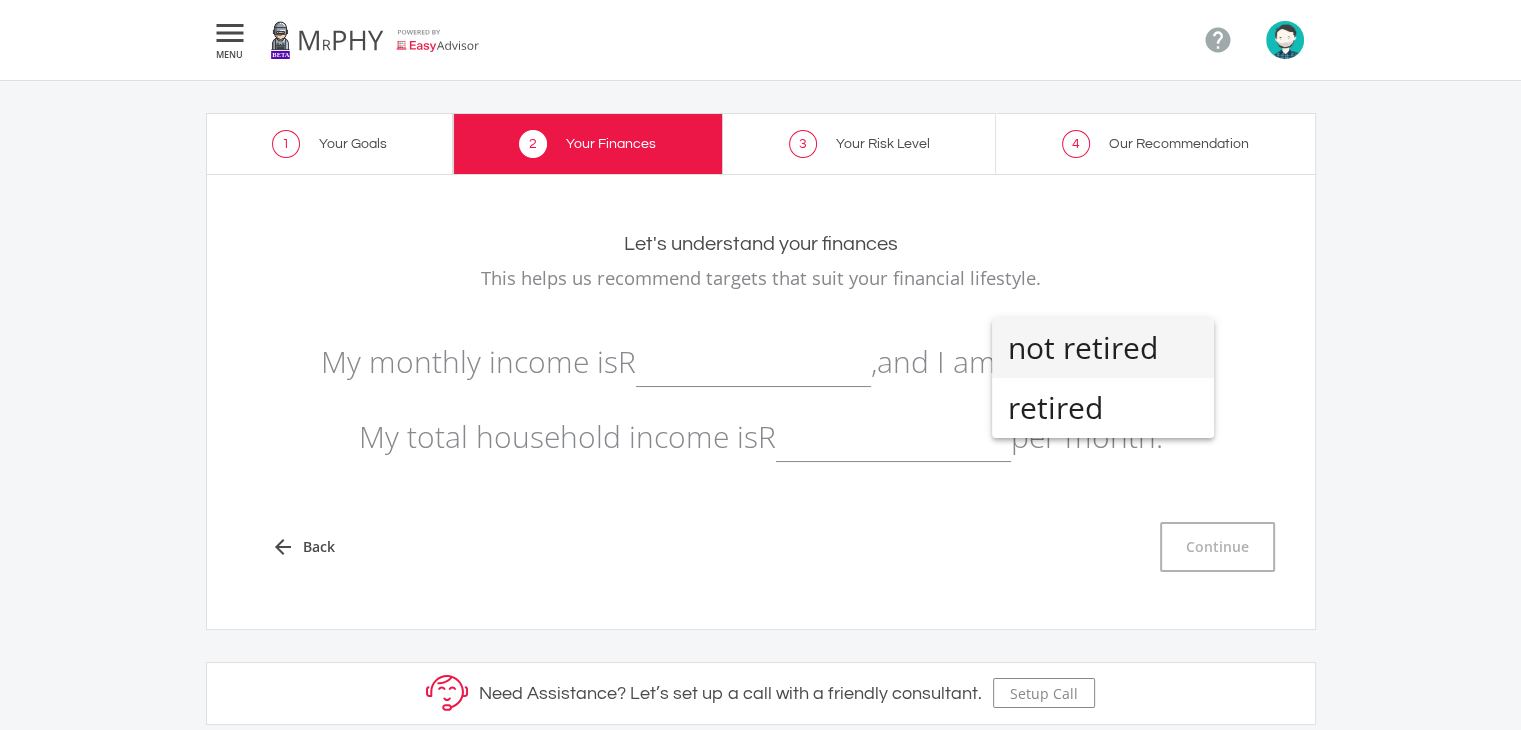 click at bounding box center [760, 365] 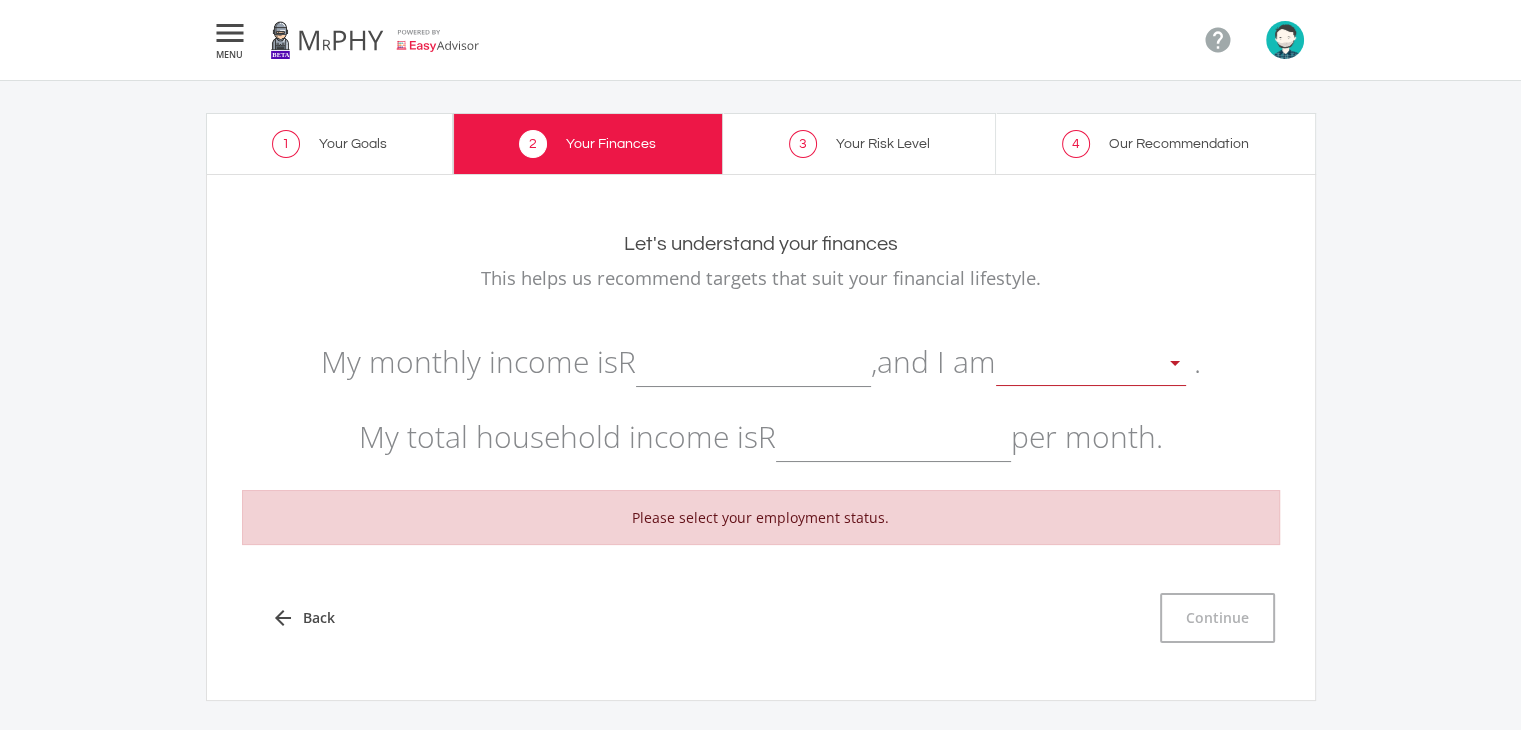 click 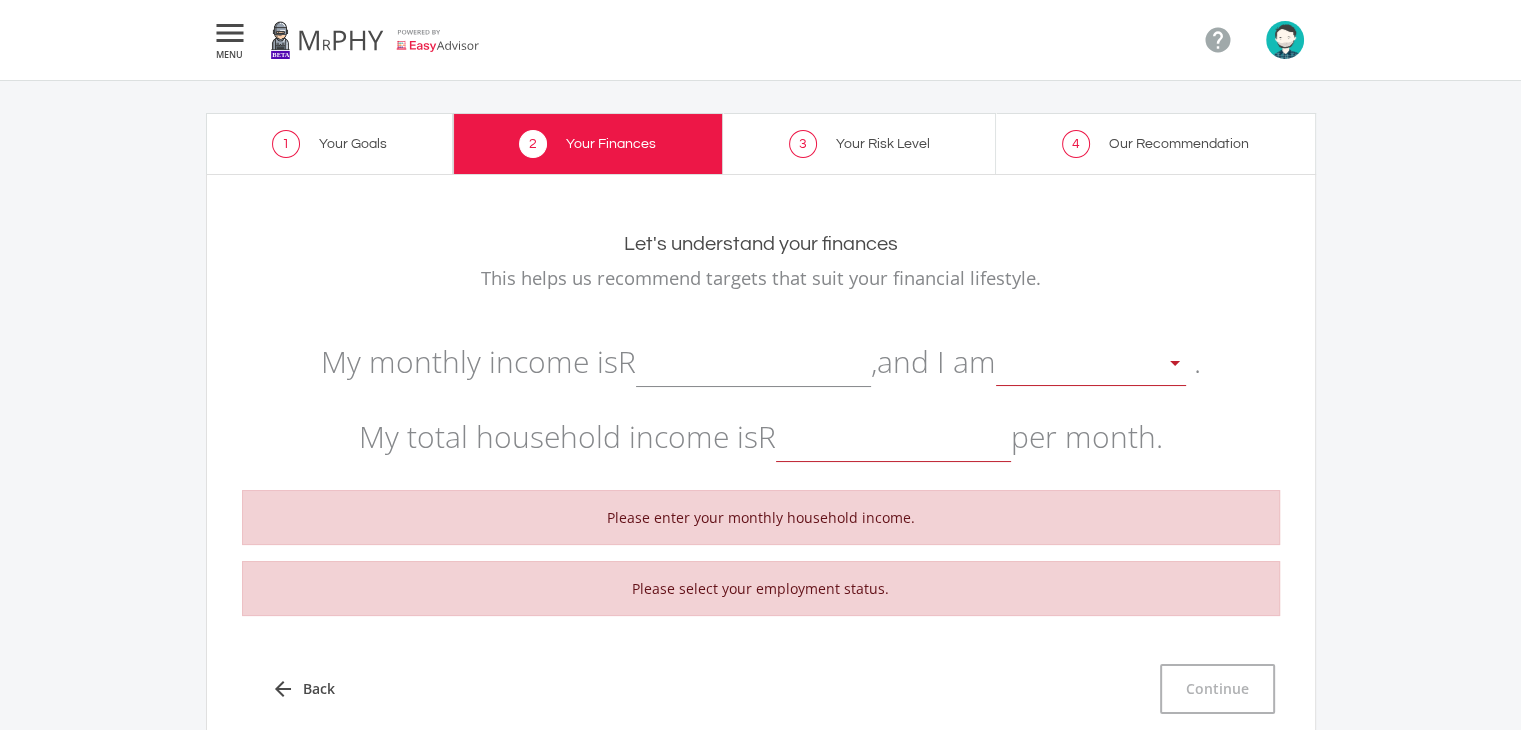 click on "My monthly income is  R  [CURRENCY] ,  and I am
.
My total household income is  R  [CURRENCY]
per month." 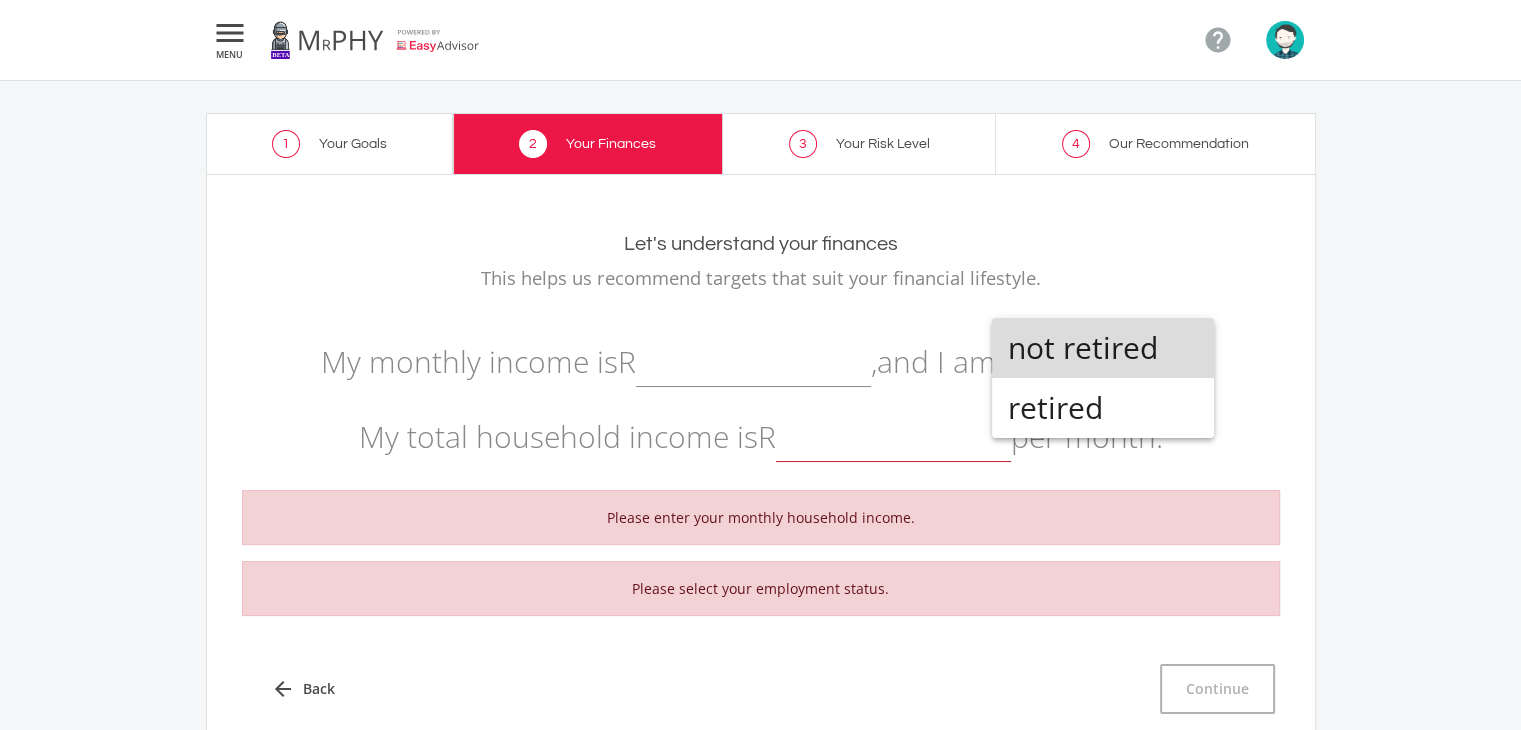 click on "not retired" at bounding box center [1103, 348] 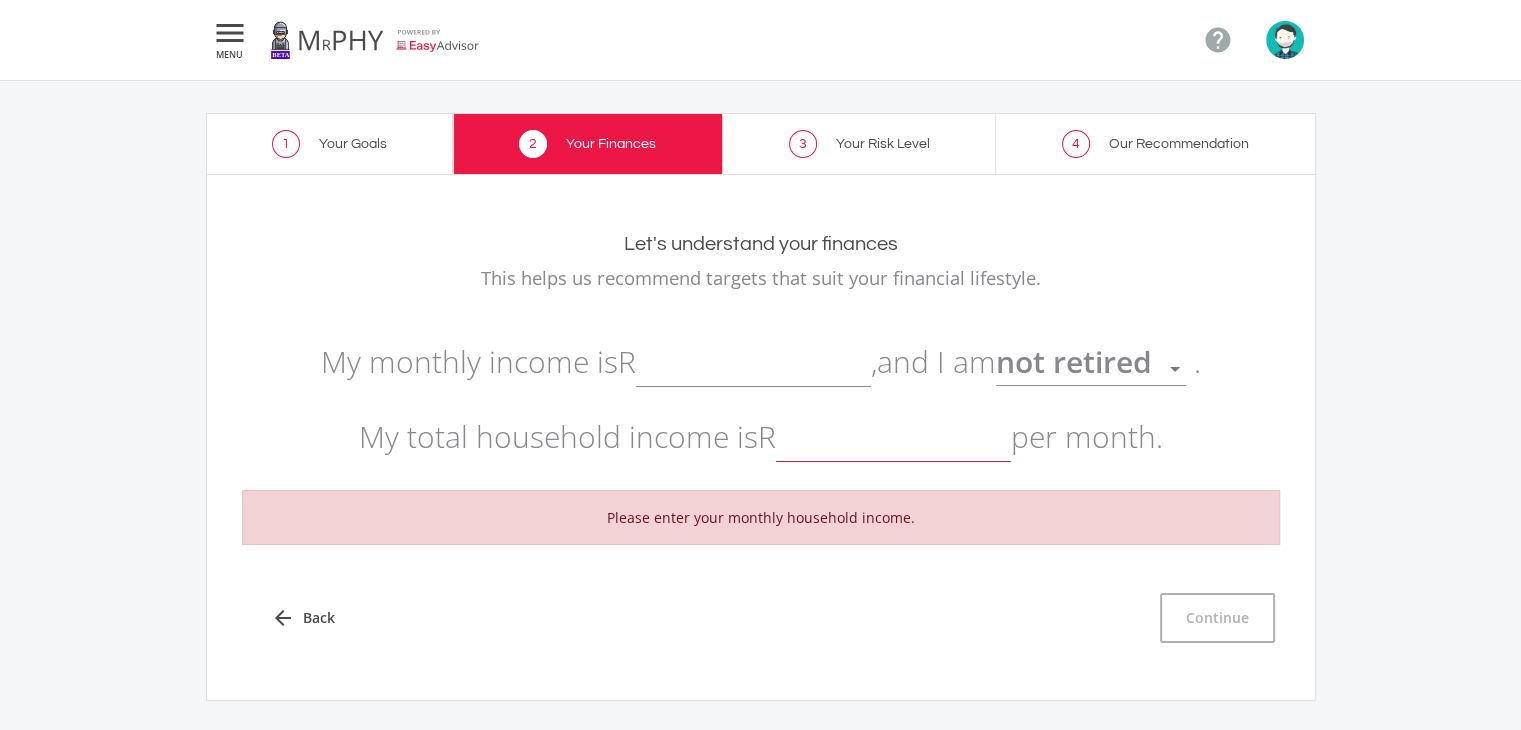click 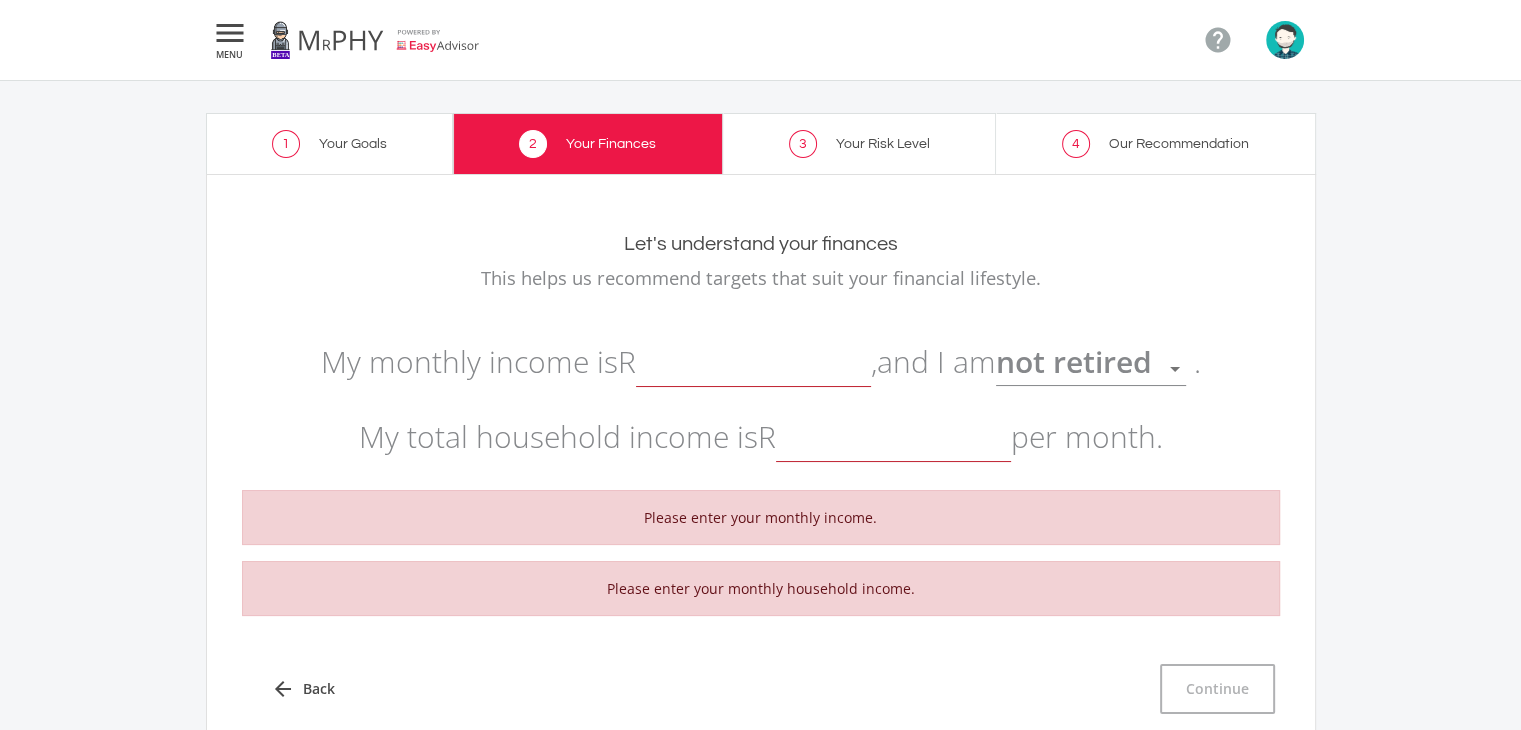 click on "Your Risk Level" 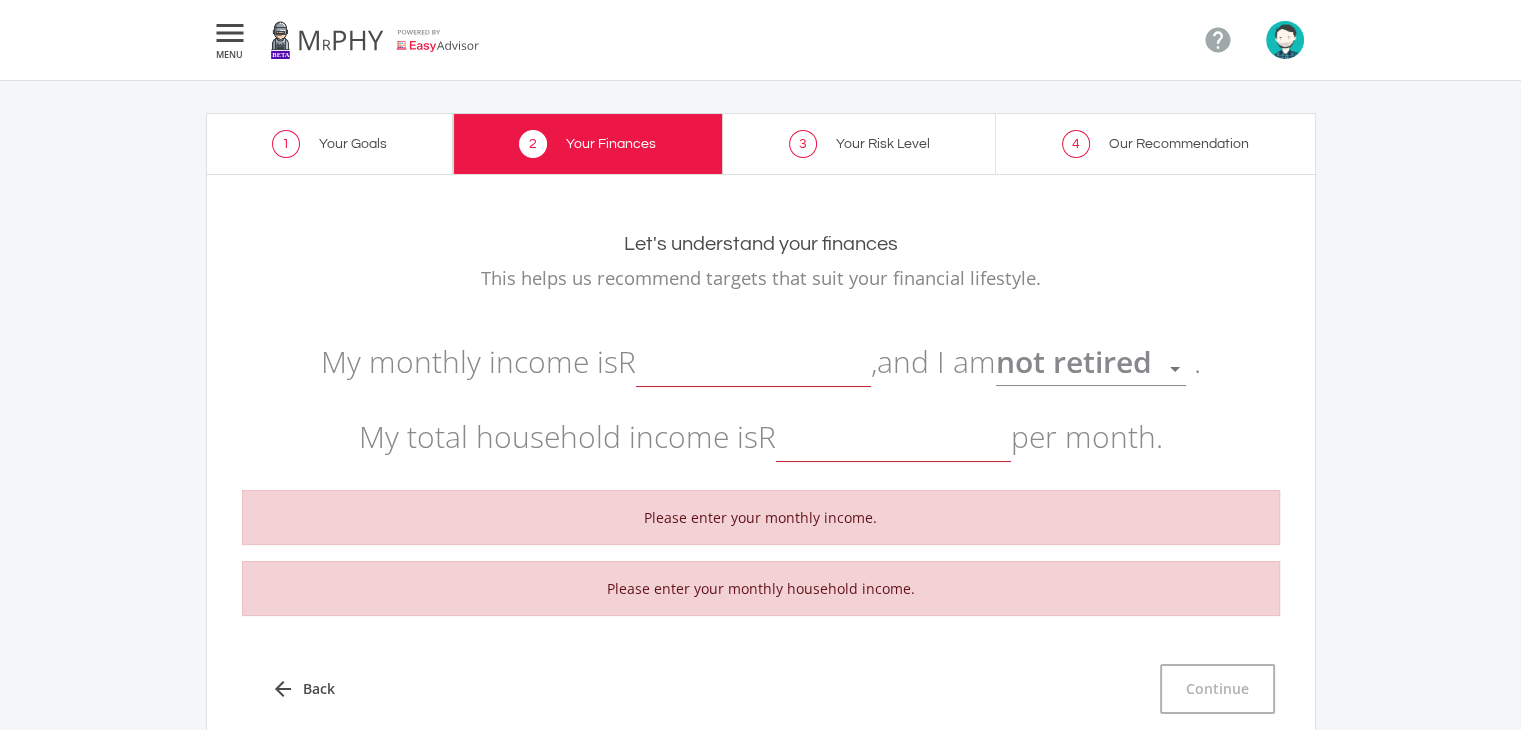 click on "My monthly income is  R  [CURRENCY] ,  and I am
not retired
.
My total household income is  R  [CURRENCY]
per month." 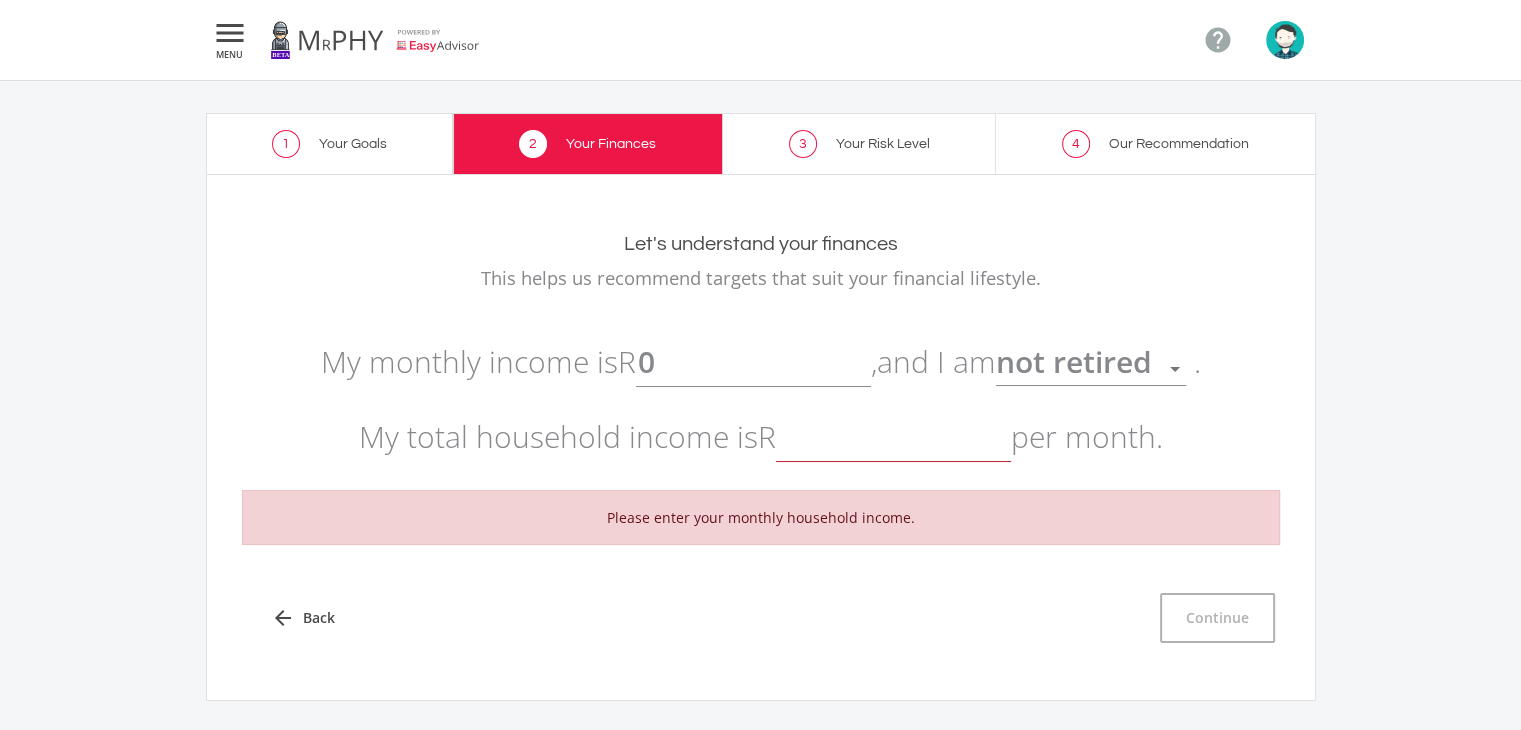 type on "0.00" 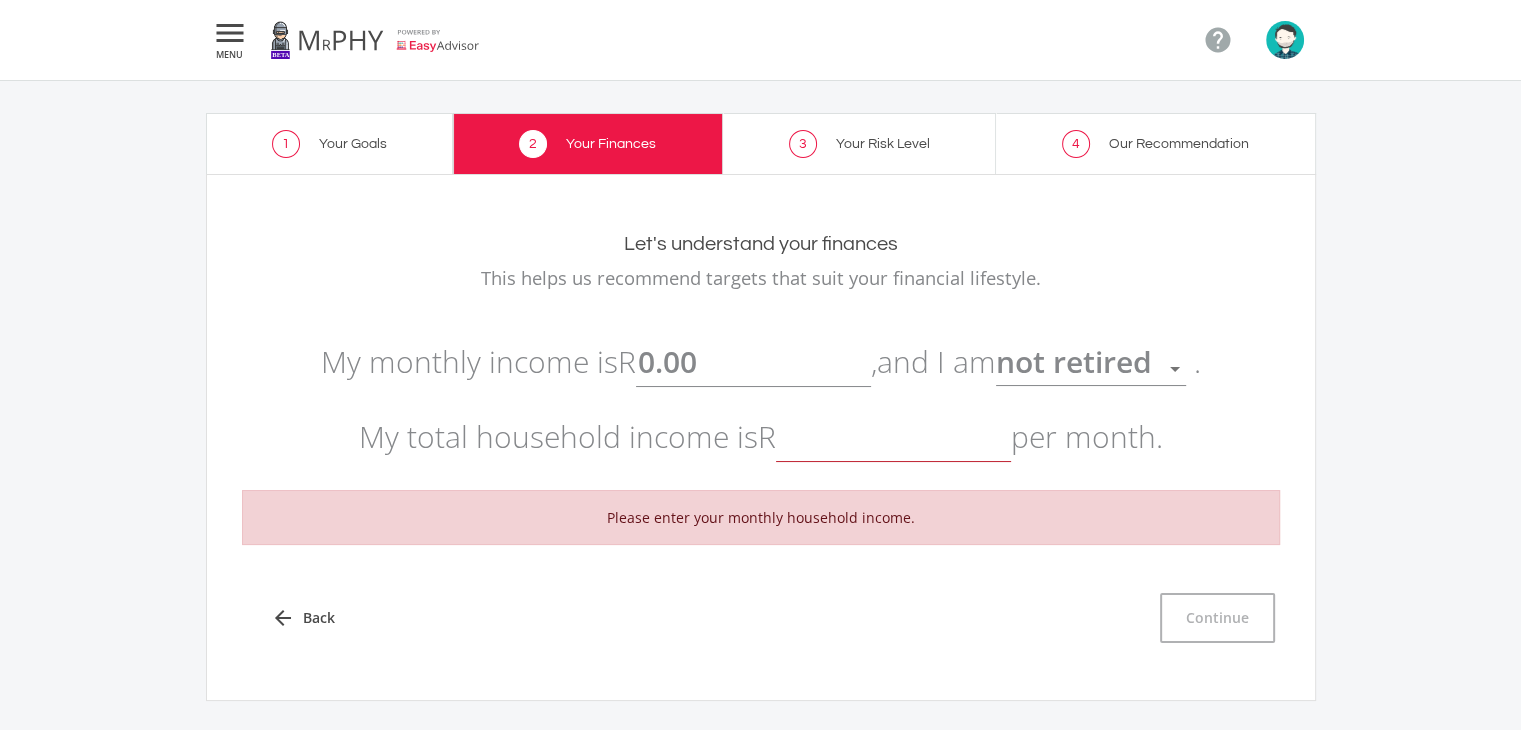 click 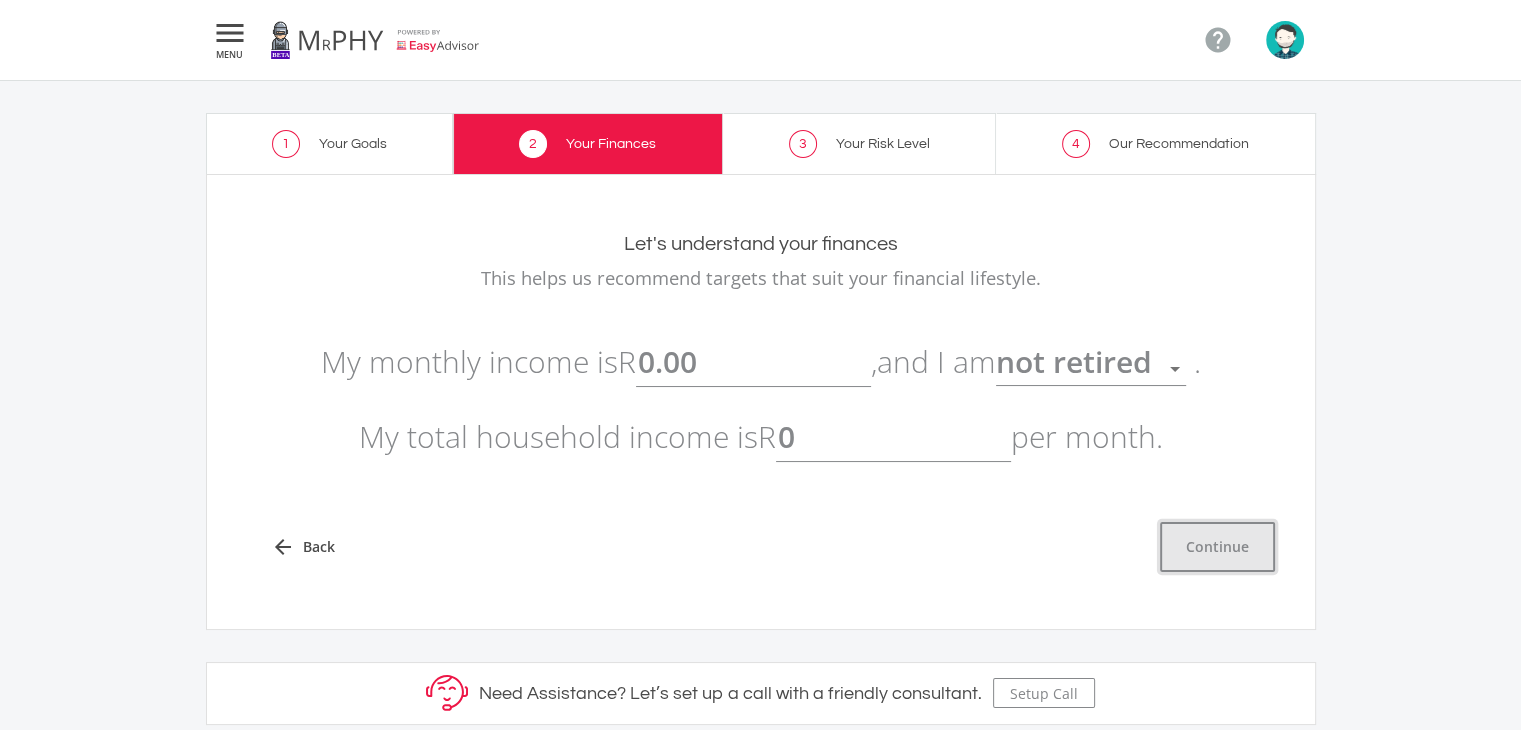type on "0.00" 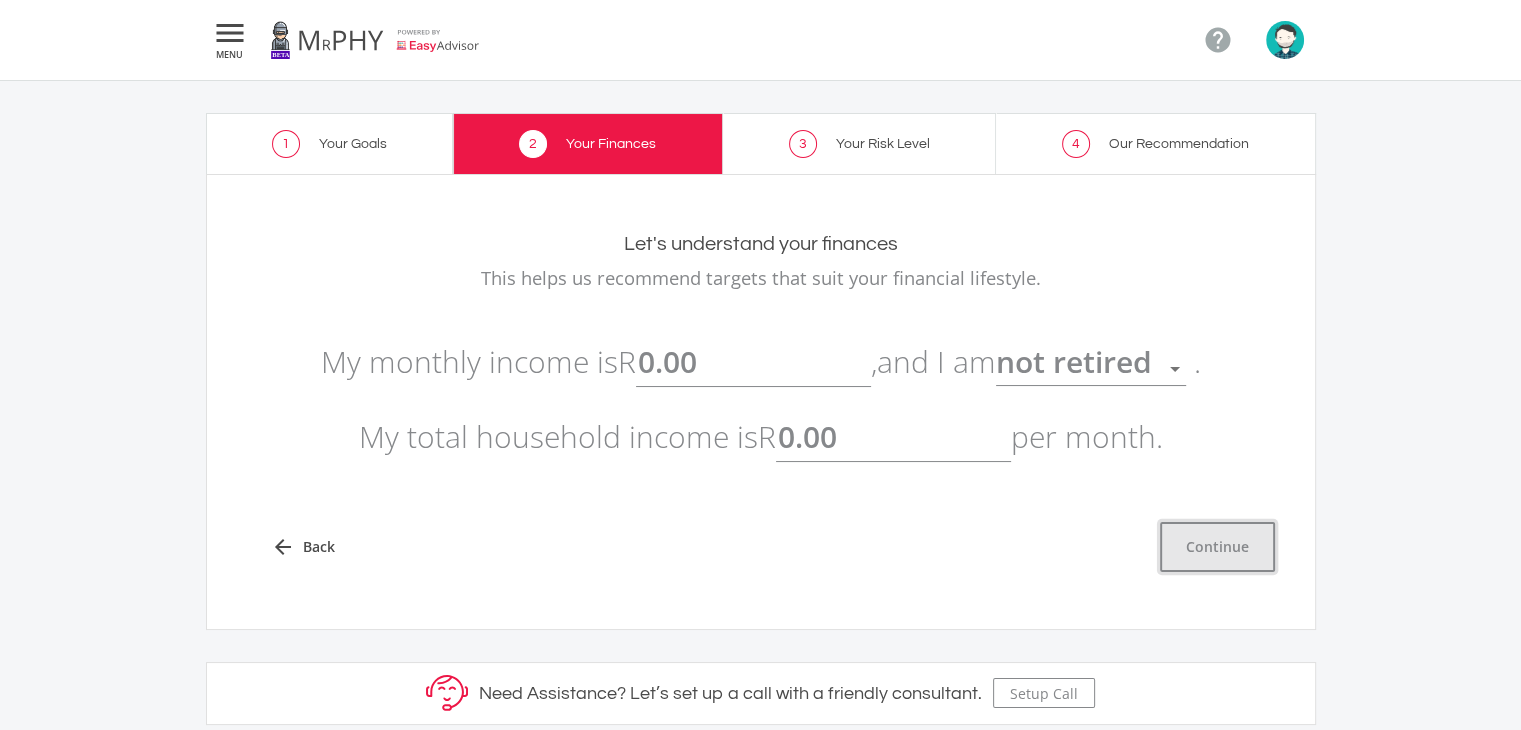 click on "Continue" 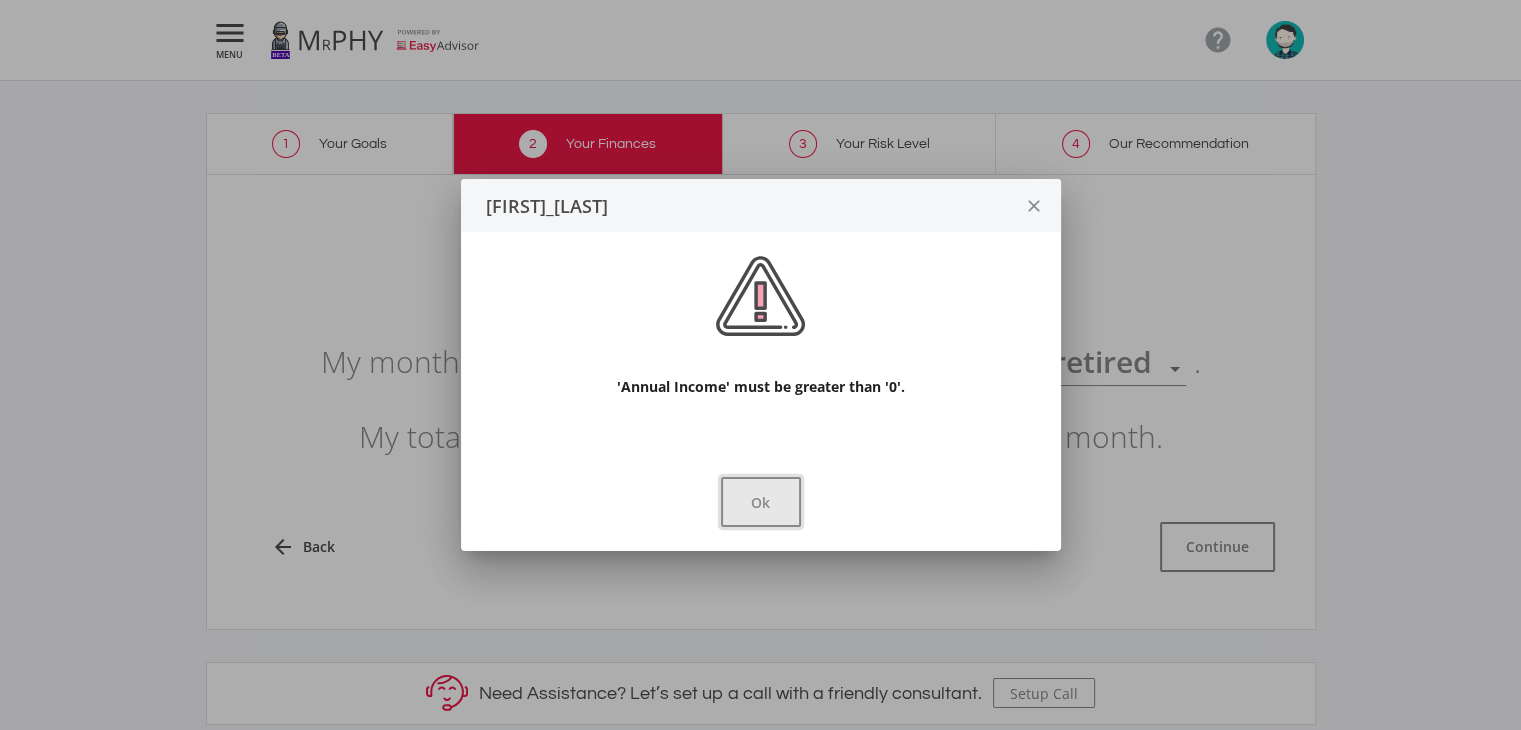 click on "Ok" at bounding box center (761, 502) 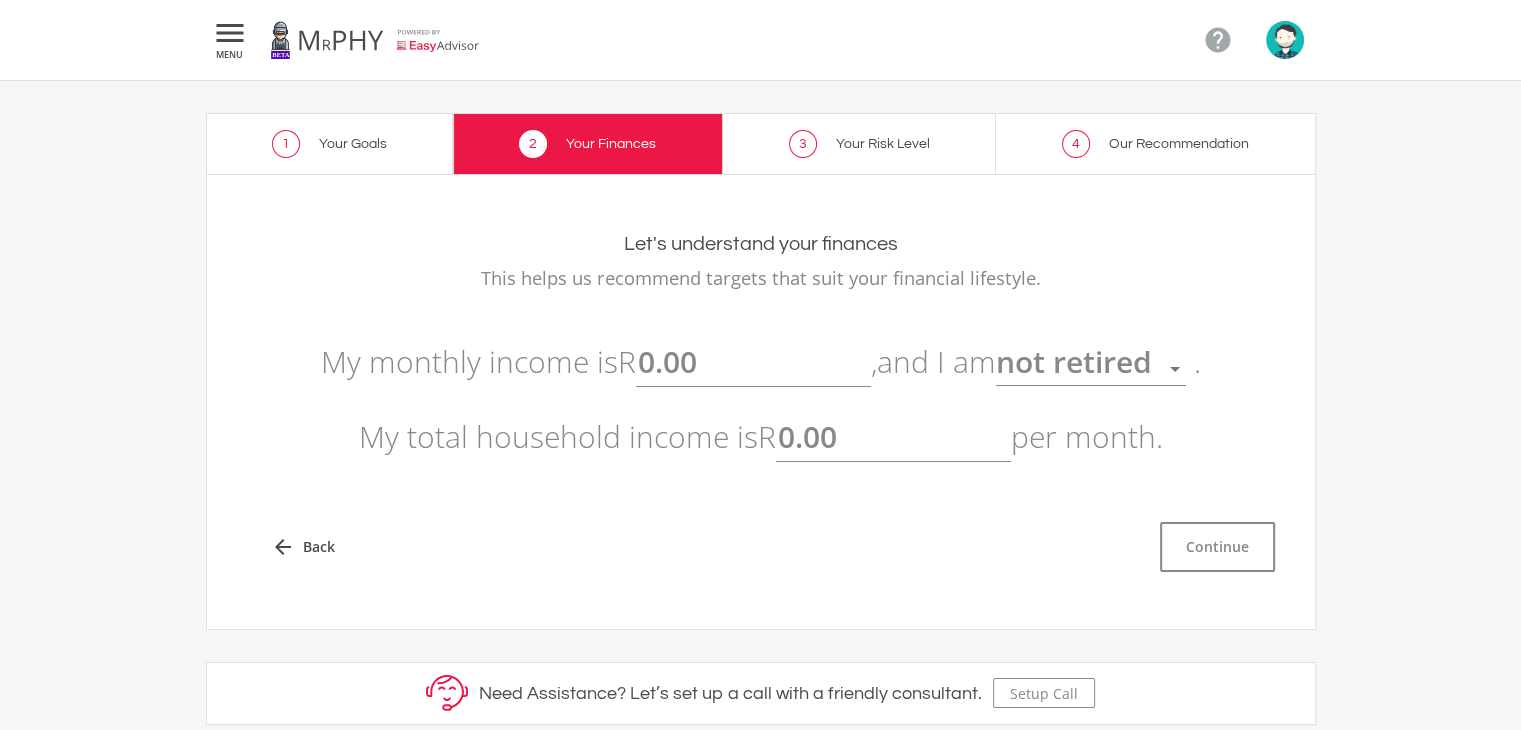 click on "0.00" 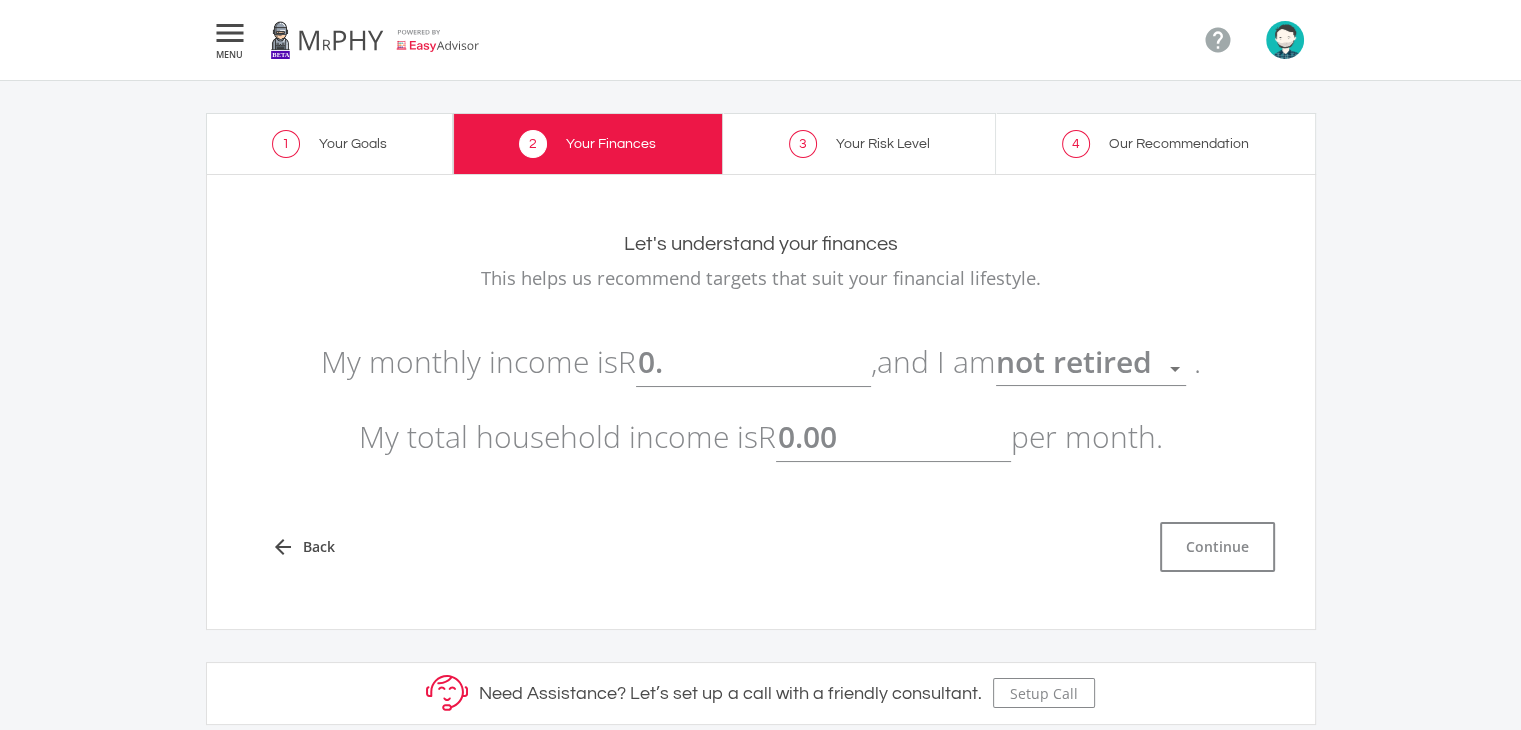 type on "0" 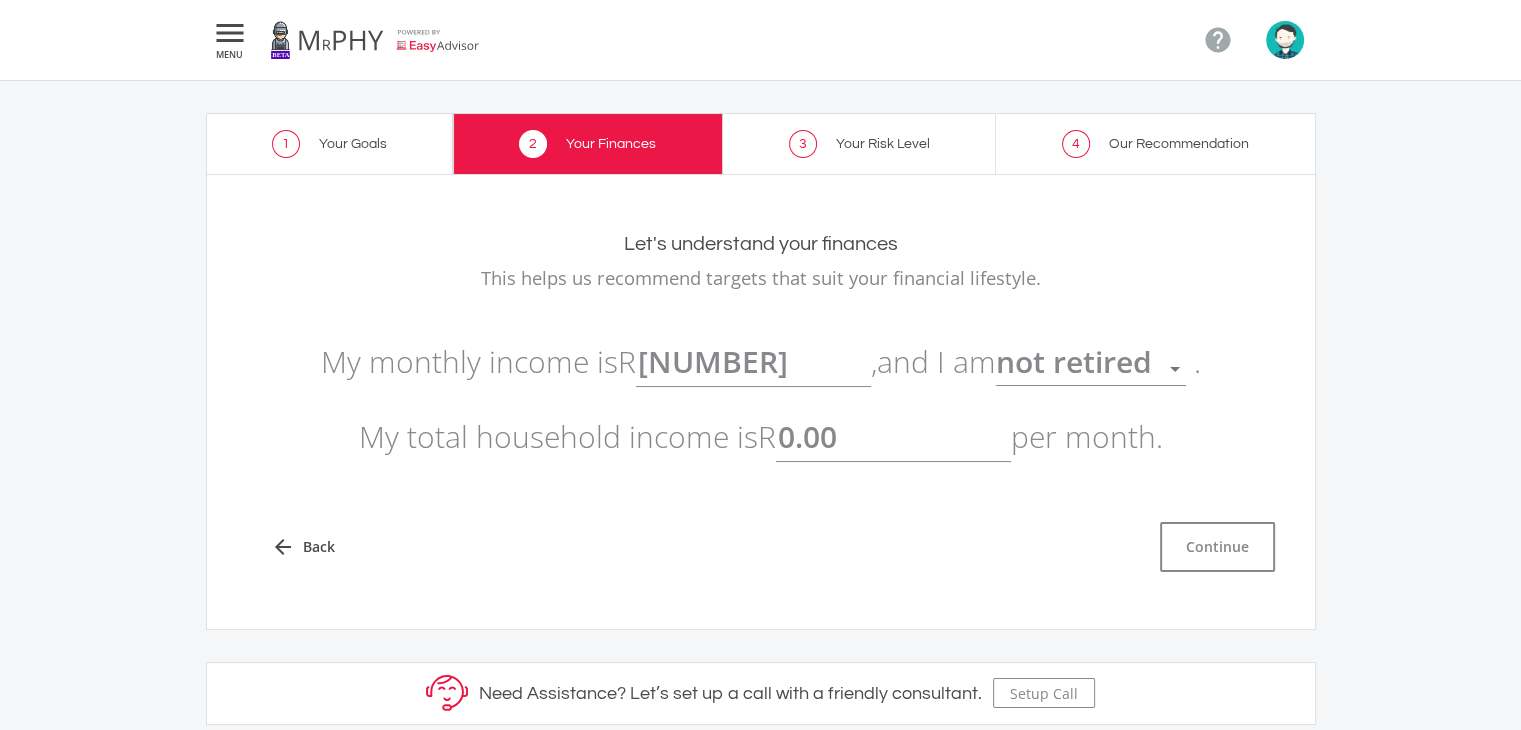 type on "[CURRENCY]" 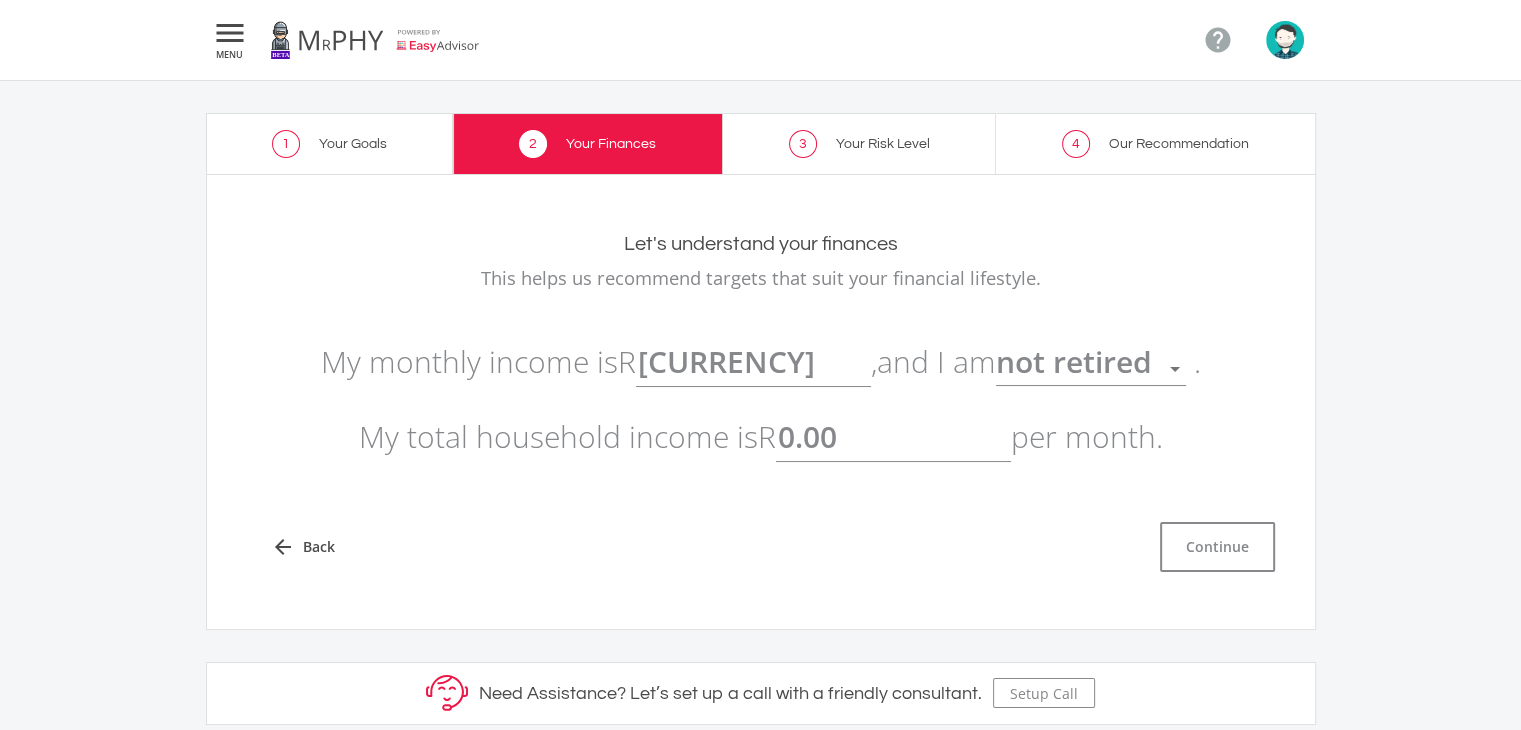 click on "My monthly income is  R  [CURRENCY] ,  and I am
not retired
.
My total household income is  R  [CURRENCY]
per month." 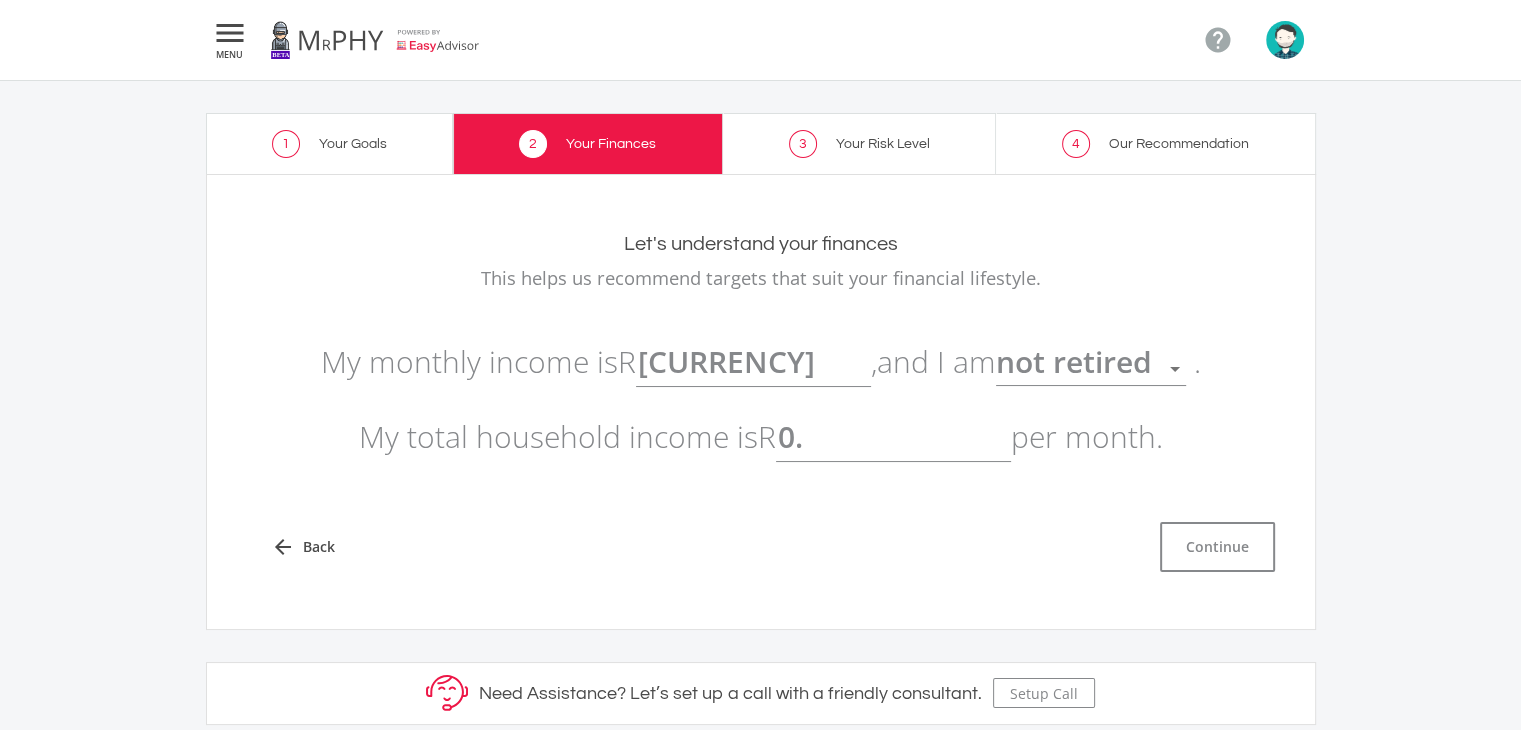 type on "0" 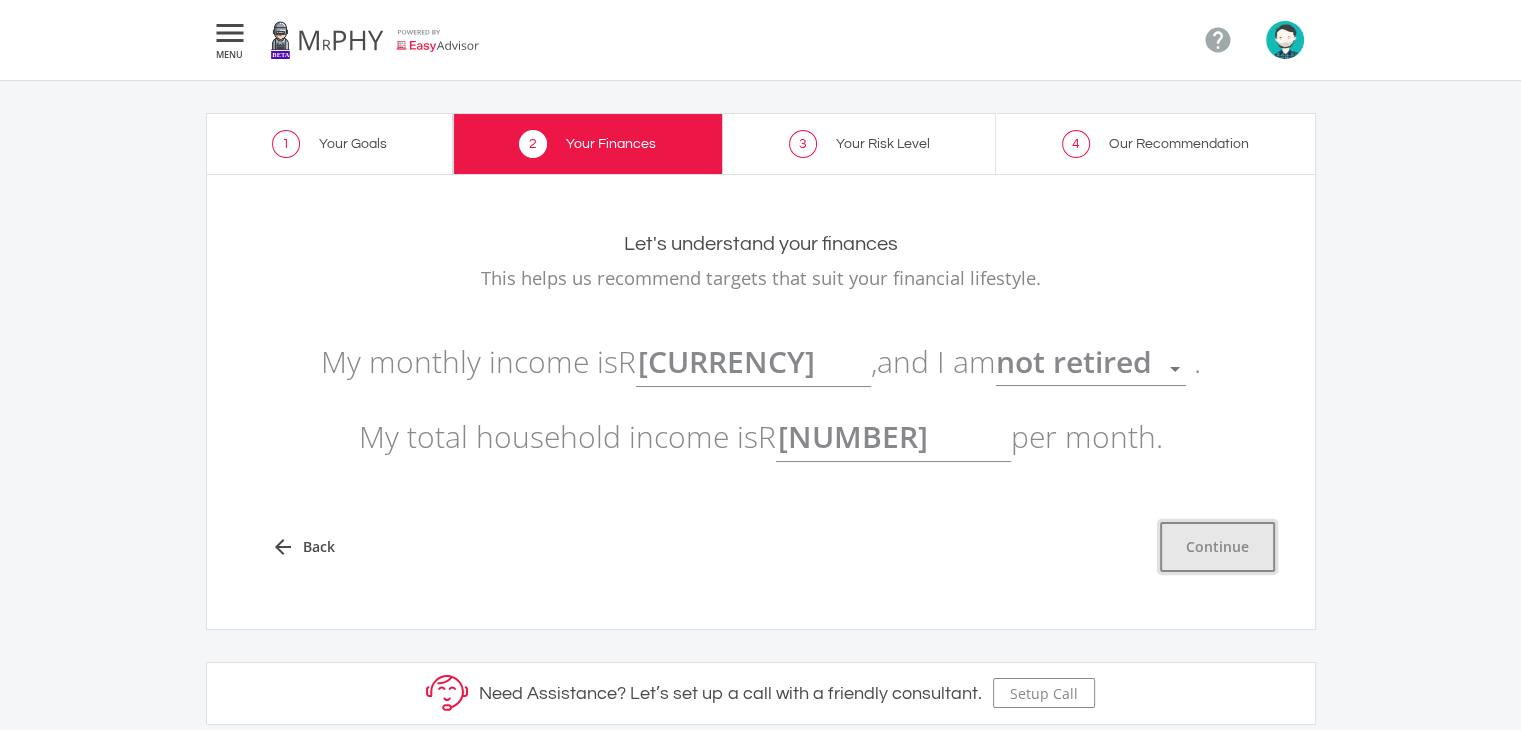 type on "[CURRENCY]" 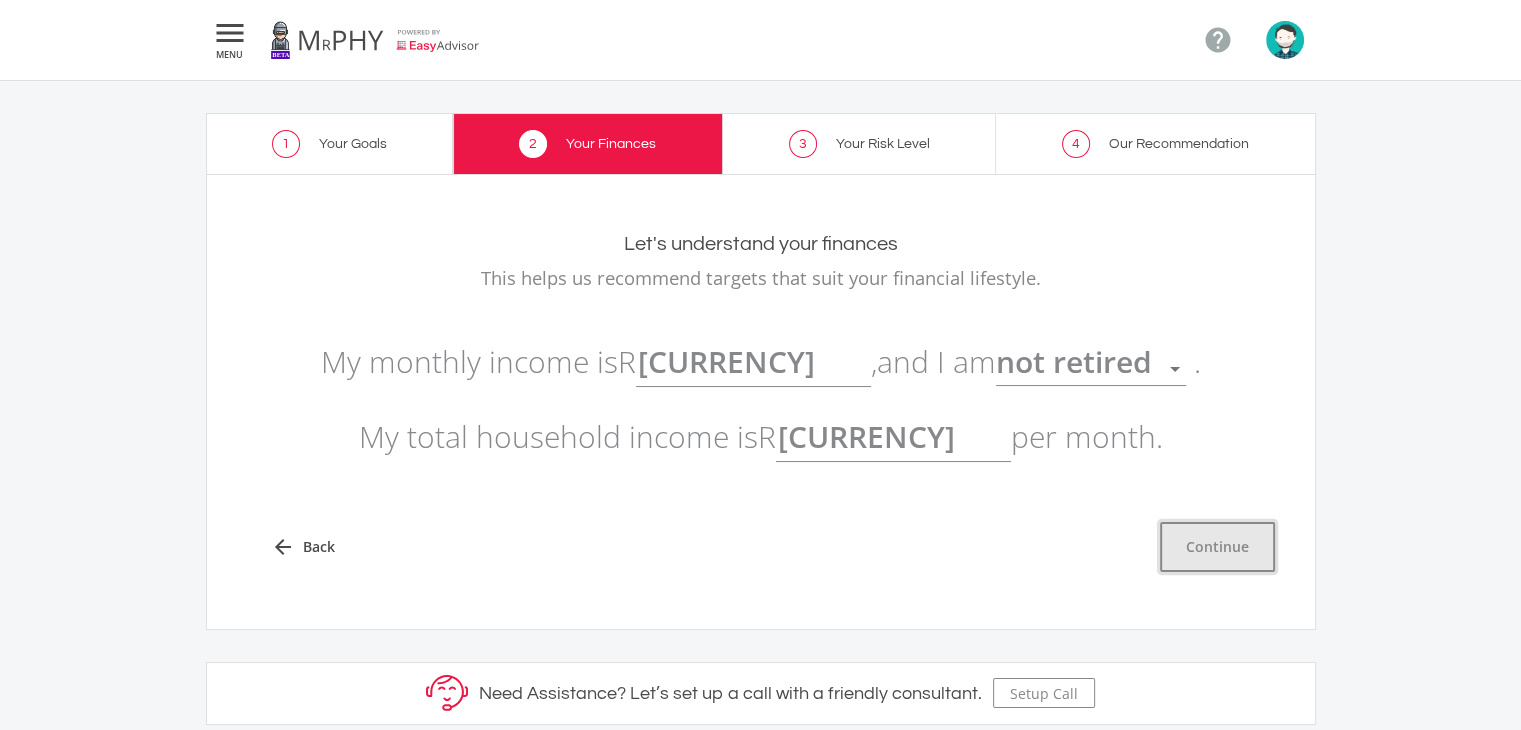 click on "Continue" 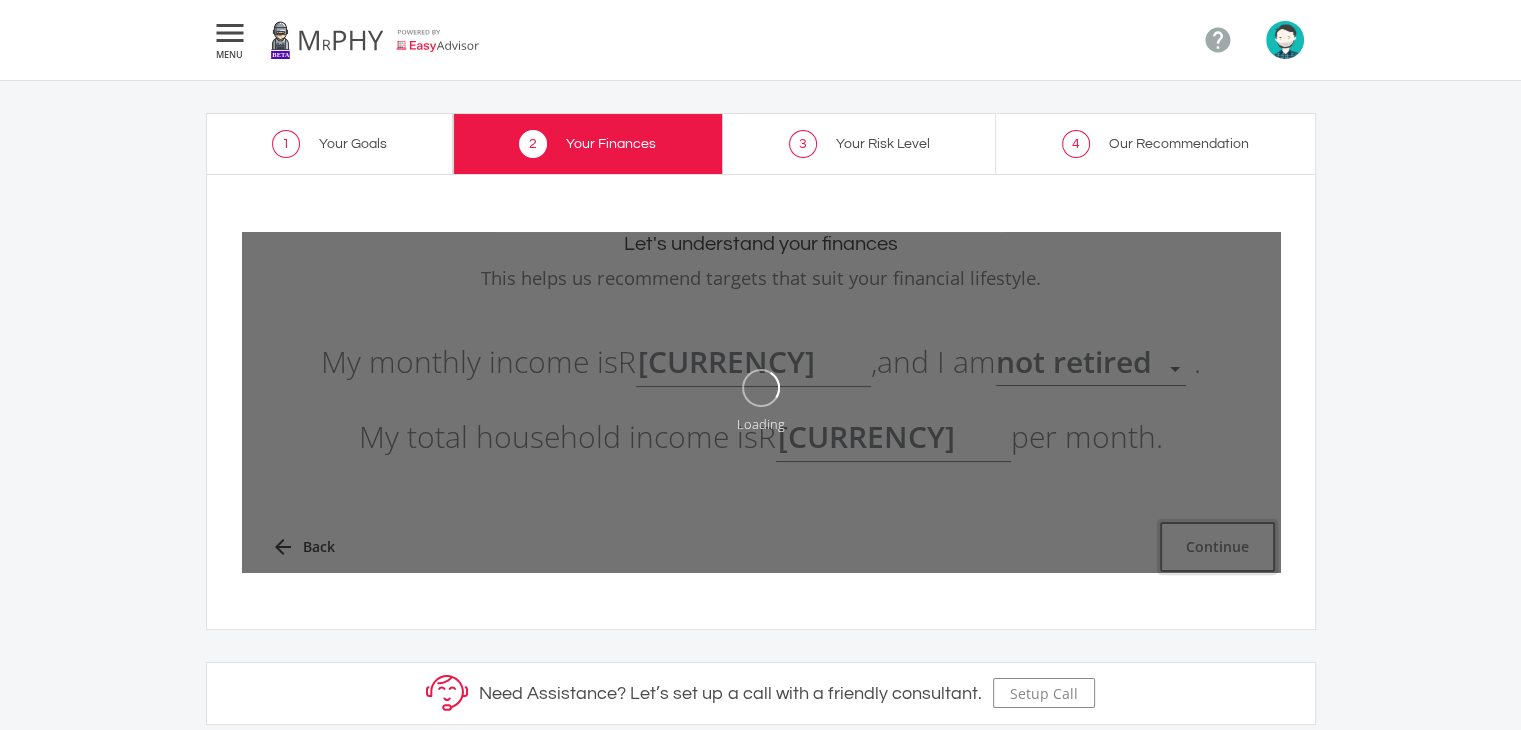 type on "[NUMBER]" 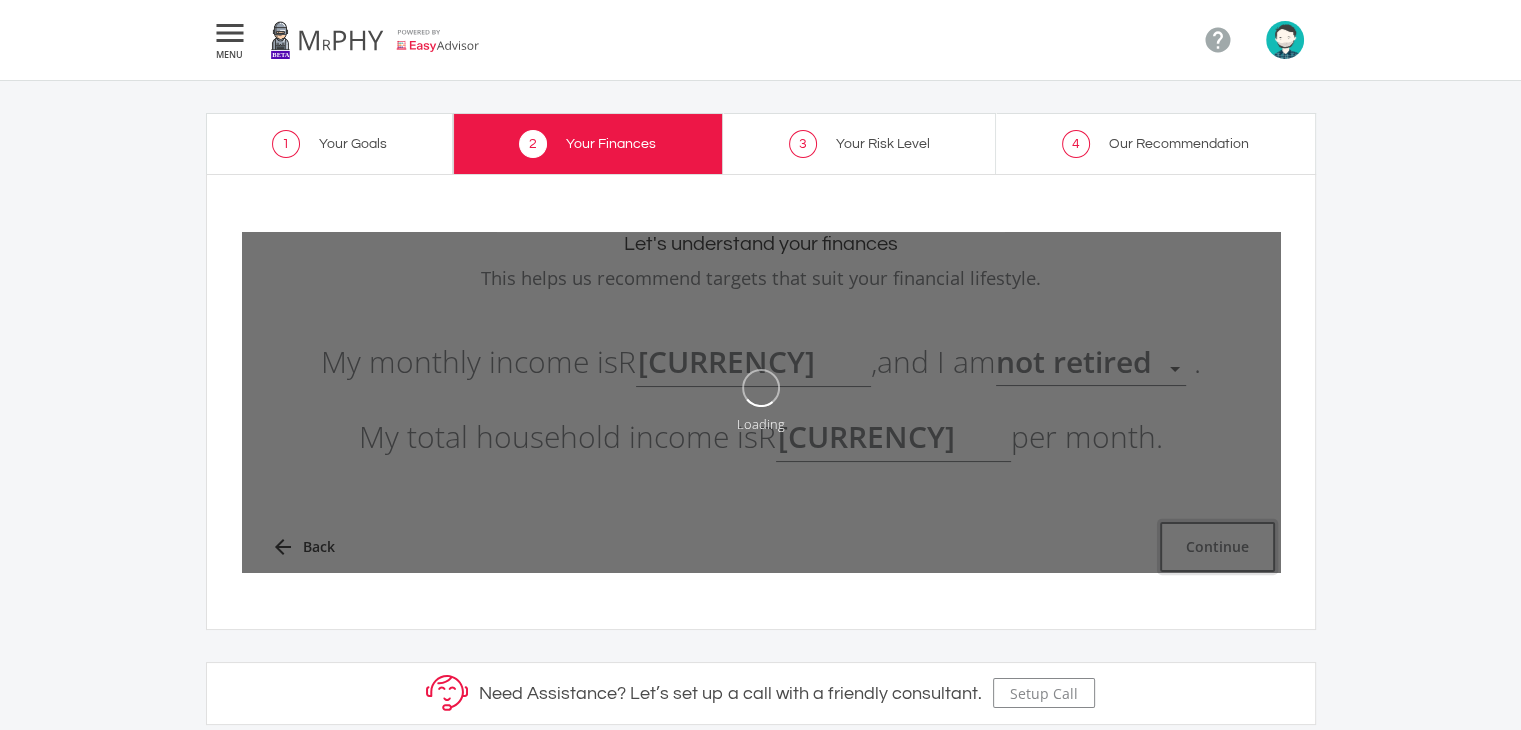 type on "[NUMBER]" 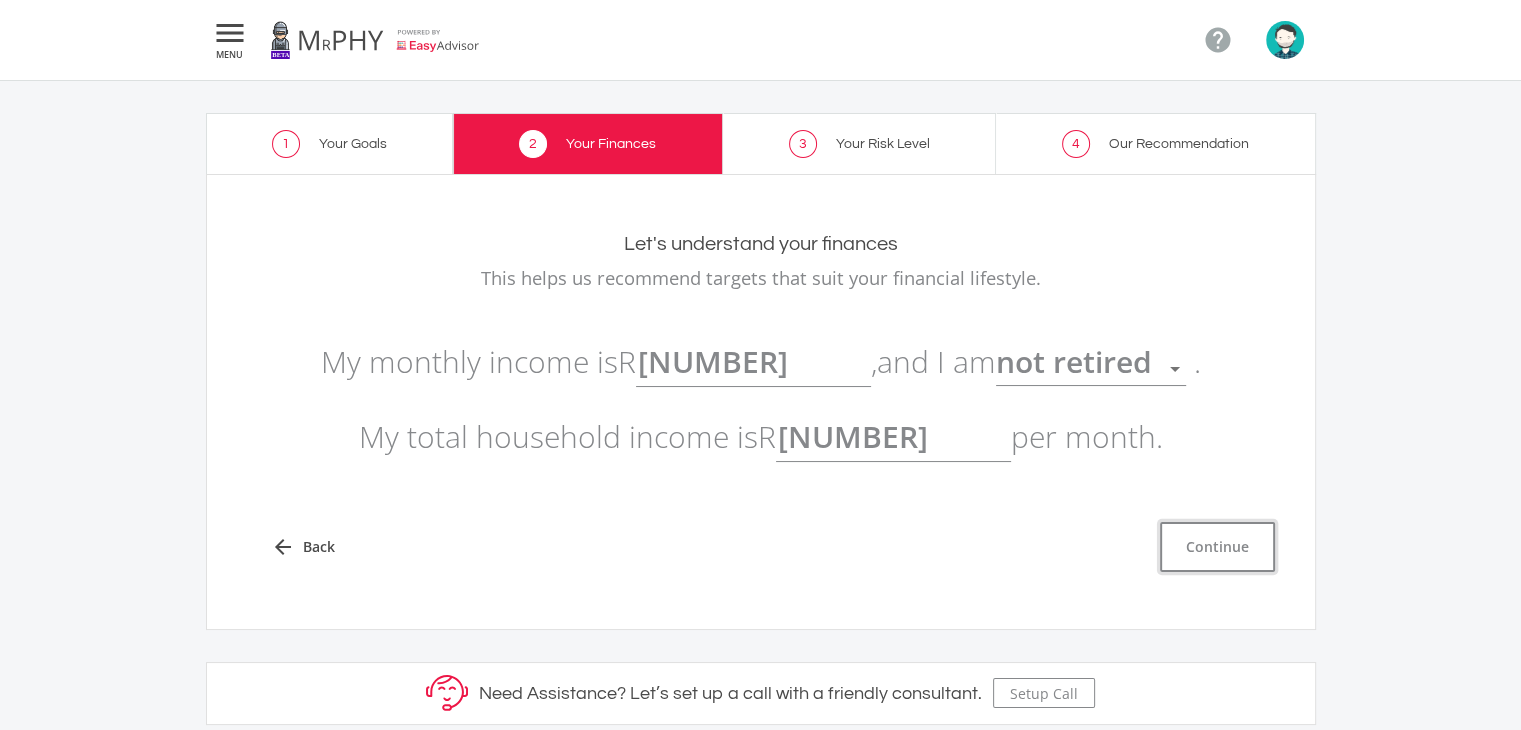 type on "[CURRENCY]" 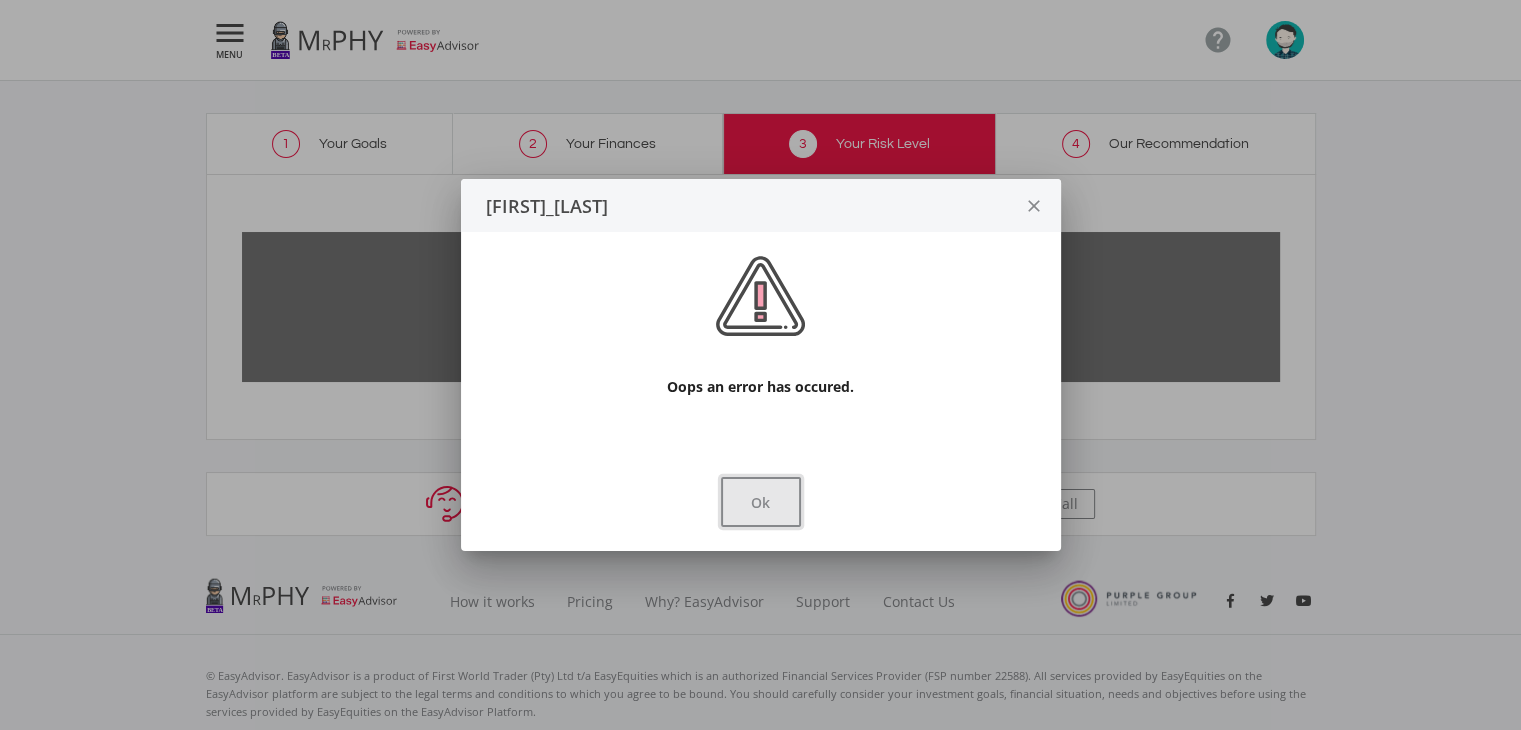 click on "Ok" at bounding box center (761, 502) 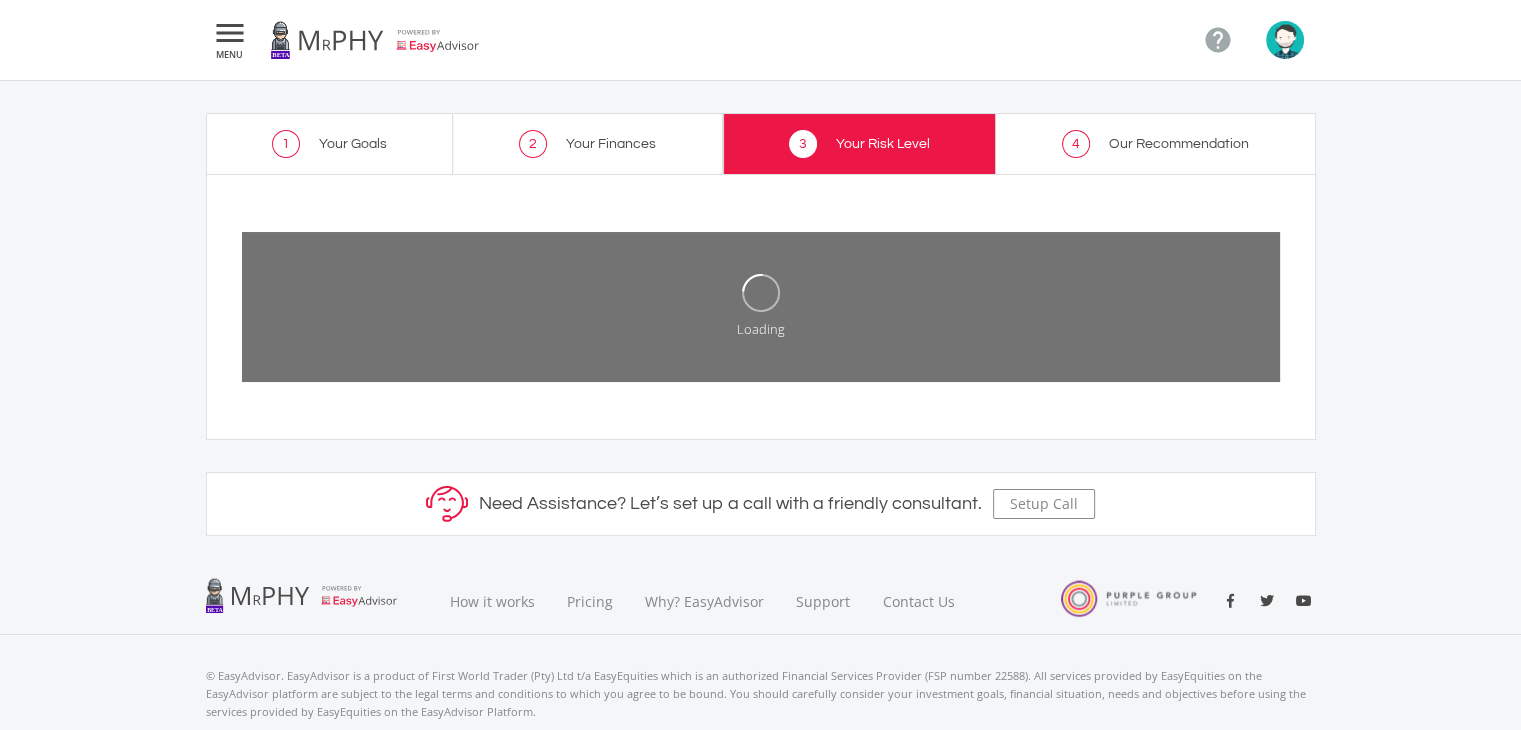 click on "Your Finances" 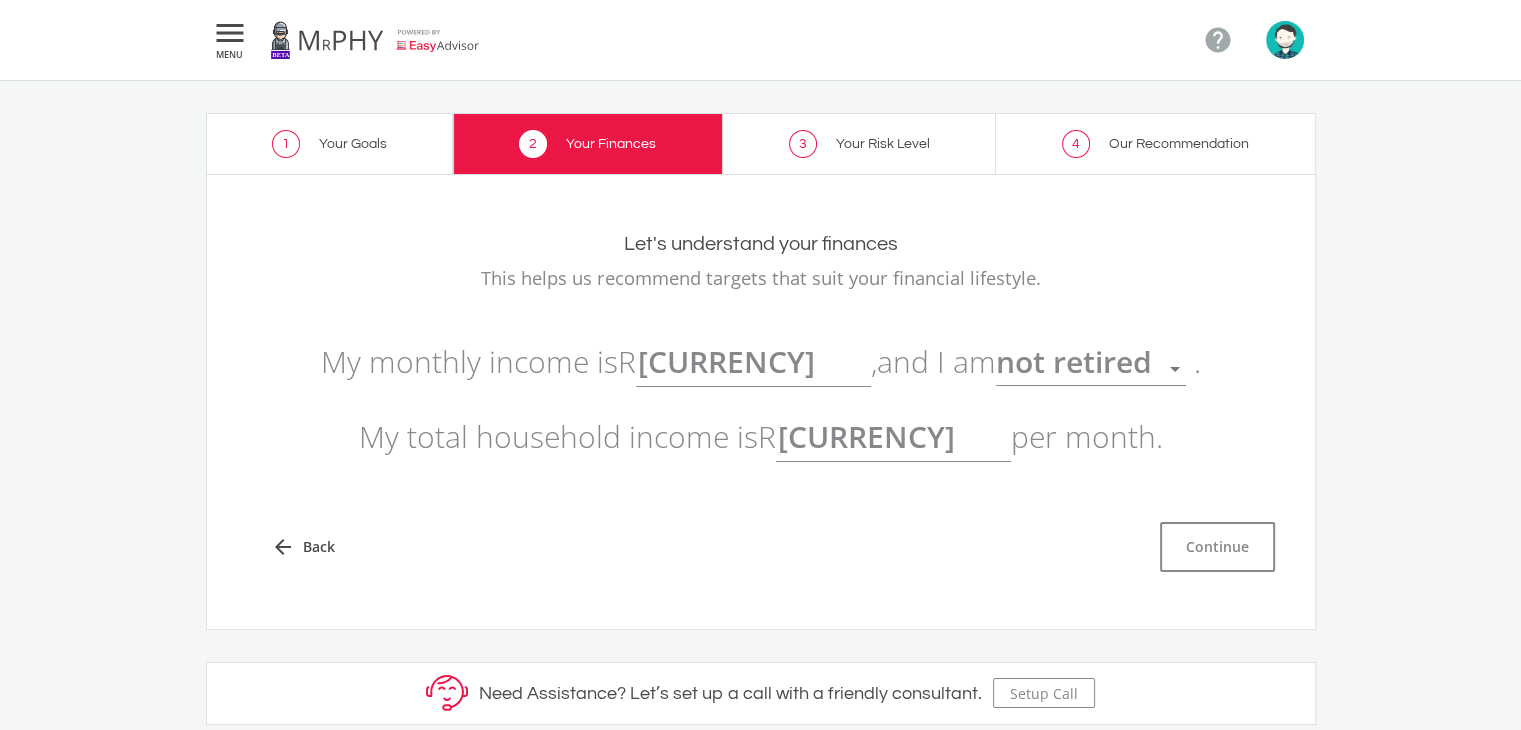 click on "3
Your Risk Level" 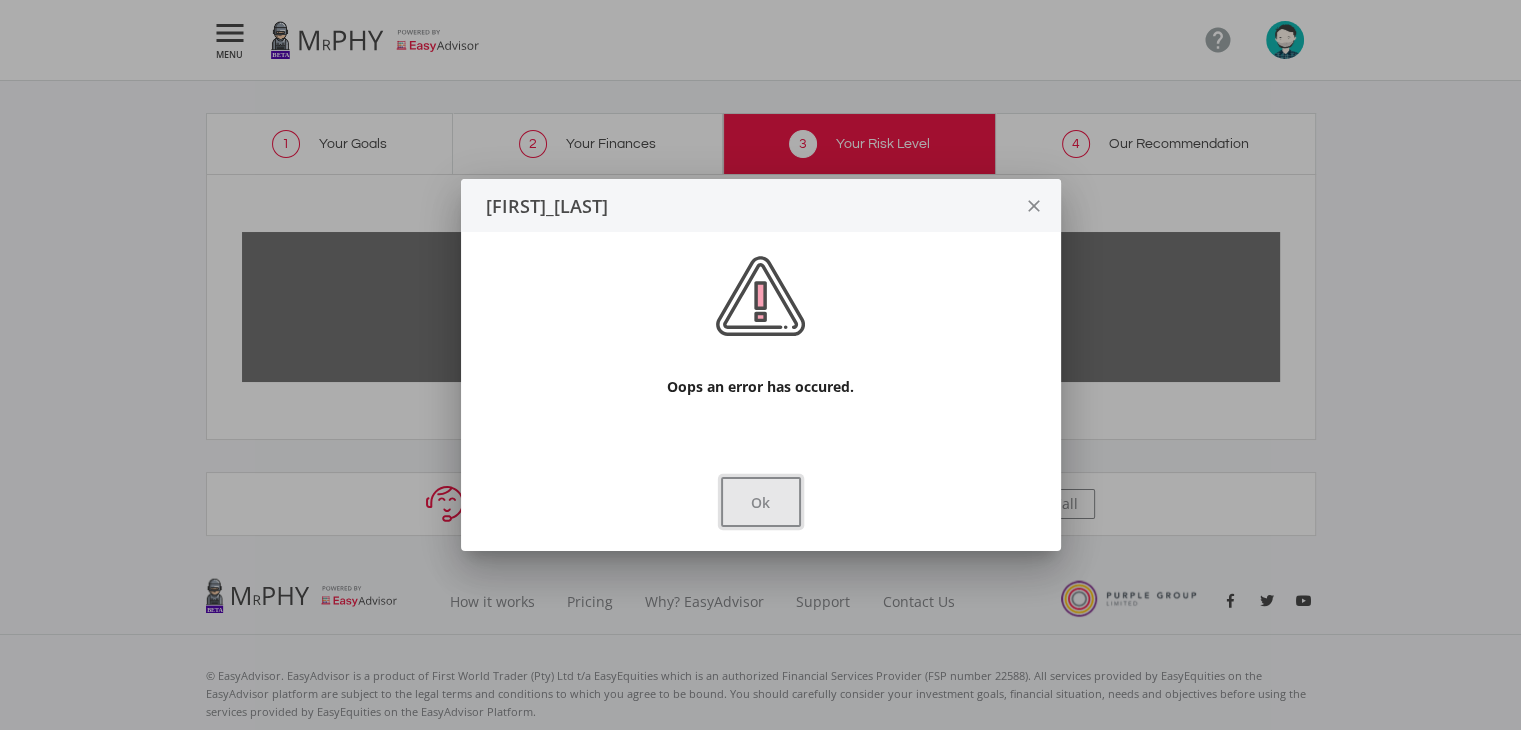 click on "Ok" at bounding box center [761, 502] 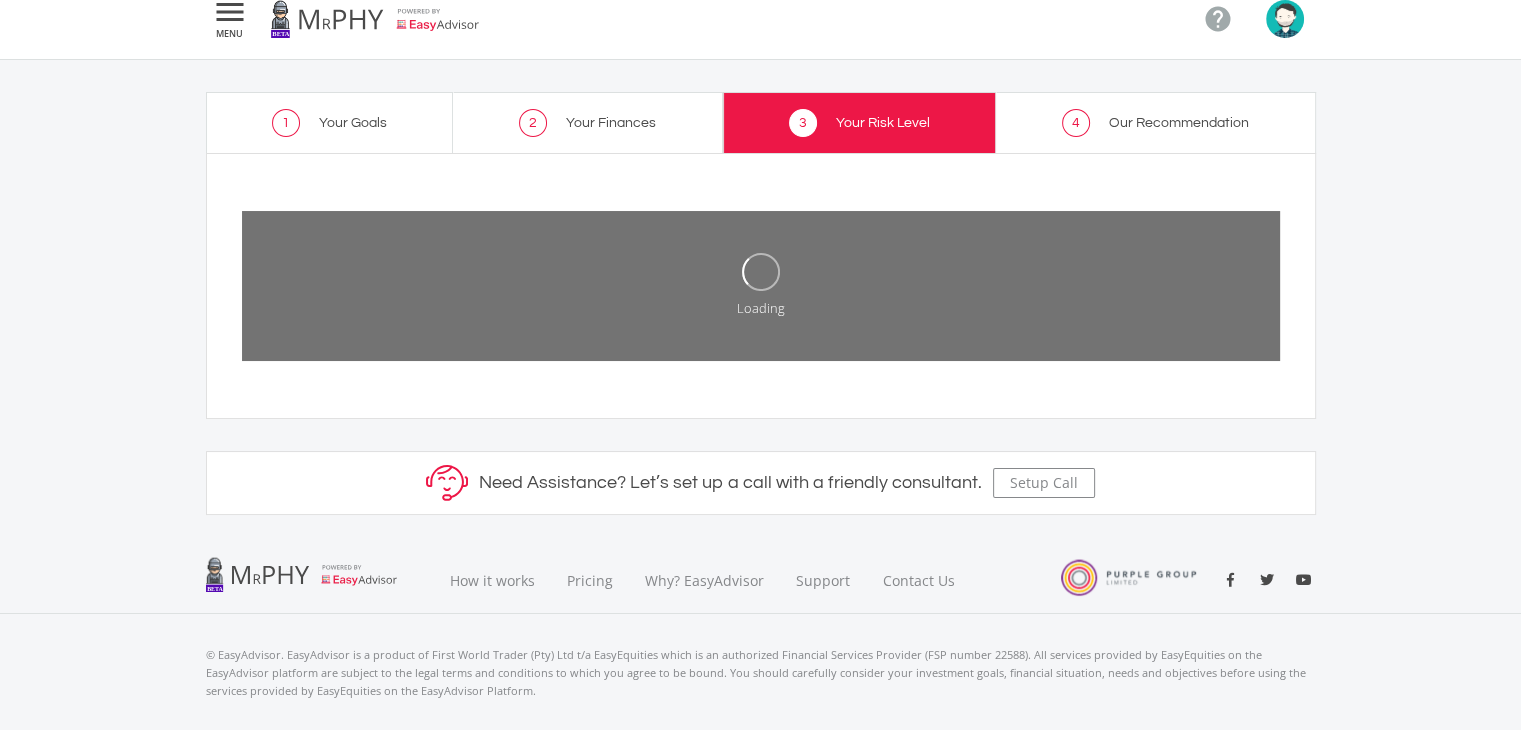 scroll, scrollTop: 0, scrollLeft: 0, axis: both 